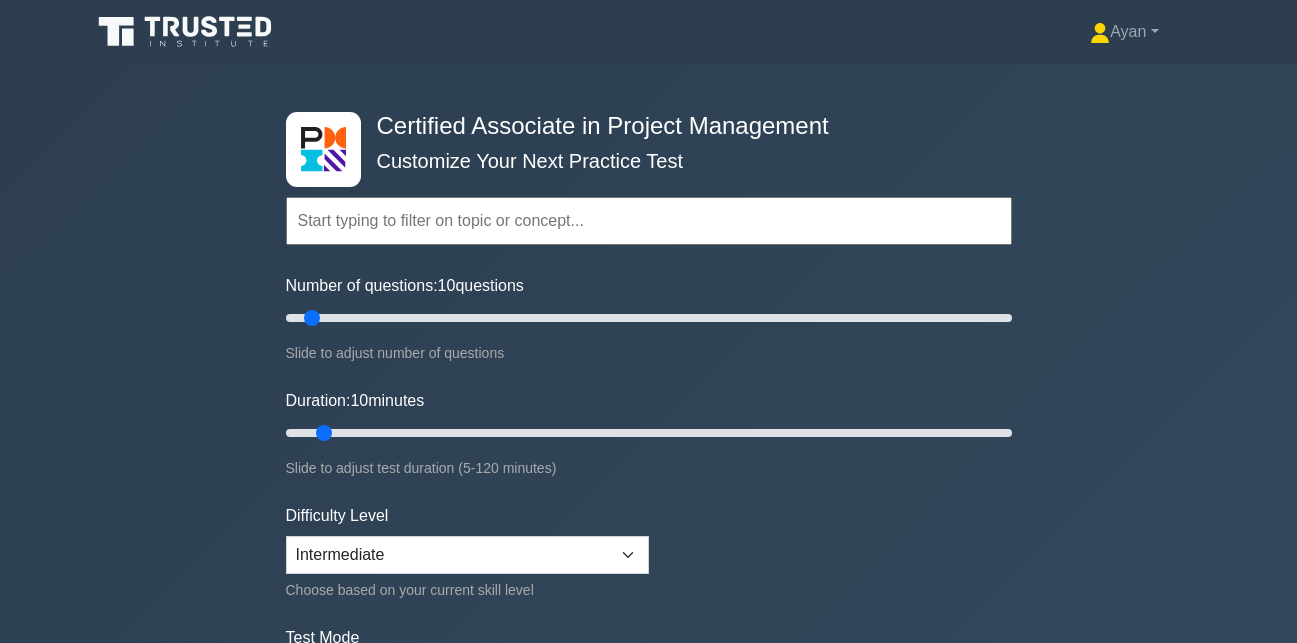 scroll, scrollTop: 953, scrollLeft: 0, axis: vertical 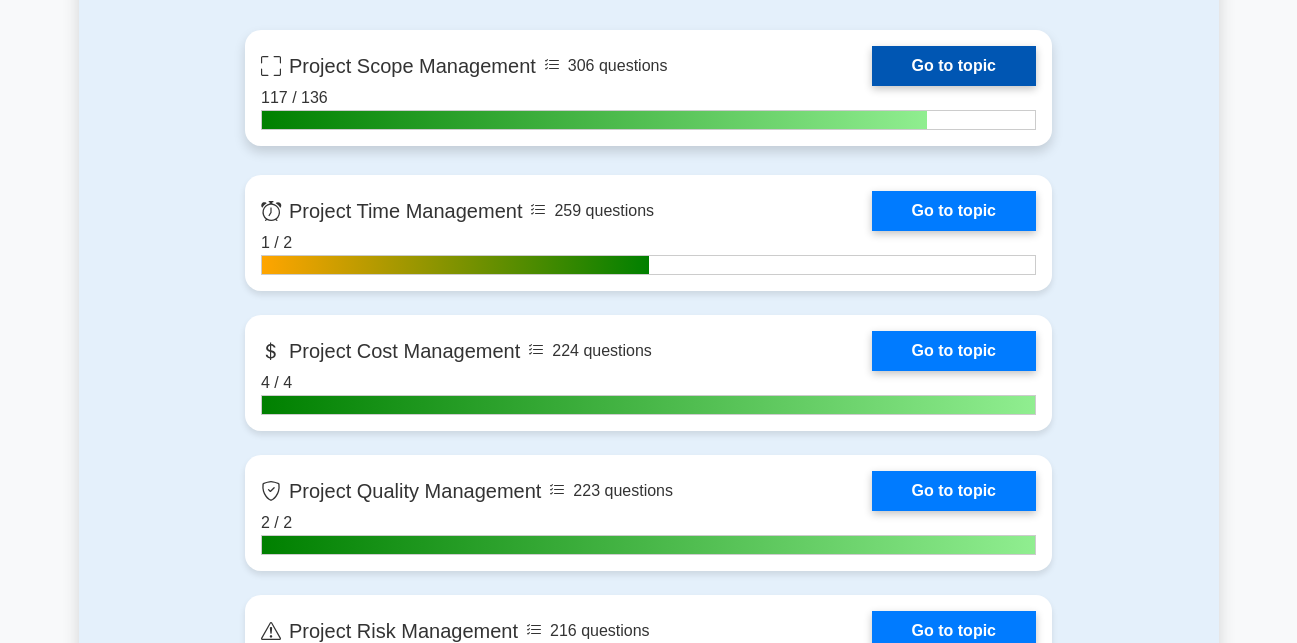 click on "Go to topic" at bounding box center [954, 66] 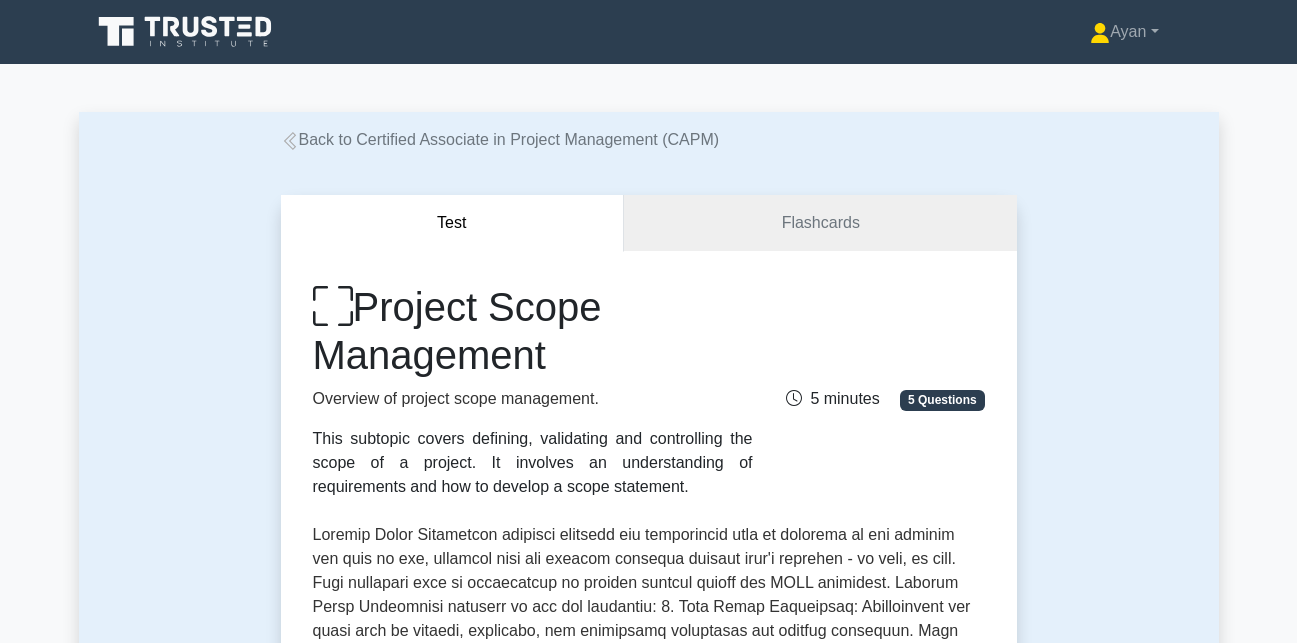 scroll, scrollTop: 0, scrollLeft: 0, axis: both 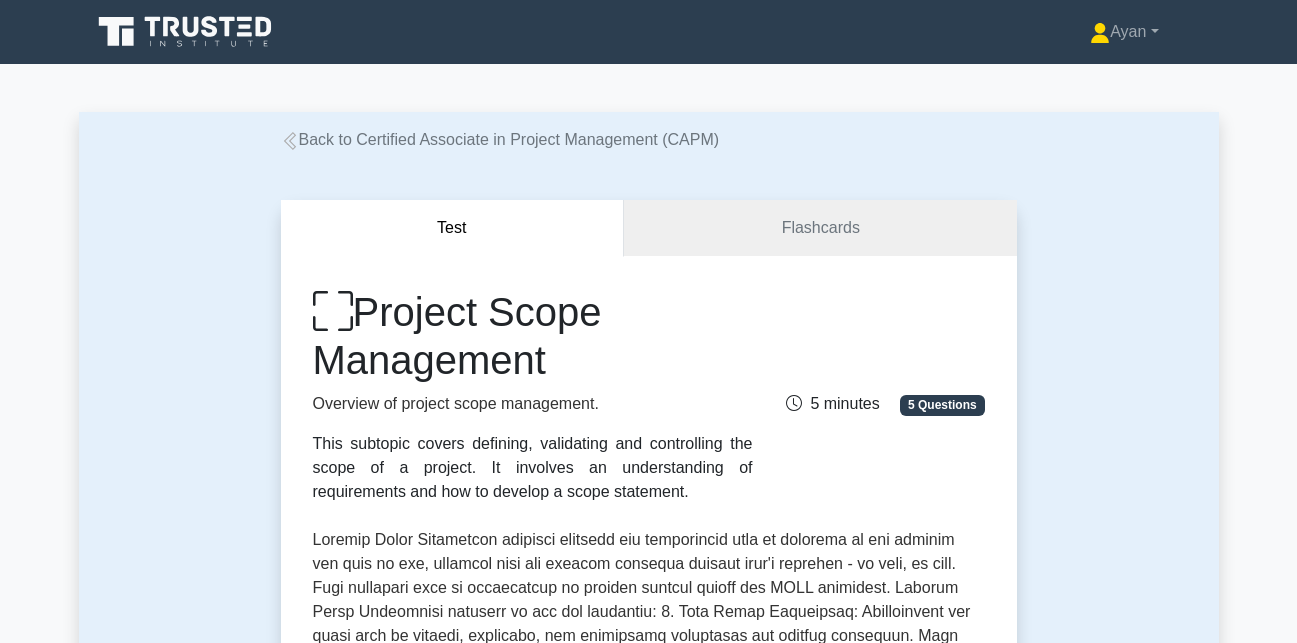 click on "Test
Flashcards
Project Scope Management
Overview of project scope management.
This subtopic covers defining, validating and controlling the scope of a project. It involves an understanding of requirements and how to develop a scope statement.
5 minutes
5 Questions ,  ,  ," at bounding box center [649, 759] 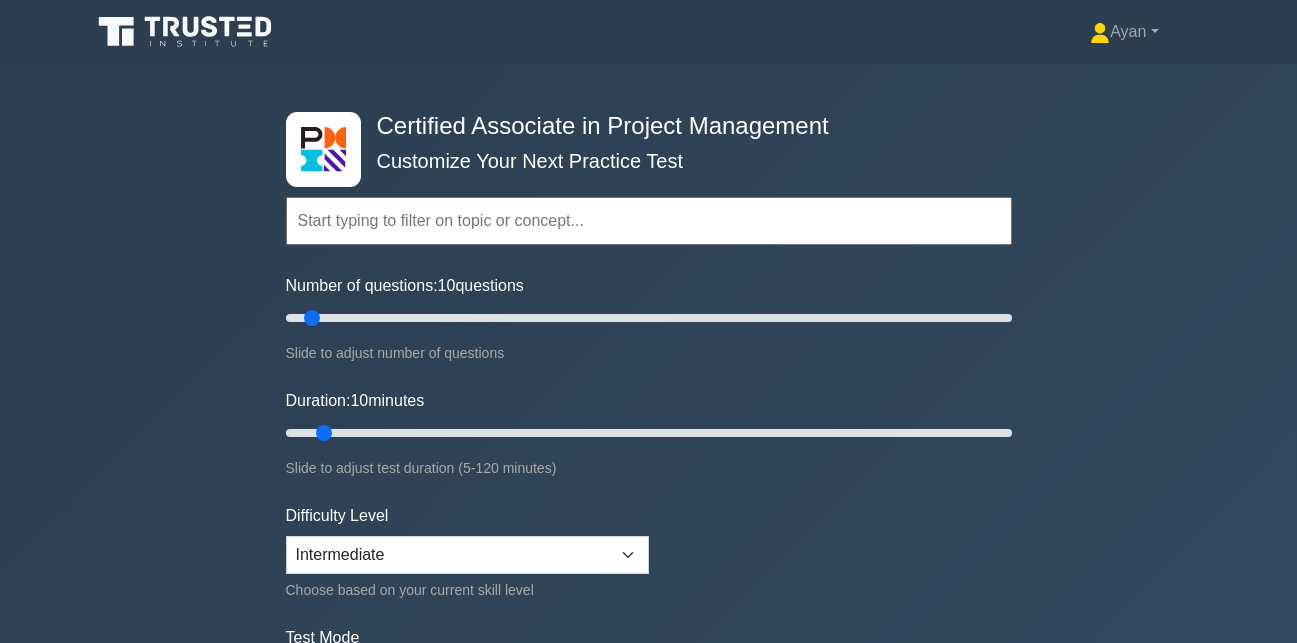 scroll, scrollTop: 0, scrollLeft: 0, axis: both 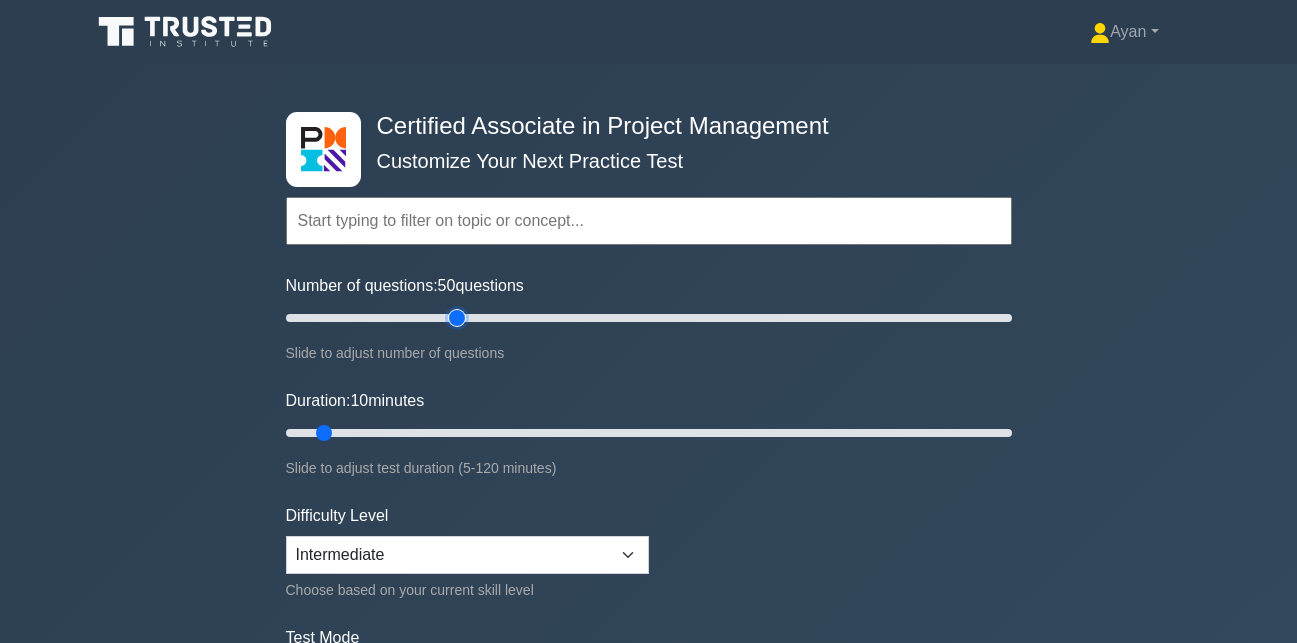 type on "50" 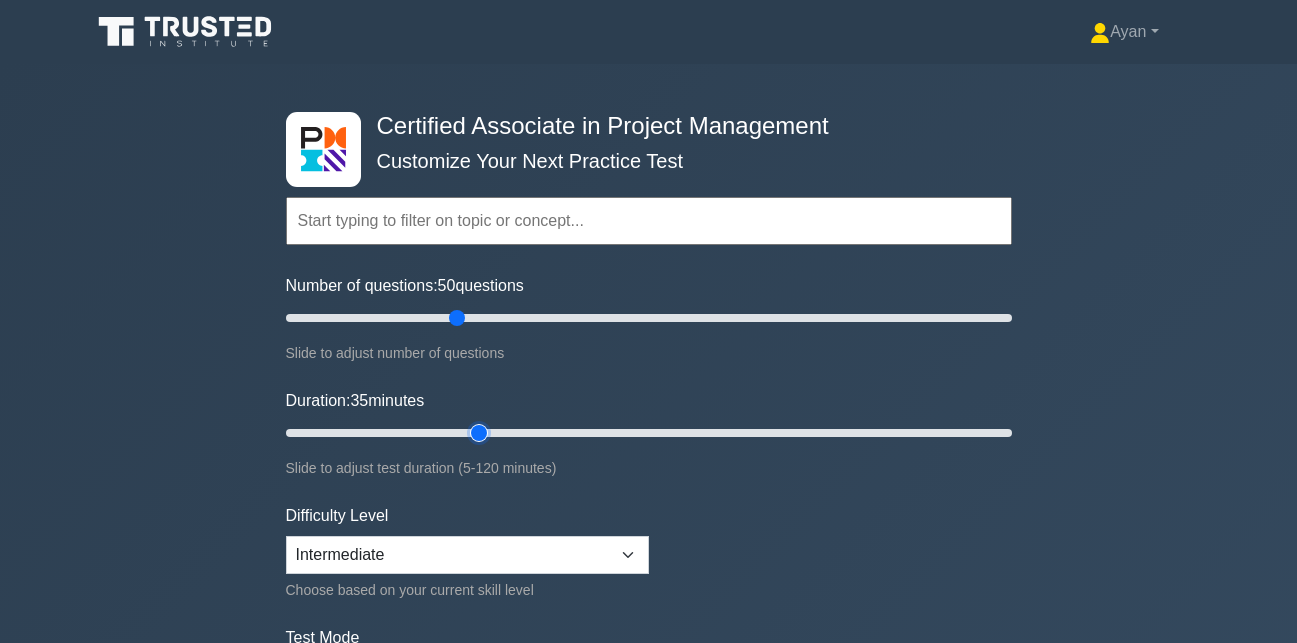 click on "Duration:  35  minutes" at bounding box center (649, 433) 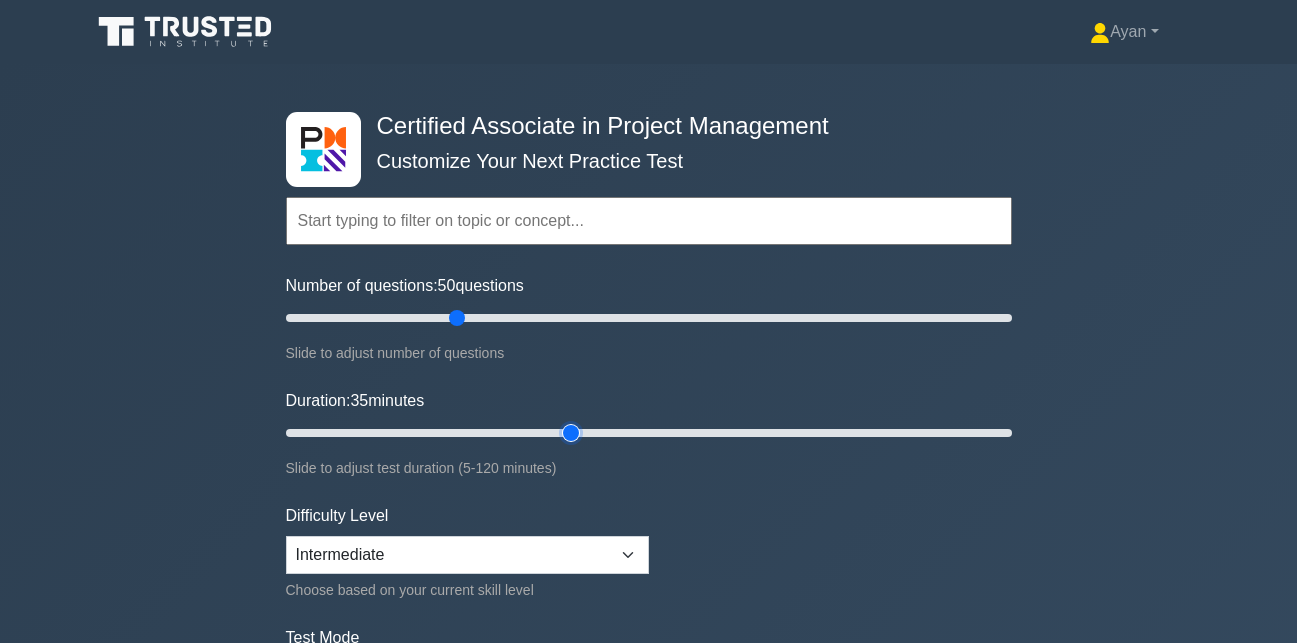 type on "50" 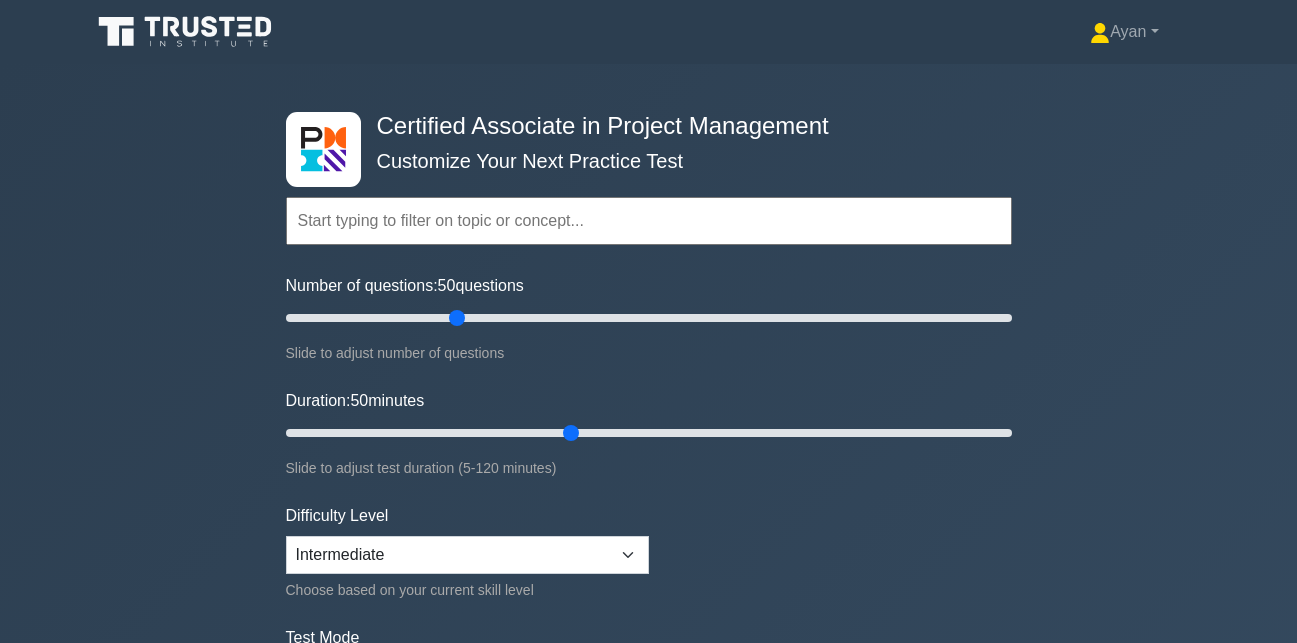 click at bounding box center (649, 221) 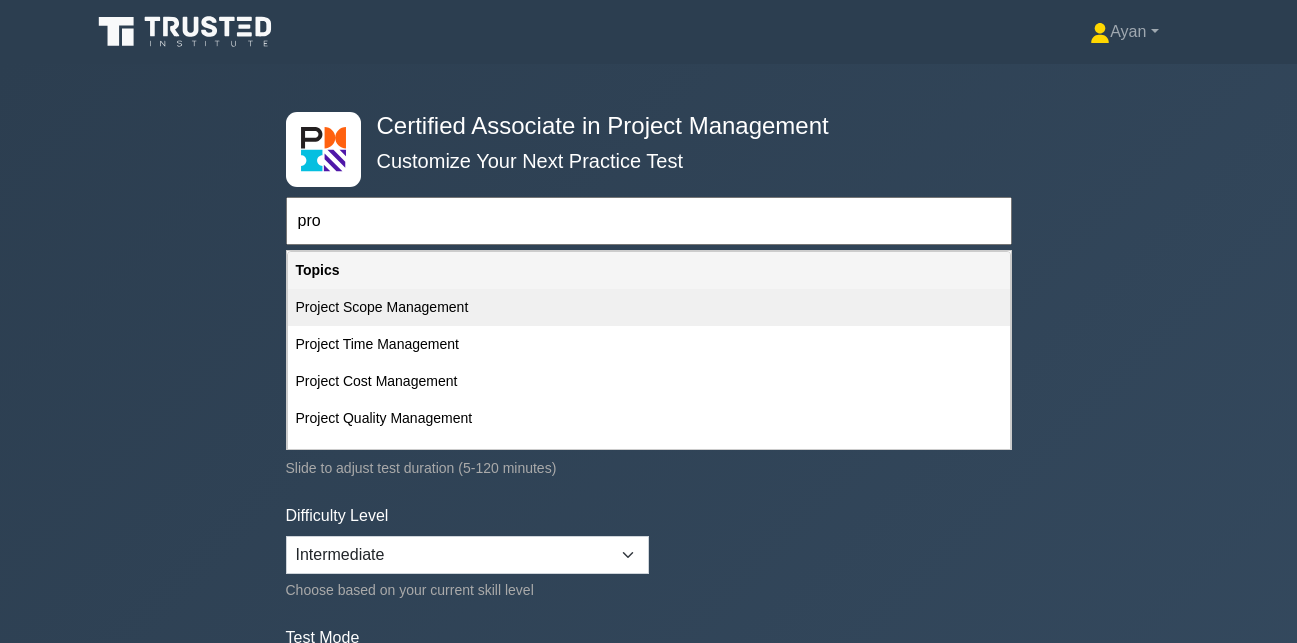 click on "Project Scope Management" at bounding box center [649, 307] 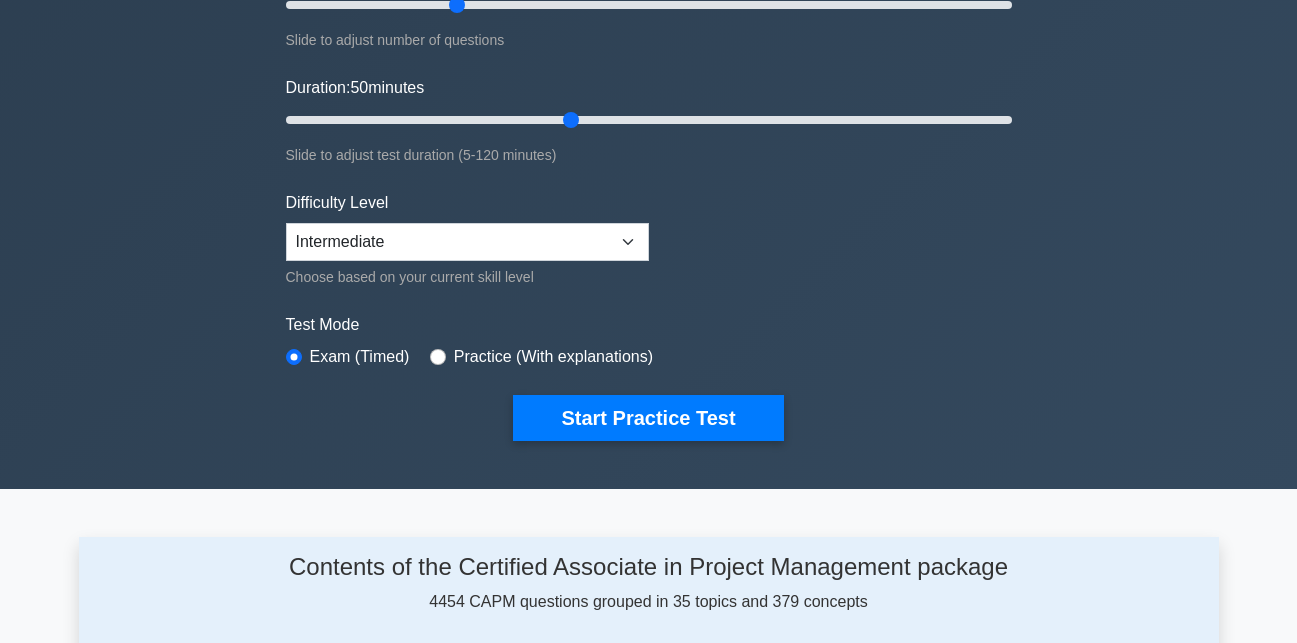 scroll, scrollTop: 483, scrollLeft: 0, axis: vertical 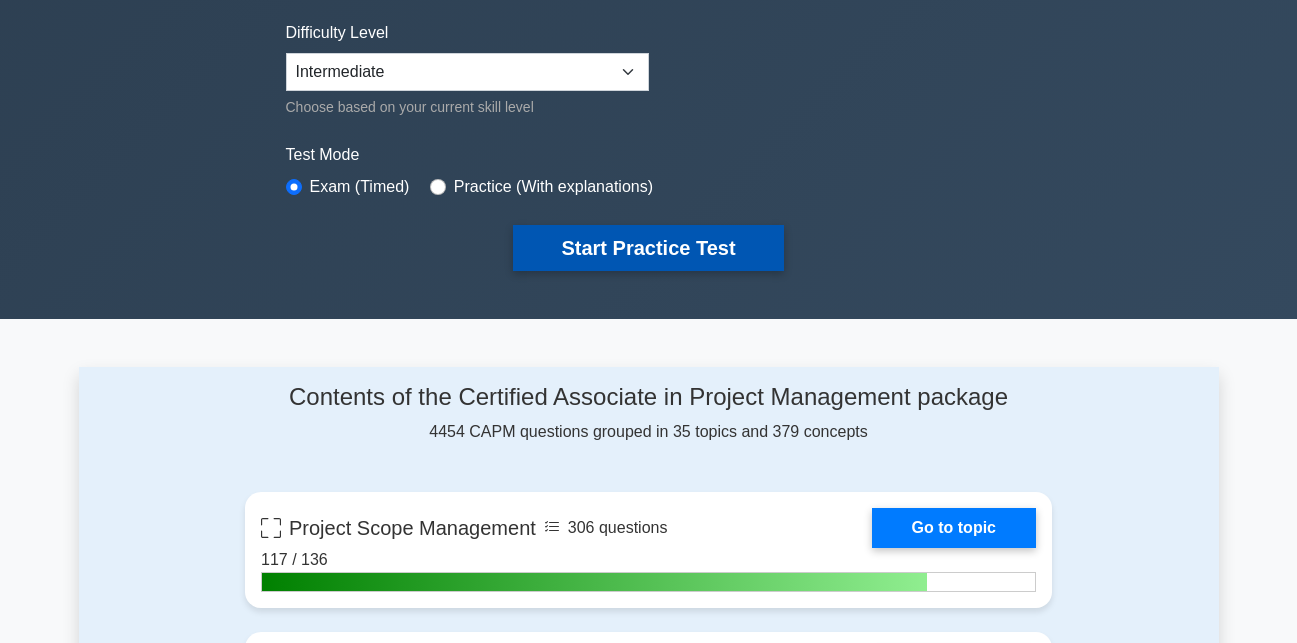 click on "Start Practice Test" at bounding box center [648, 248] 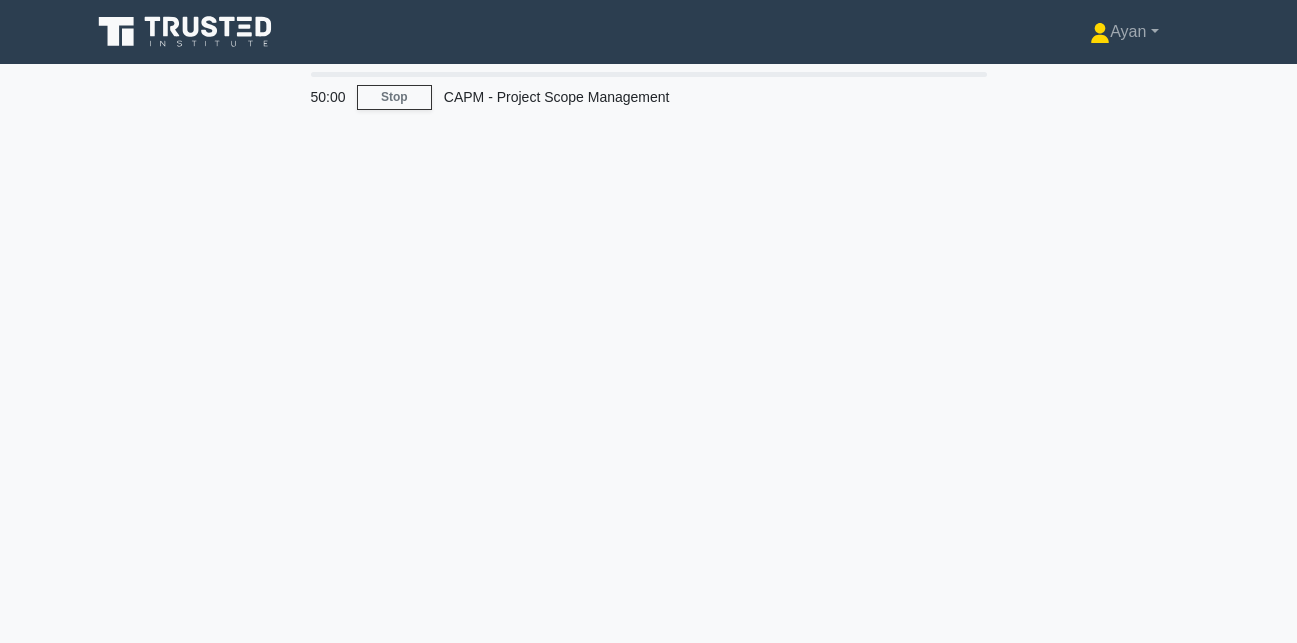 scroll, scrollTop: 0, scrollLeft: 0, axis: both 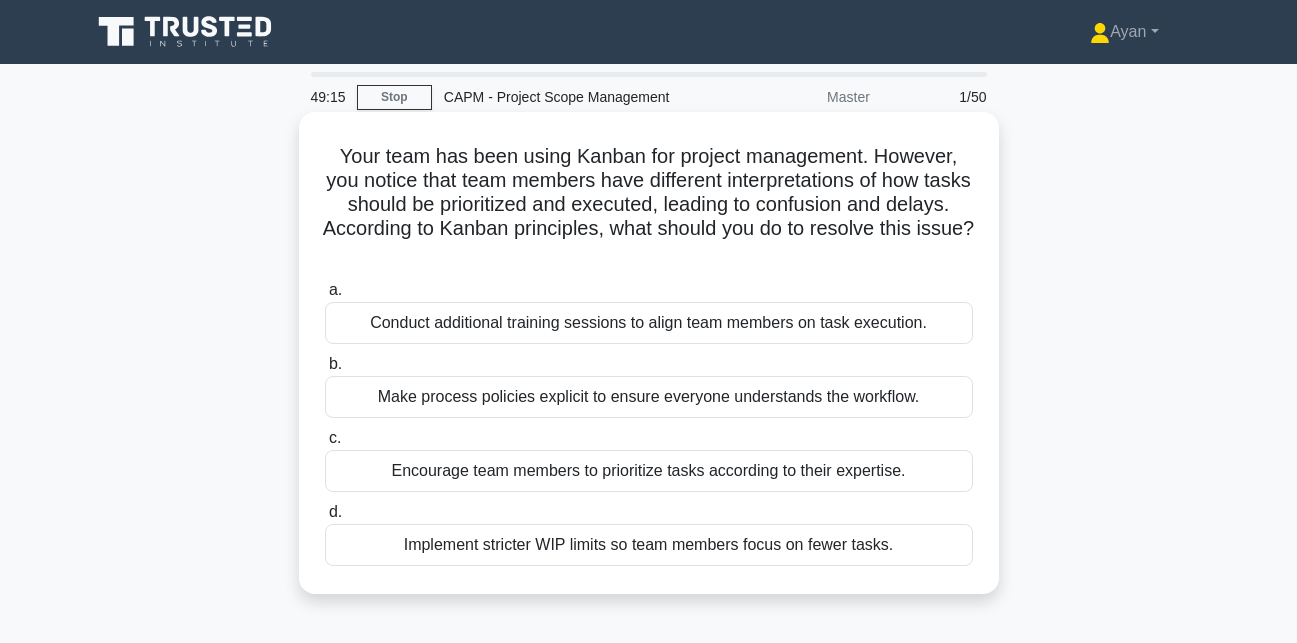 click on "Conduct additional training sessions to align team members on task execution." at bounding box center (649, 323) 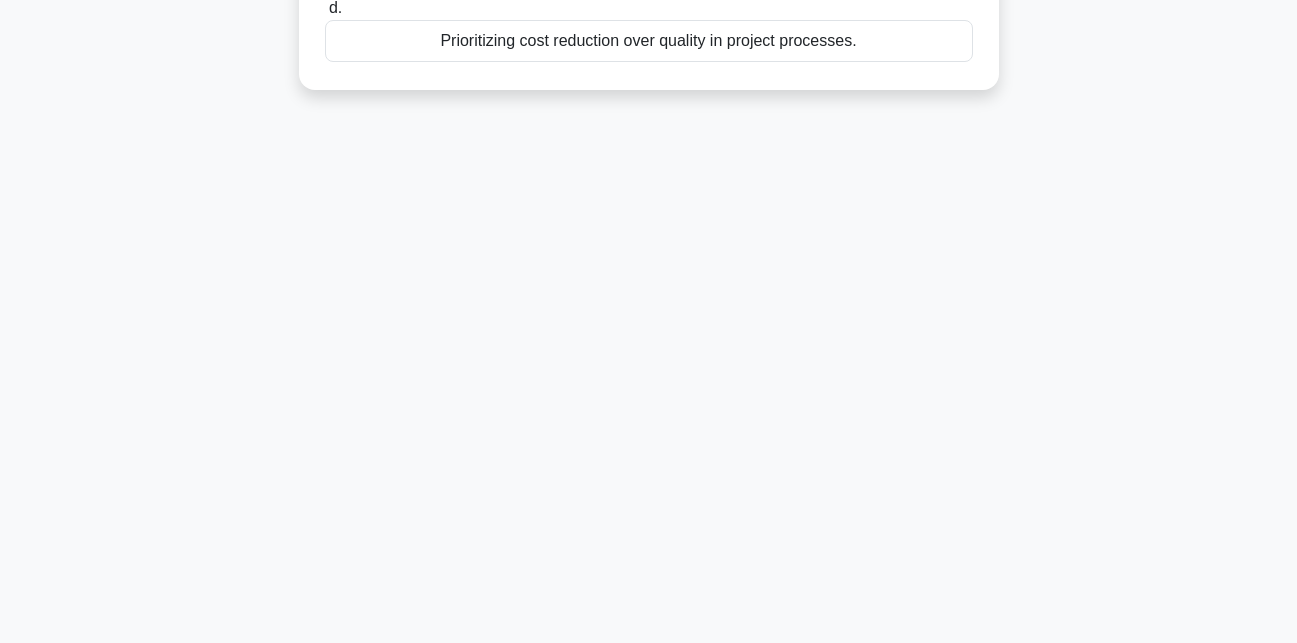 scroll, scrollTop: 0, scrollLeft: 0, axis: both 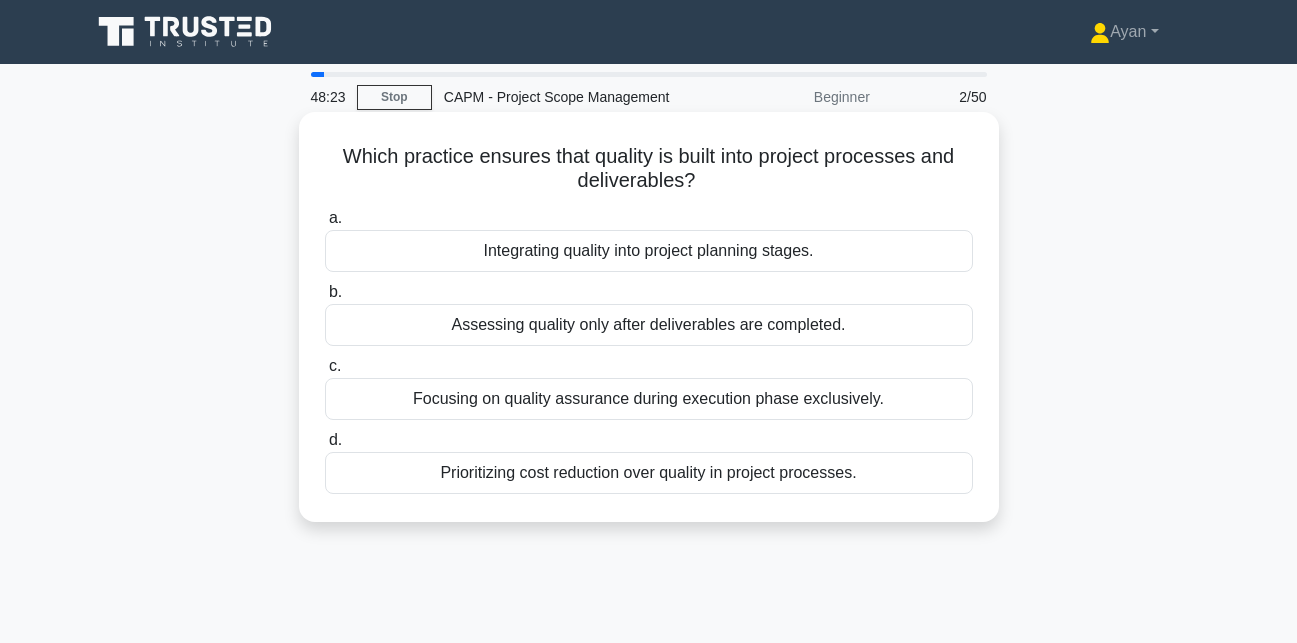 click on "Which practice ensures that quality is built into project processes and deliverables?
.spinner_0XTQ{transform-origin:center;animation:spinner_y6GP .75s linear infinite}@keyframes spinner_y6GP{100%{transform:rotate(360deg)}}" at bounding box center [649, 169] 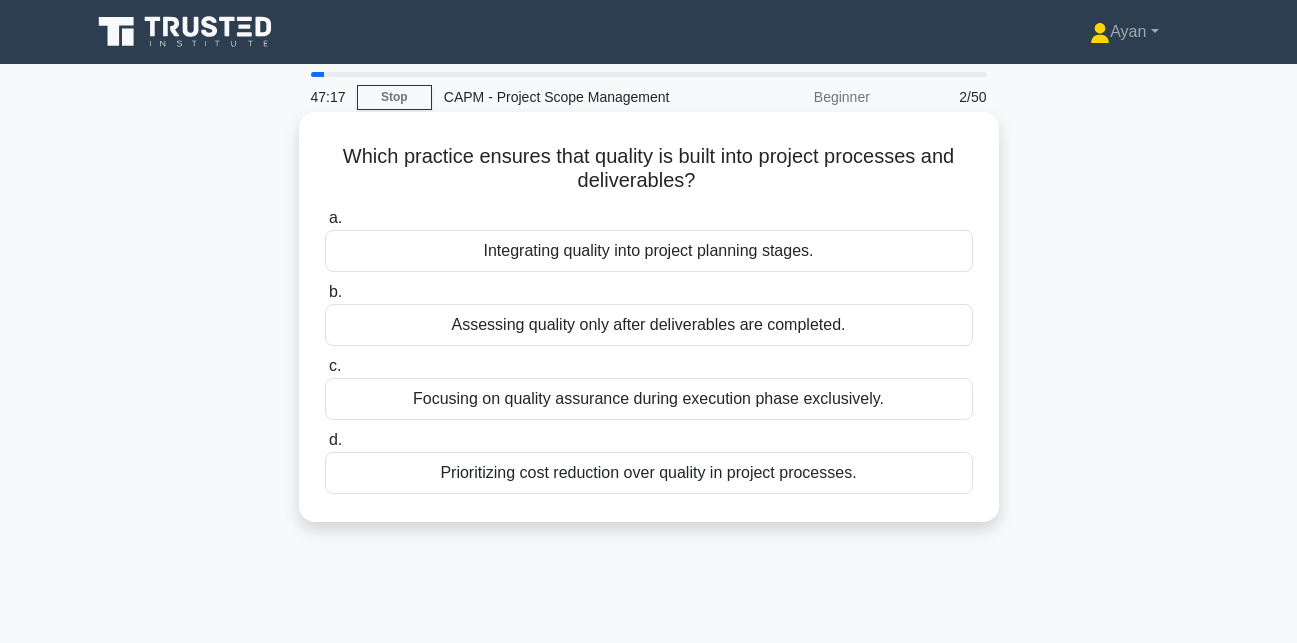 click on "Integrating quality into project planning stages." at bounding box center [649, 251] 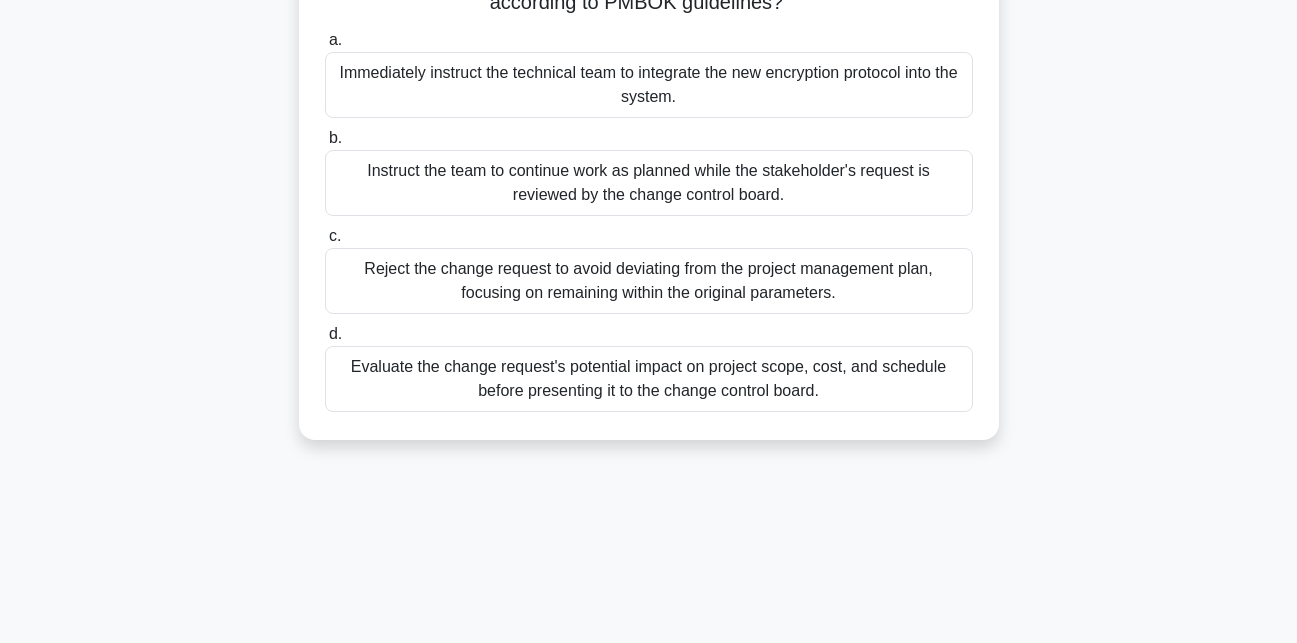 scroll, scrollTop: 203, scrollLeft: 0, axis: vertical 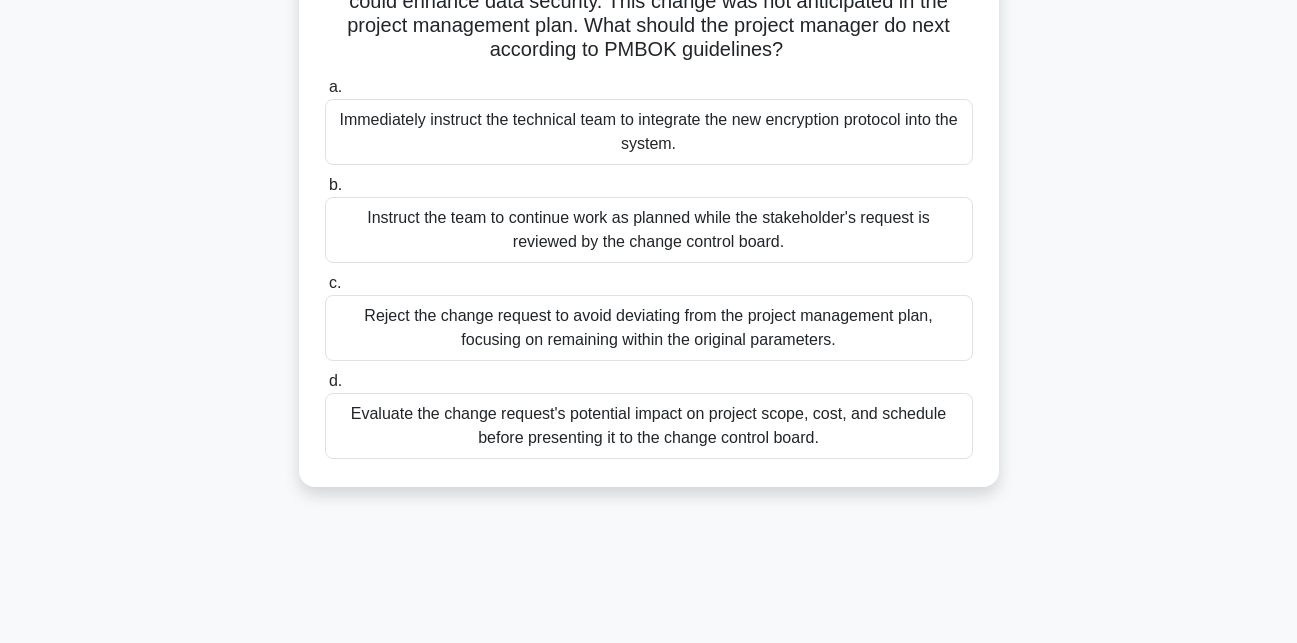 click on "Evaluate the change request's potential impact on project scope, cost, and schedule before presenting it to the change control board." at bounding box center [649, 426] 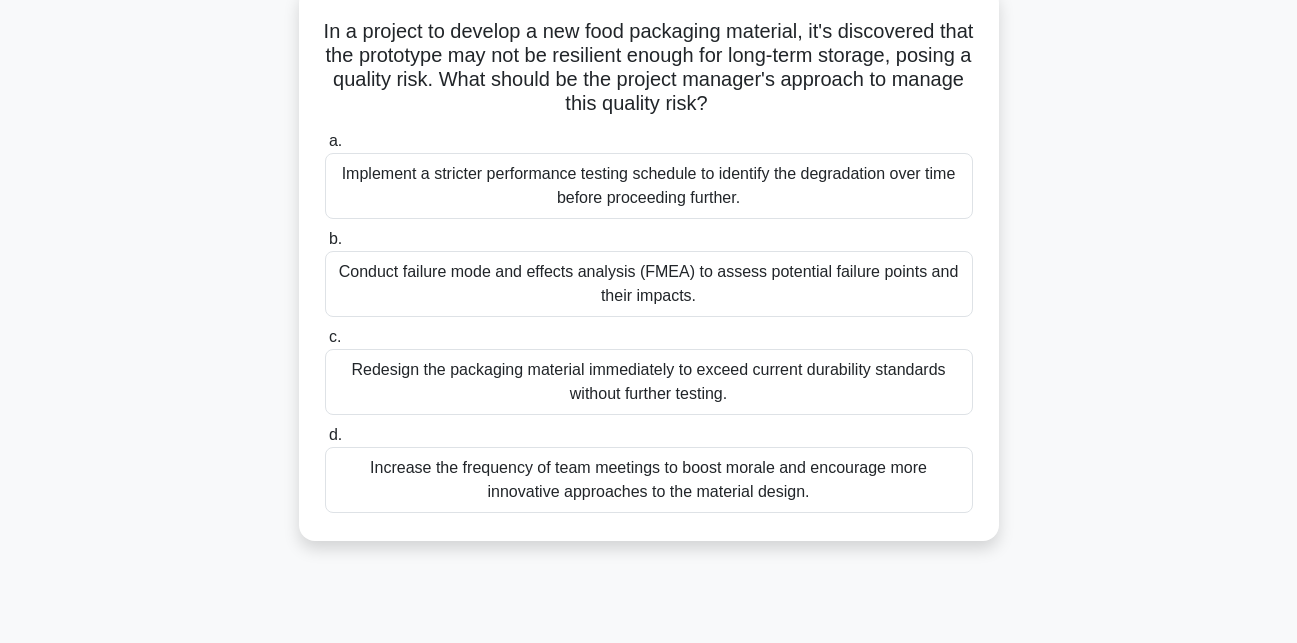 scroll, scrollTop: 140, scrollLeft: 0, axis: vertical 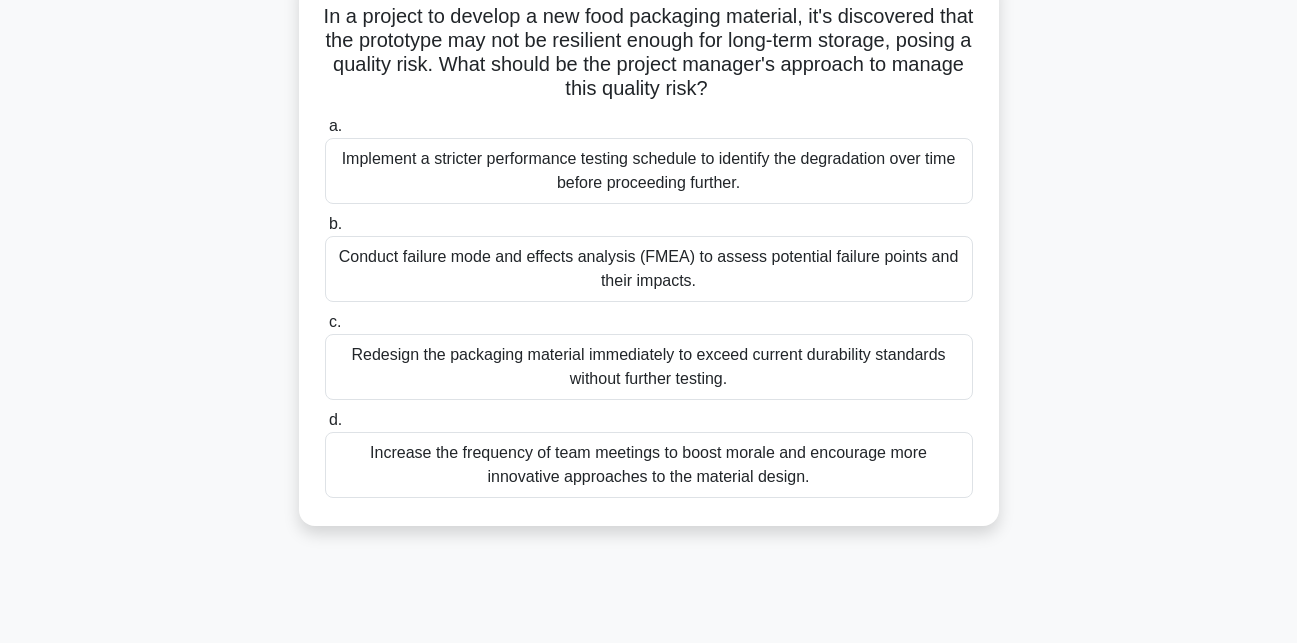 click on "Implement a stricter performance testing schedule to identify the degradation over time before proceeding further." at bounding box center (649, 171) 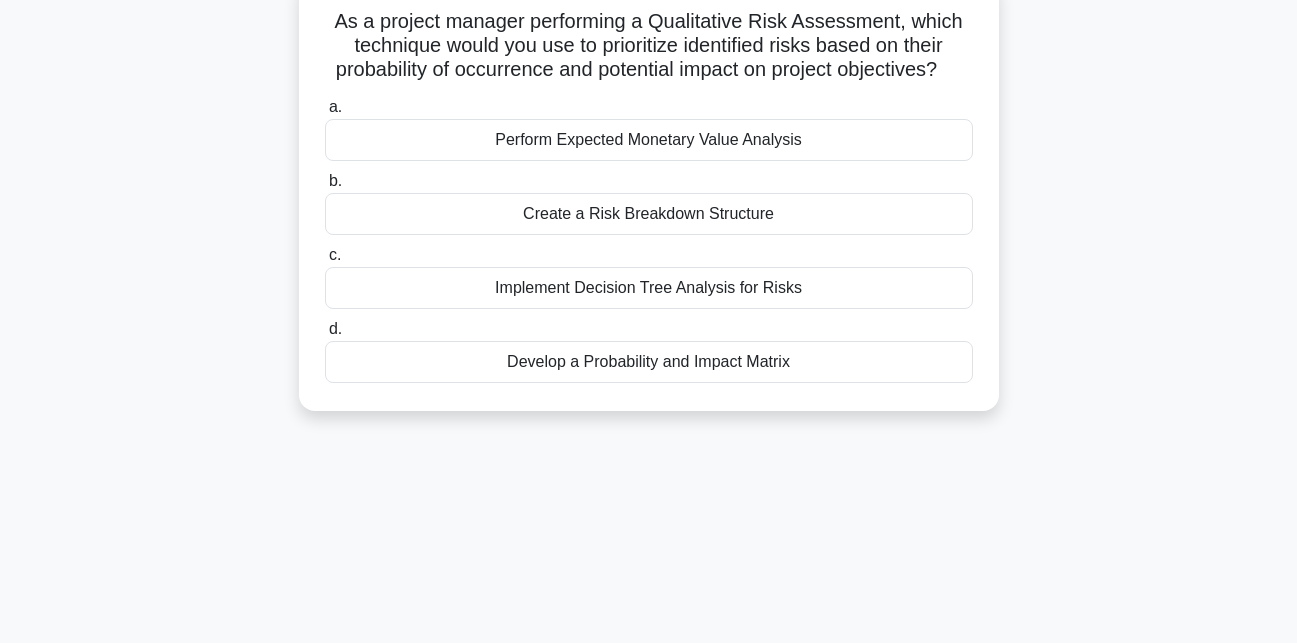 scroll, scrollTop: 0, scrollLeft: 0, axis: both 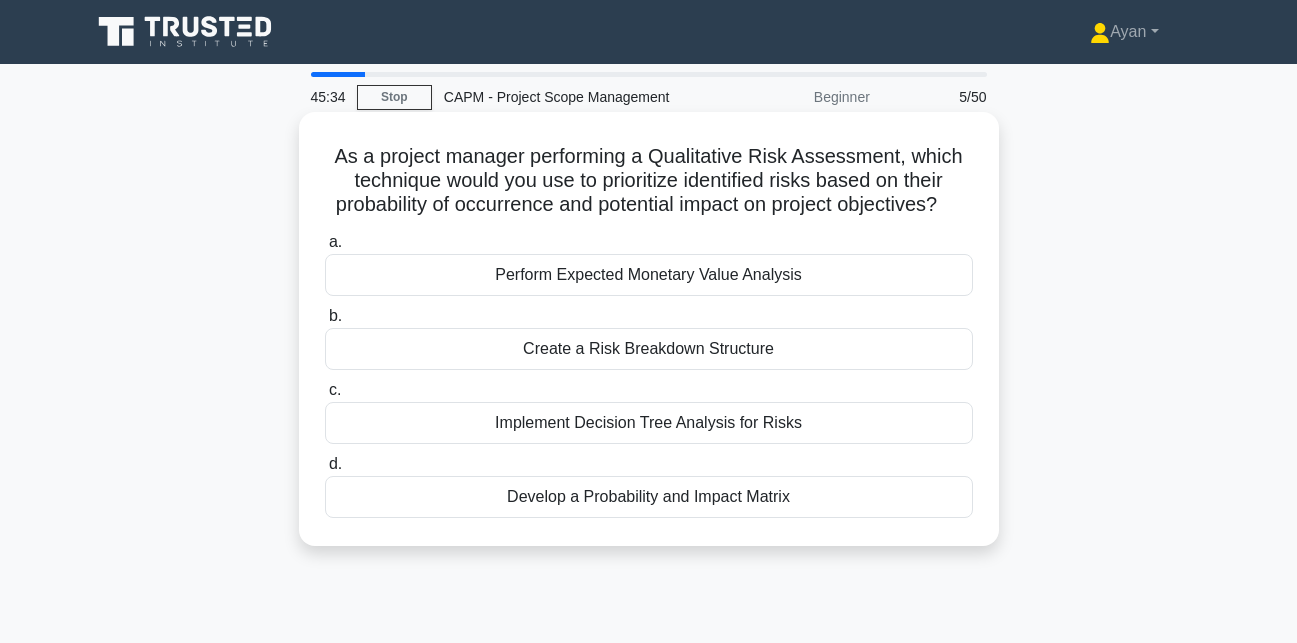 click on "Develop a Probability and Impact Matrix" at bounding box center (649, 497) 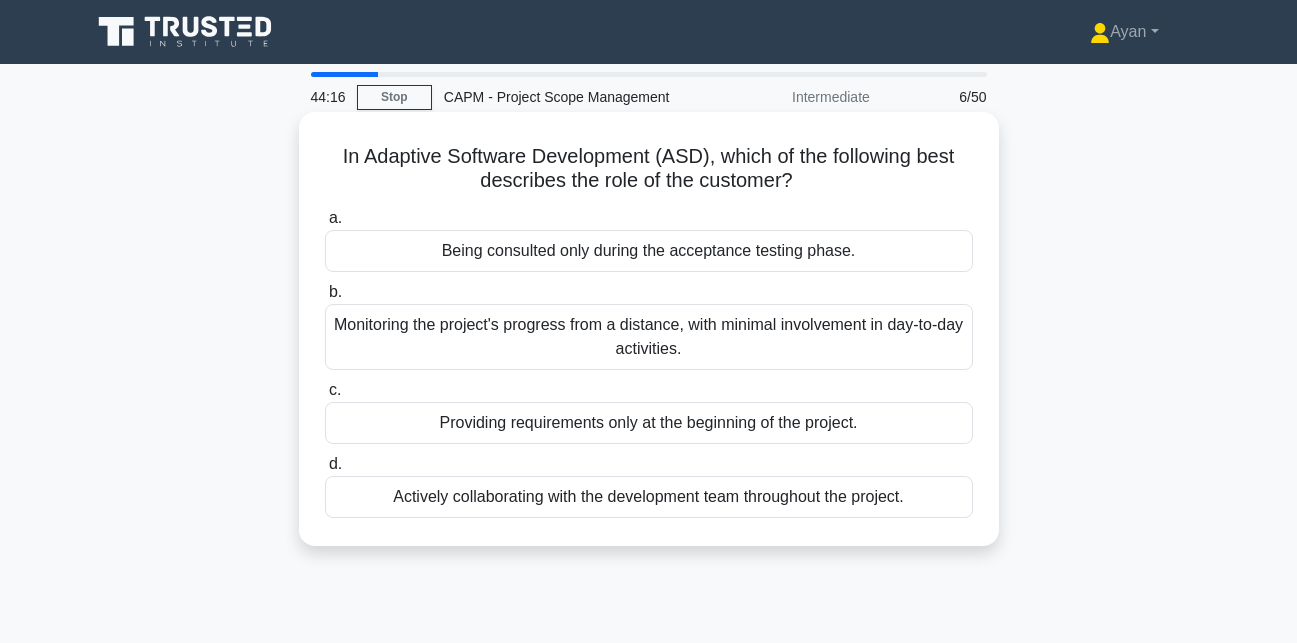 click on "Actively collaborating with the development team throughout the project." at bounding box center [649, 497] 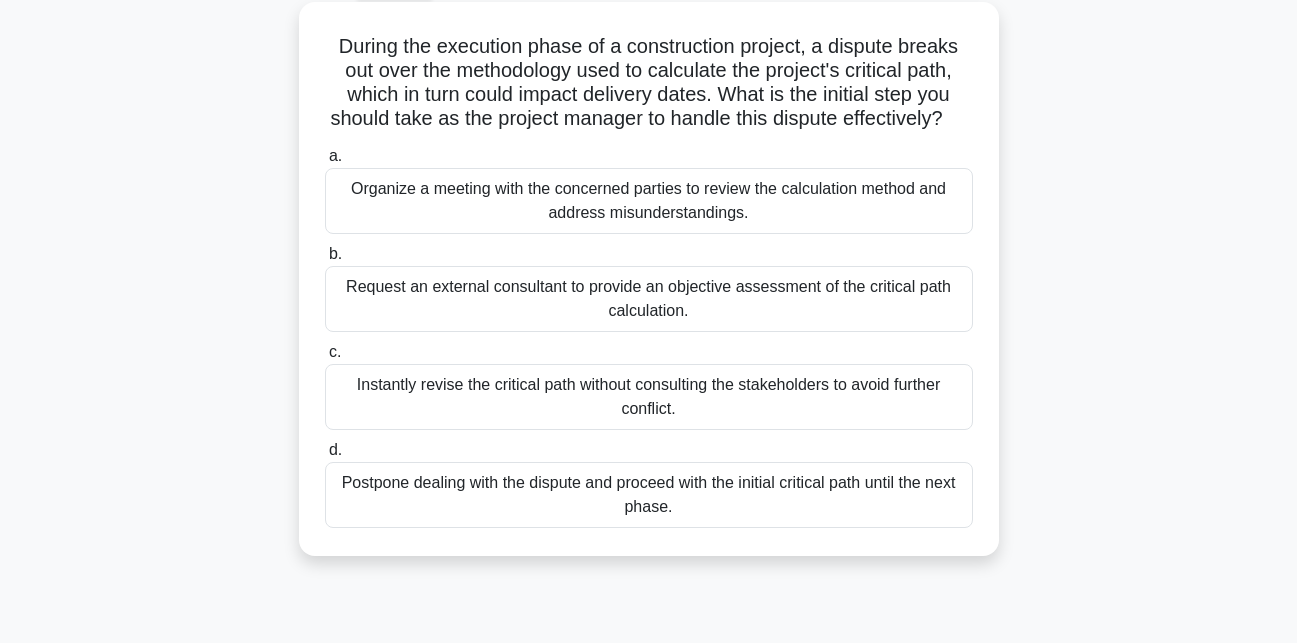 scroll, scrollTop: 117, scrollLeft: 0, axis: vertical 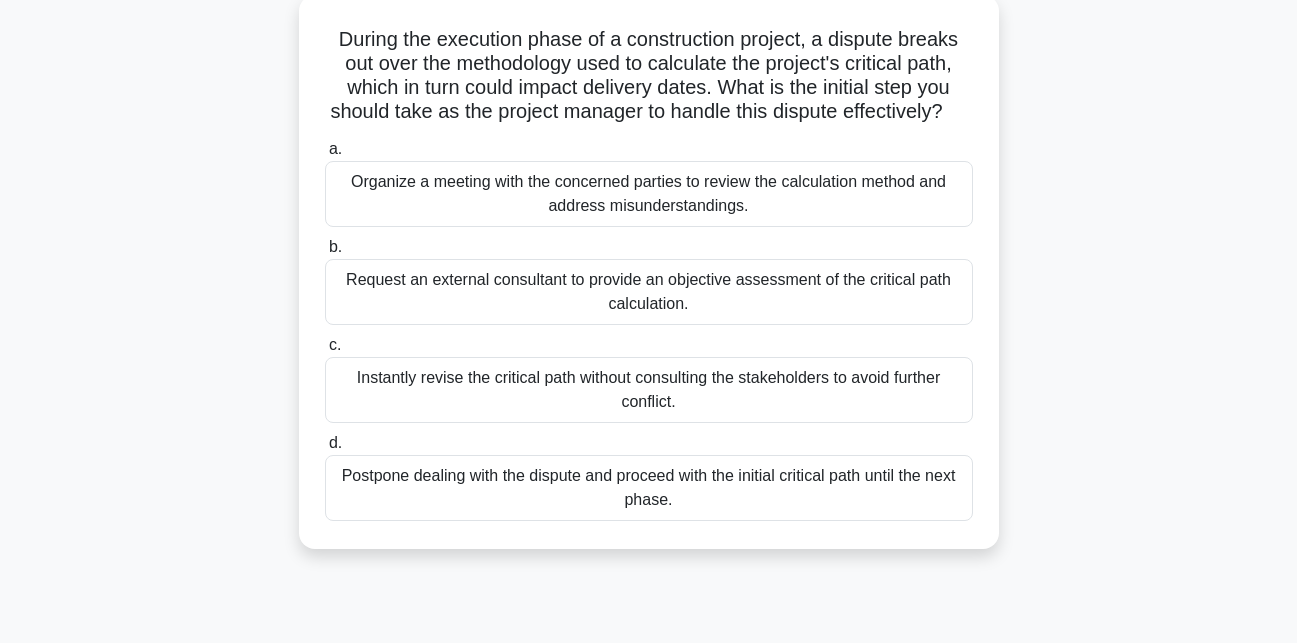 click on "Organize a meeting with the concerned parties to review the calculation method and address misunderstandings." at bounding box center (649, 194) 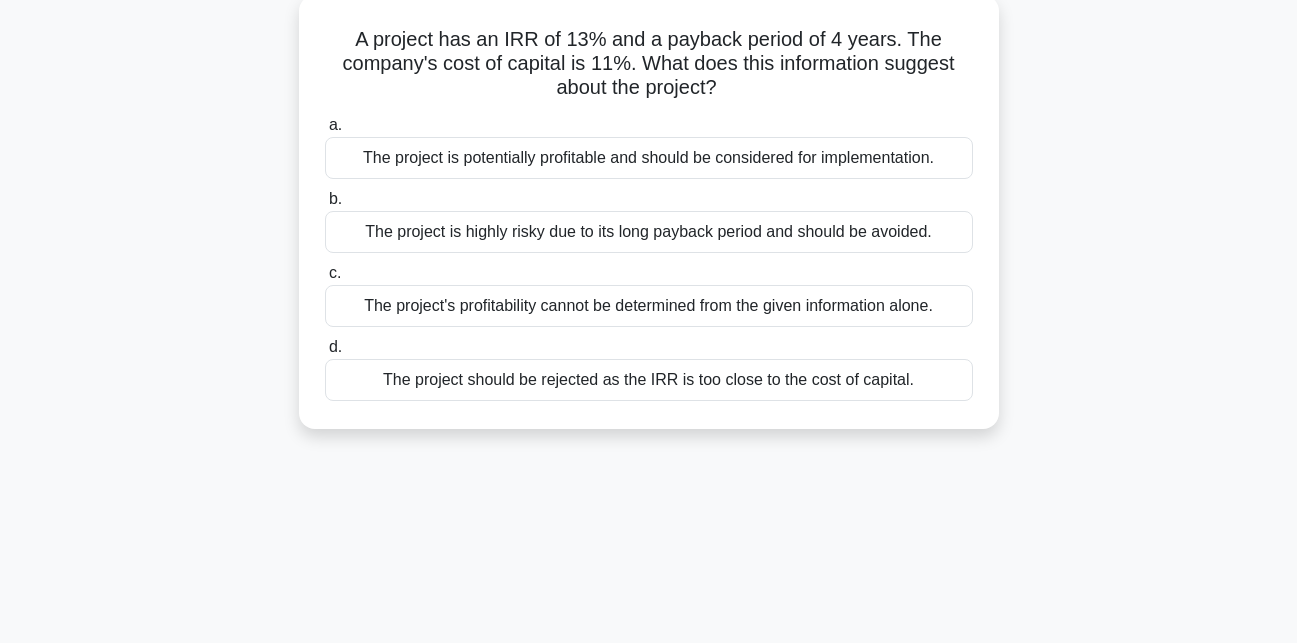 scroll, scrollTop: 0, scrollLeft: 0, axis: both 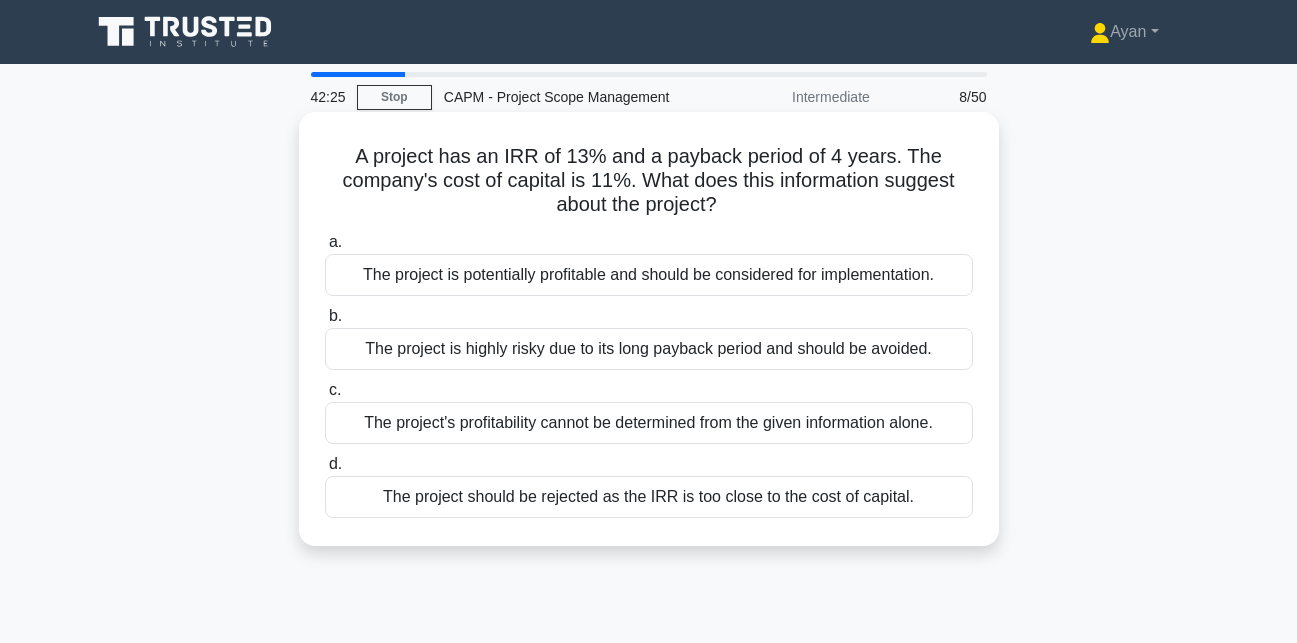 click on "The project is potentially profitable and should be considered for implementation." at bounding box center (649, 275) 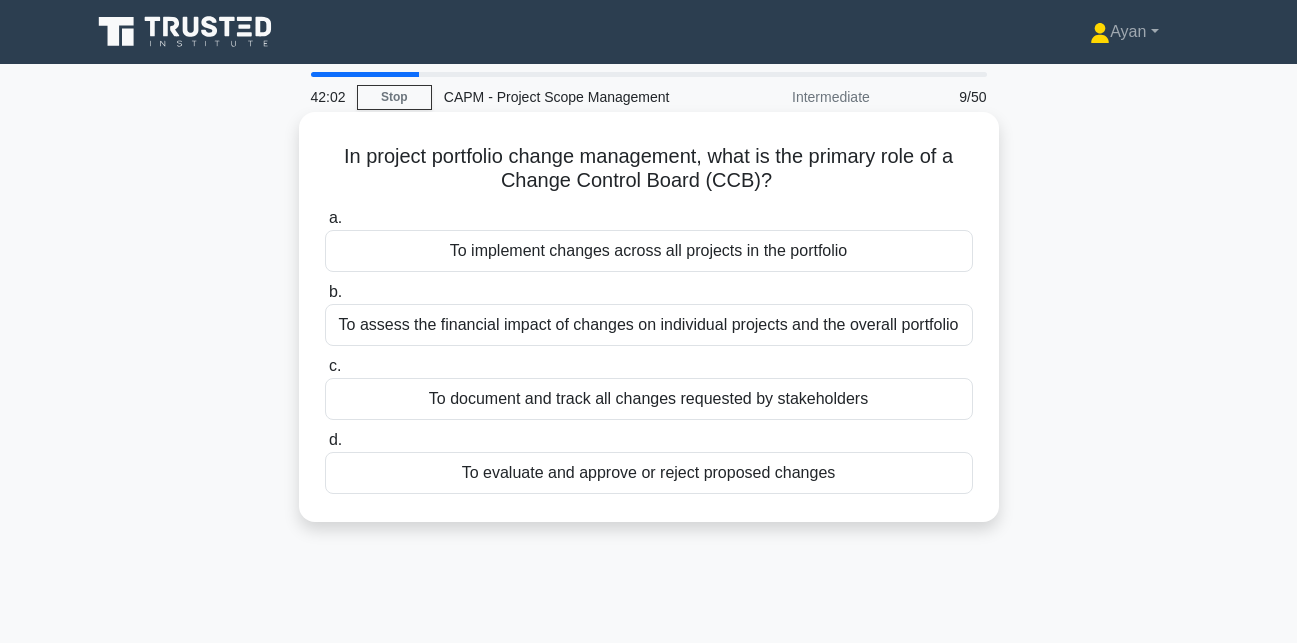 click on "To evaluate and approve or reject proposed changes" at bounding box center (649, 473) 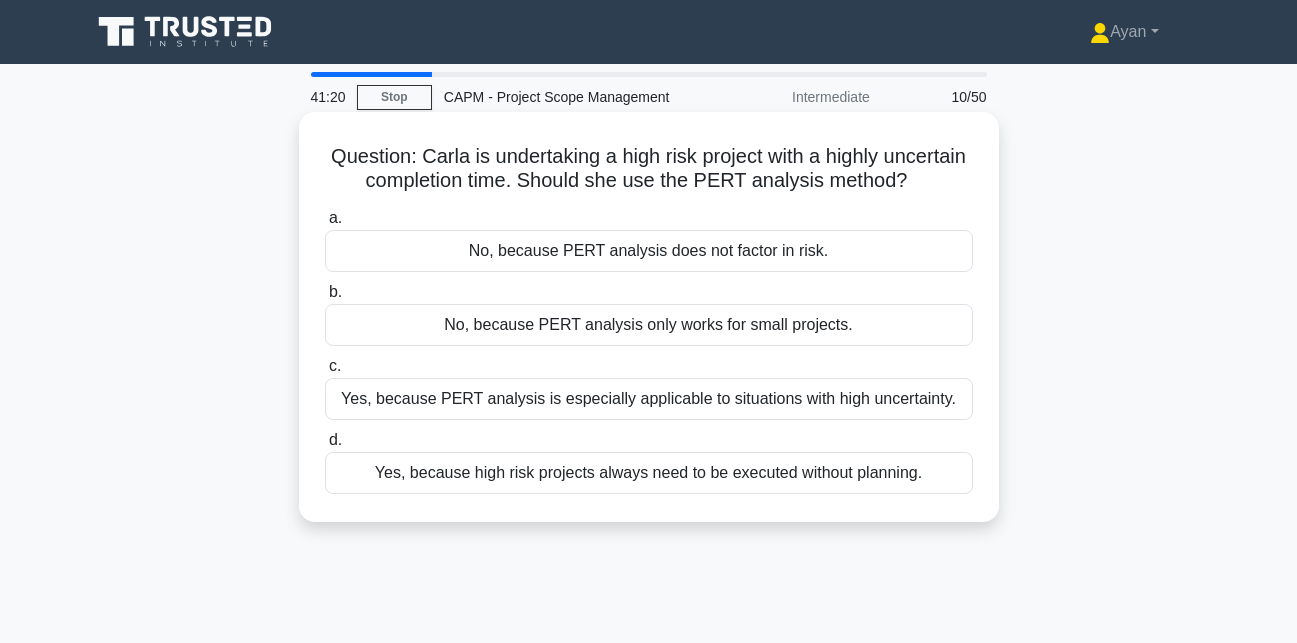 click on "Yes, because PERT analysis is especially applicable to situations with high uncertainty." at bounding box center [649, 399] 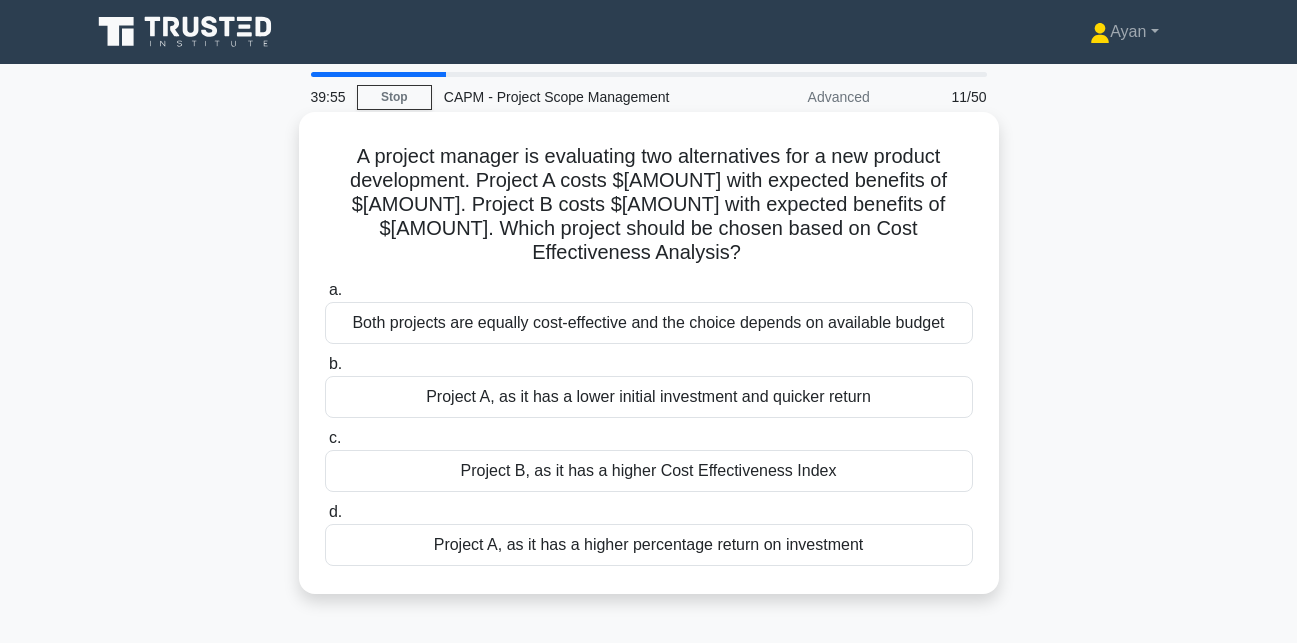 click on "Project B, as it has a higher Cost Effectiveness Index" at bounding box center [649, 471] 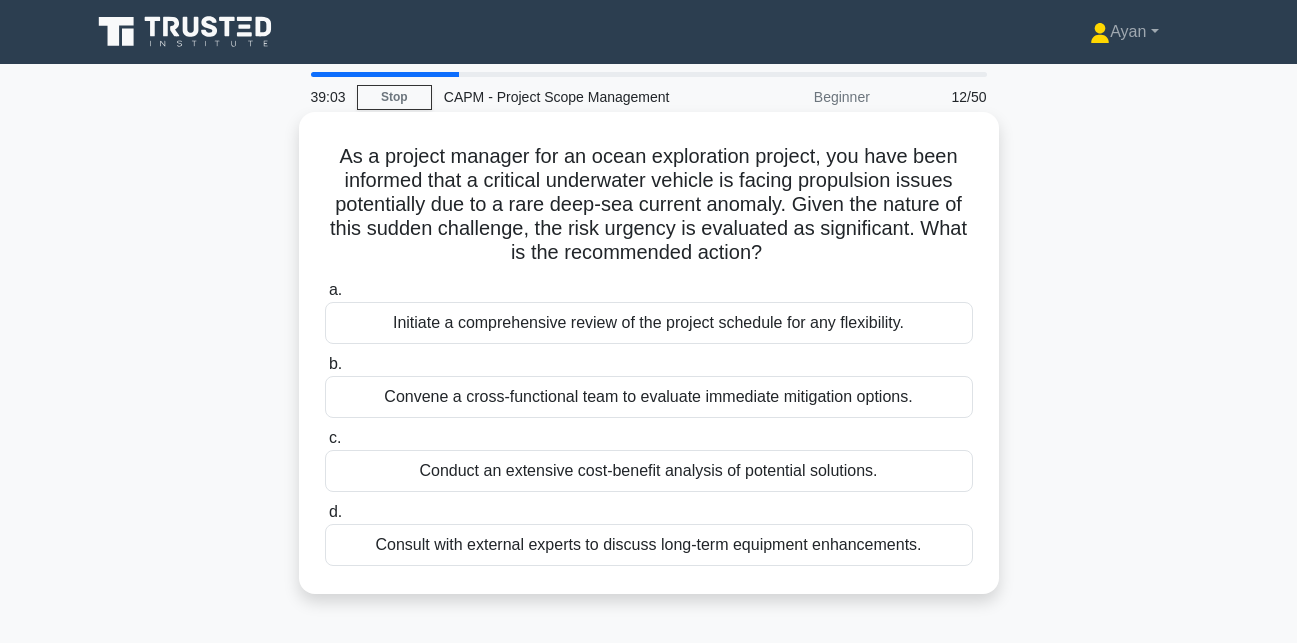 click on "Convene a cross-functional team to evaluate immediate mitigation options." at bounding box center (649, 397) 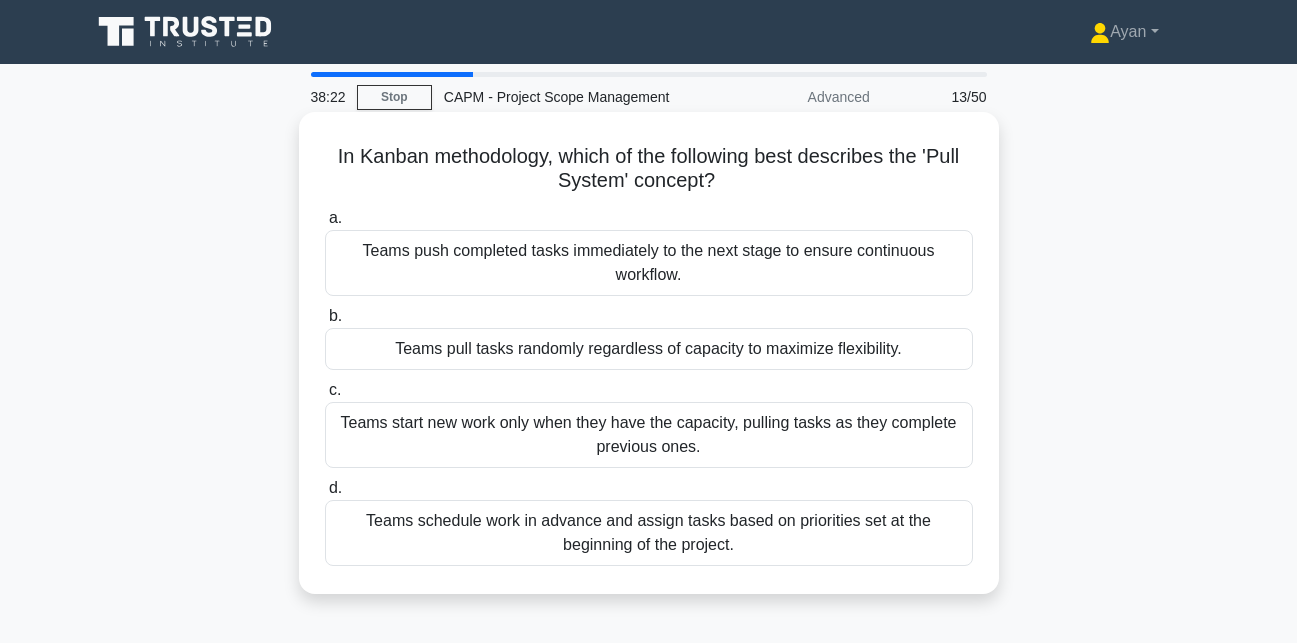 click on "Teams push completed tasks immediately to the next stage to ensure continuous workflow." at bounding box center [649, 263] 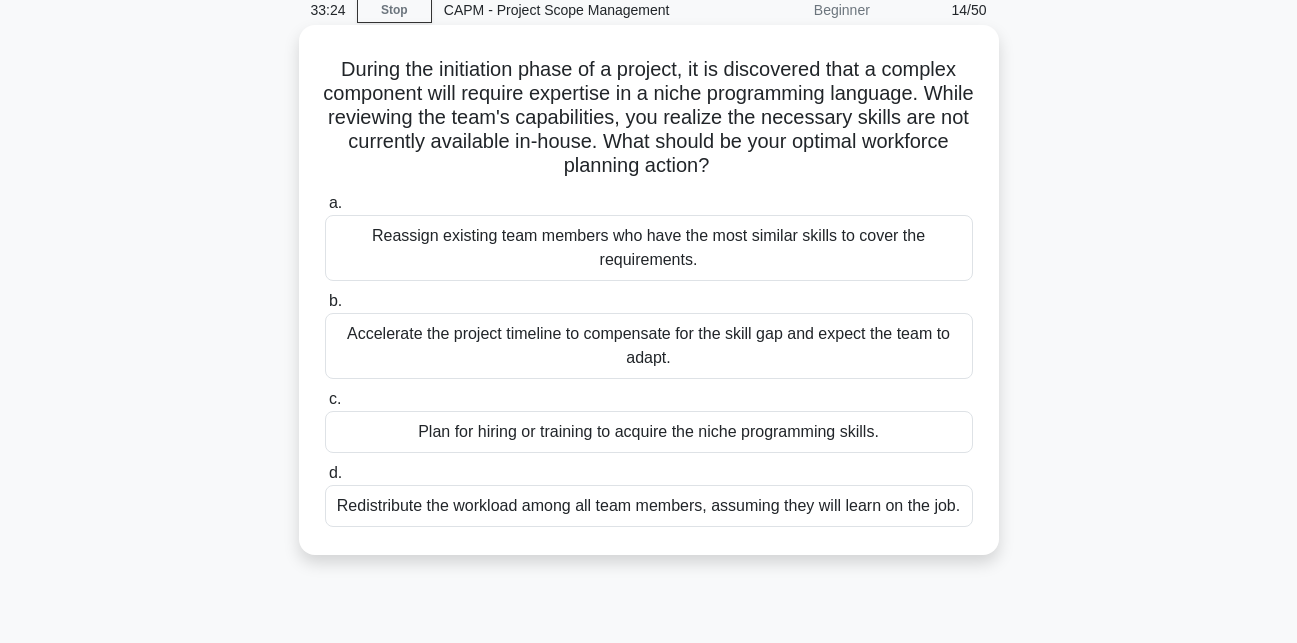 scroll, scrollTop: 83, scrollLeft: 0, axis: vertical 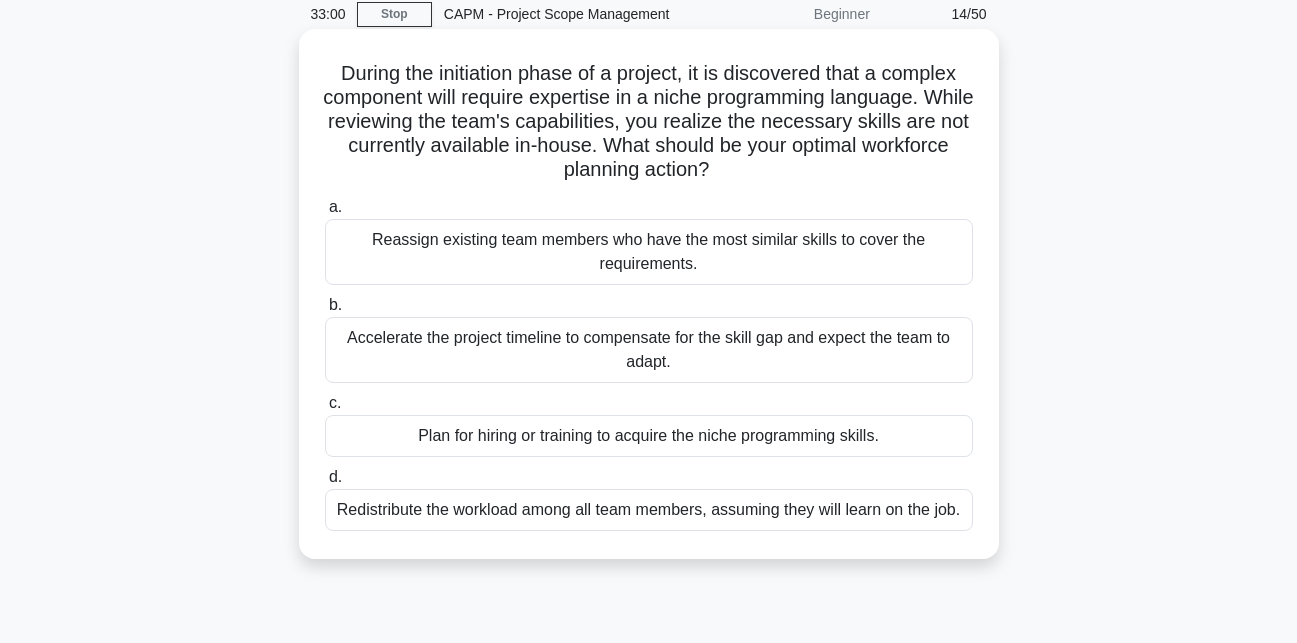 click on "Accelerate the project timeline to compensate for the skill gap and expect the team to adapt." at bounding box center [649, 350] 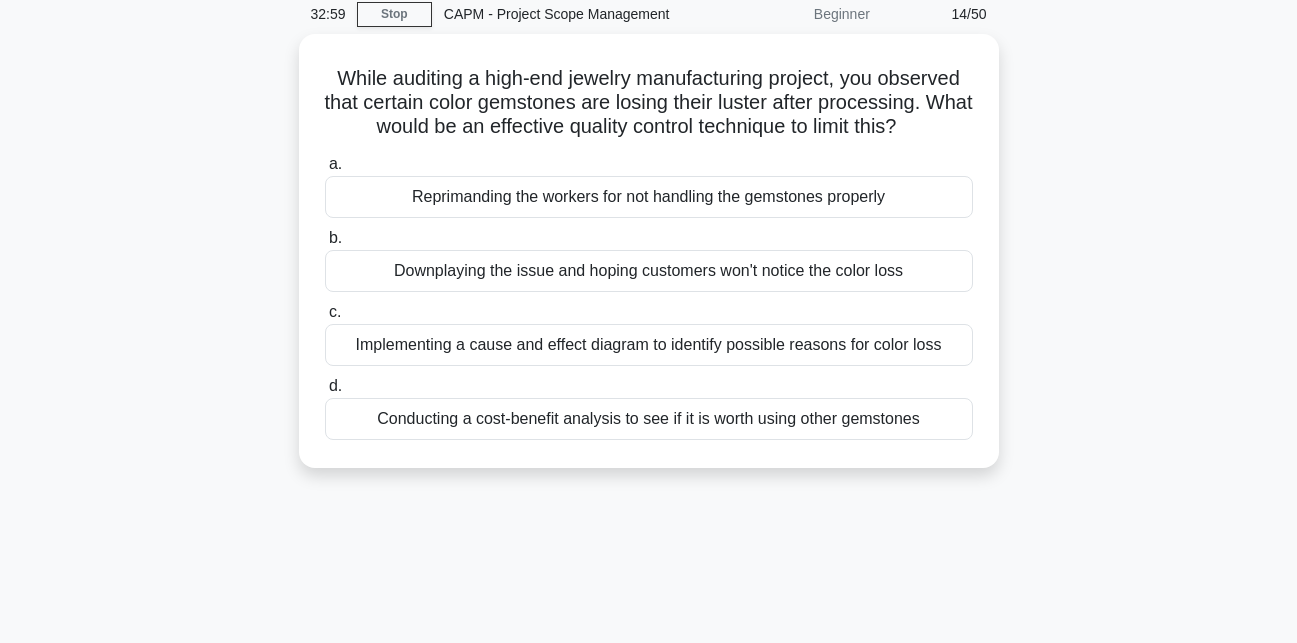 scroll, scrollTop: 0, scrollLeft: 0, axis: both 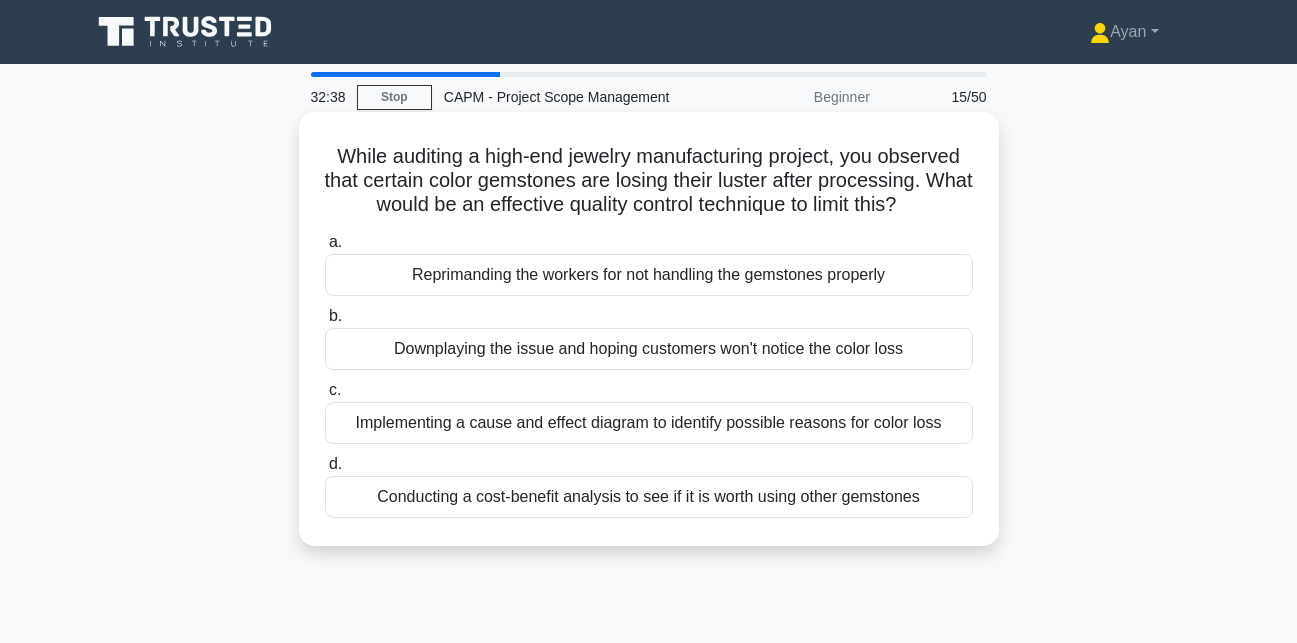 click on "Implementing a cause and effect diagram to identify possible reasons for color loss" at bounding box center [649, 423] 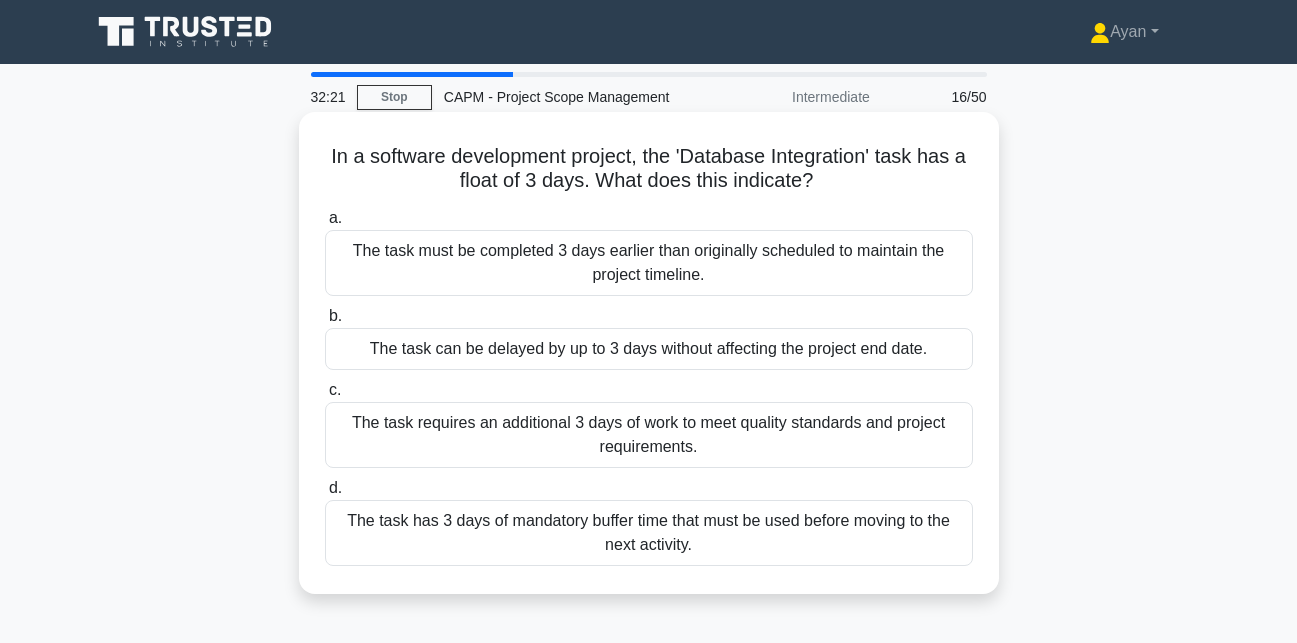 click on "The task can be delayed by up to 3 days without affecting the project end date." at bounding box center (649, 349) 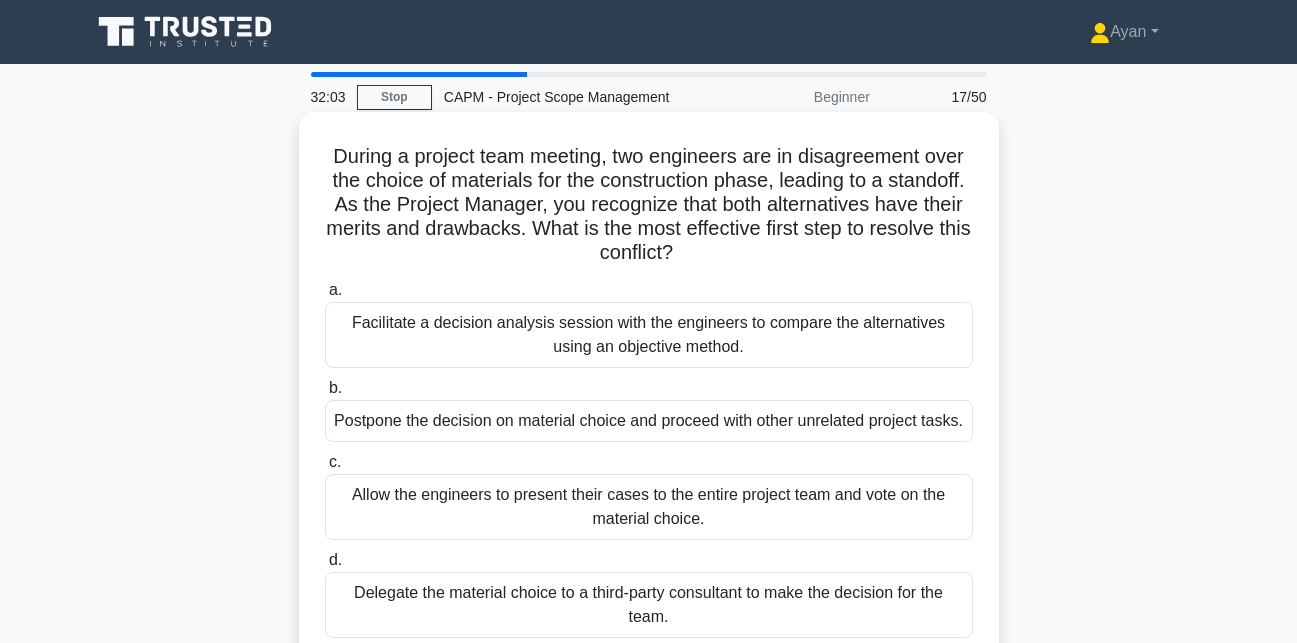 click on "During a project team meeting, two engineers are in disagreement over the choice of materials for the construction phase, leading to a standoff. As the Project Manager, you recognize that both alternatives have their merits and drawbacks. What is the most effective first step to resolve this conflict?
.spinner_0XTQ{transform-origin:center;animation:spinner_y6GP .75s linear infinite}@keyframes spinner_y6GP{100%{transform:rotate(360deg)}}" at bounding box center (649, 205) 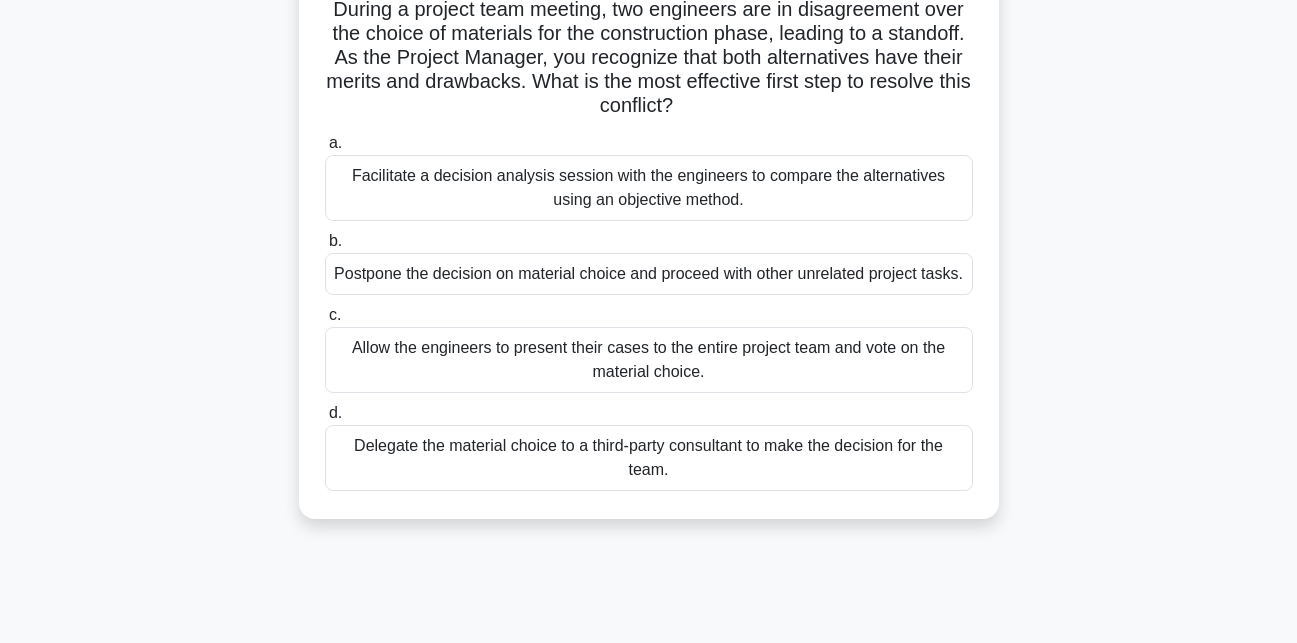 scroll, scrollTop: 143, scrollLeft: 0, axis: vertical 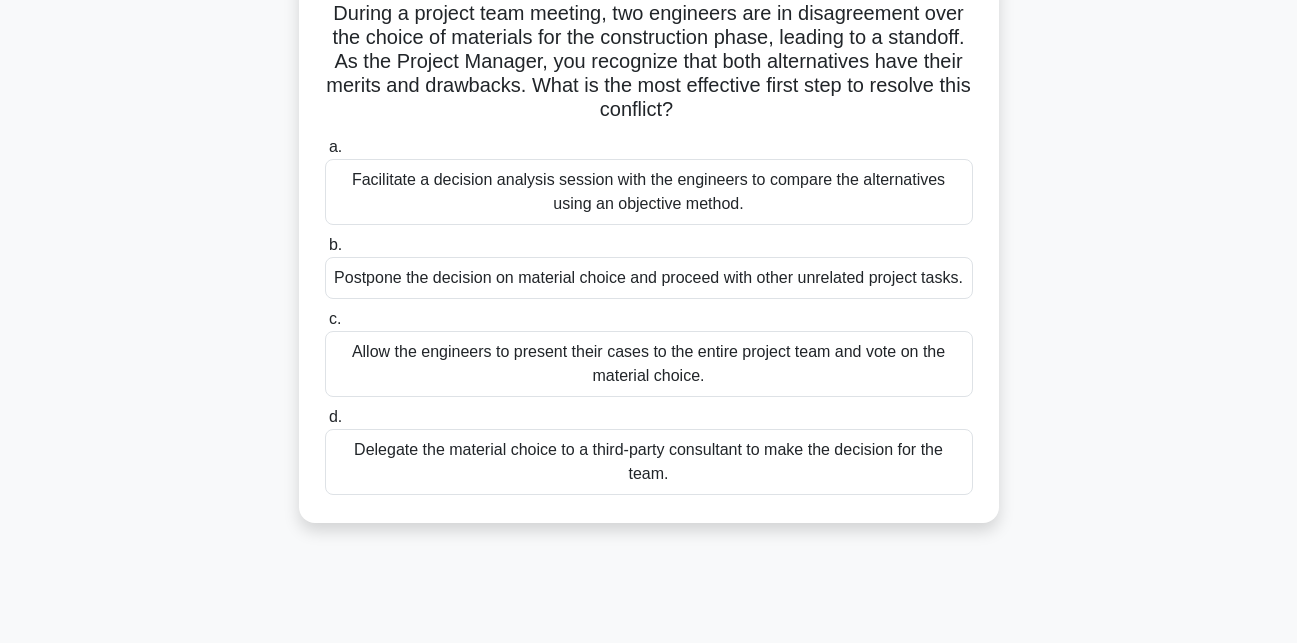 click on "Allow the engineers to present their cases to the entire project team and vote on the material choice." at bounding box center (649, 364) 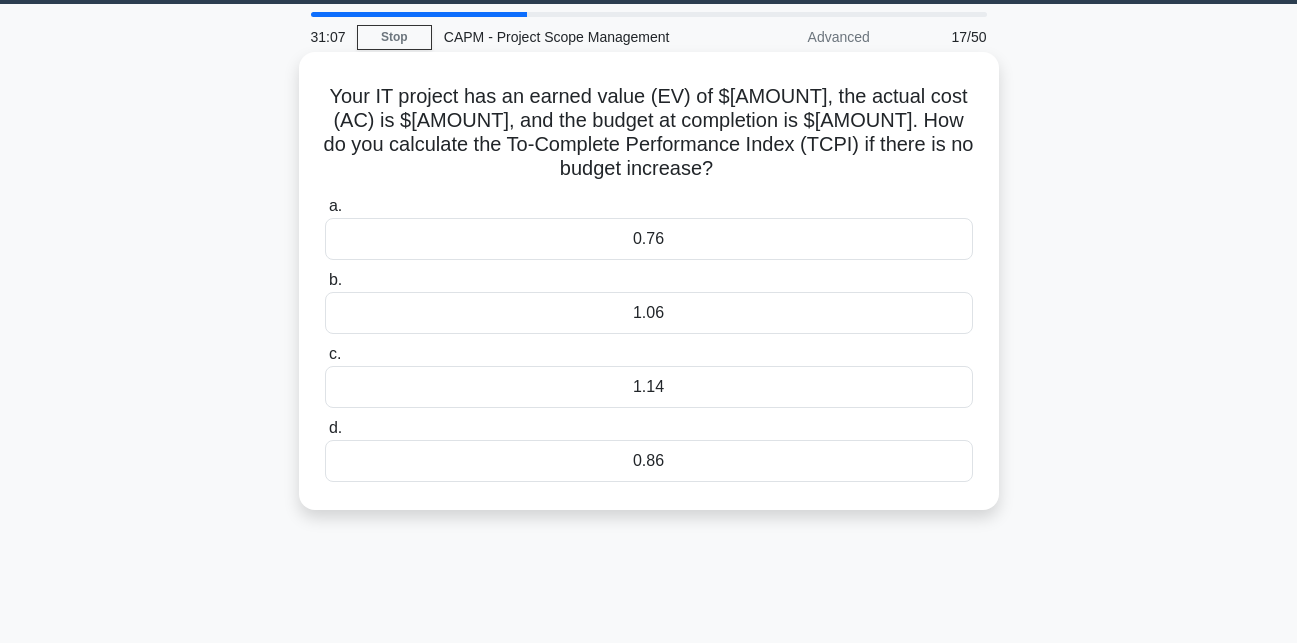 scroll, scrollTop: 0, scrollLeft: 0, axis: both 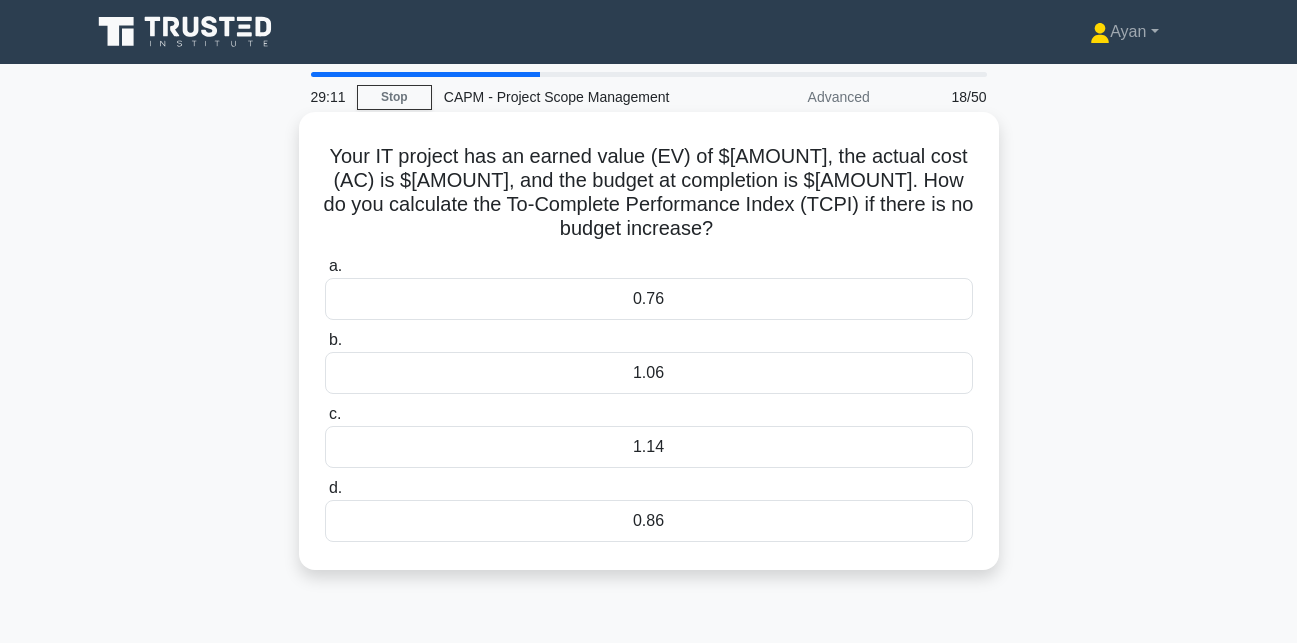 click on "1.14" at bounding box center (649, 447) 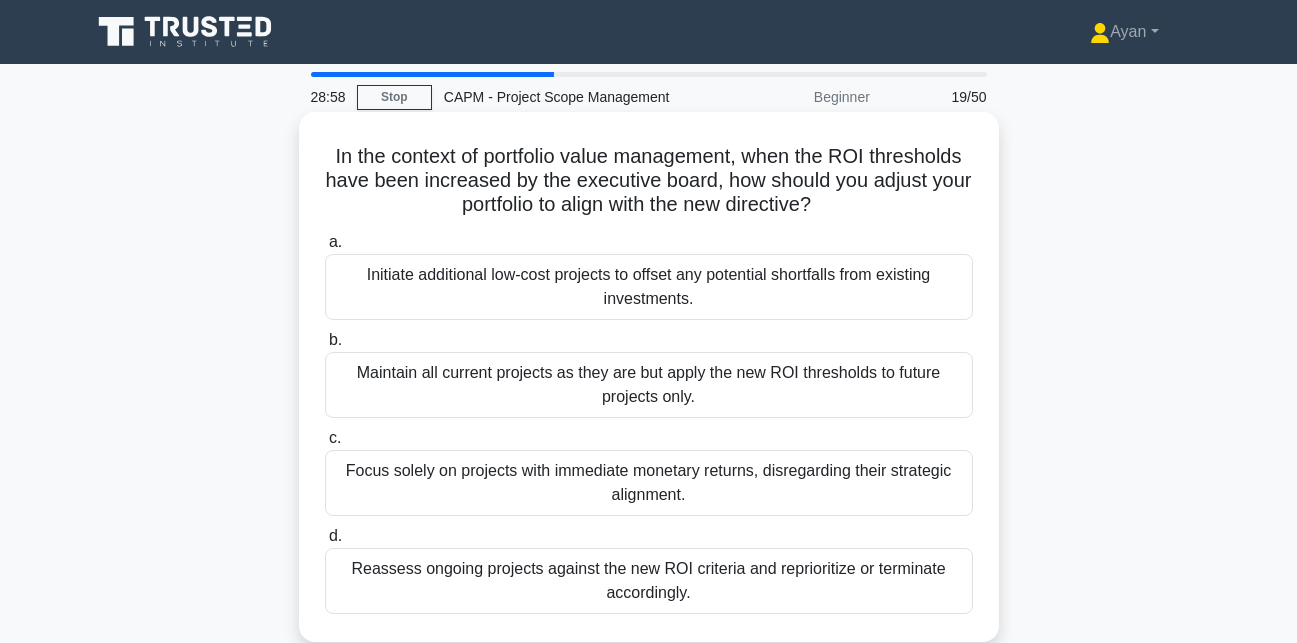 scroll, scrollTop: 33, scrollLeft: 0, axis: vertical 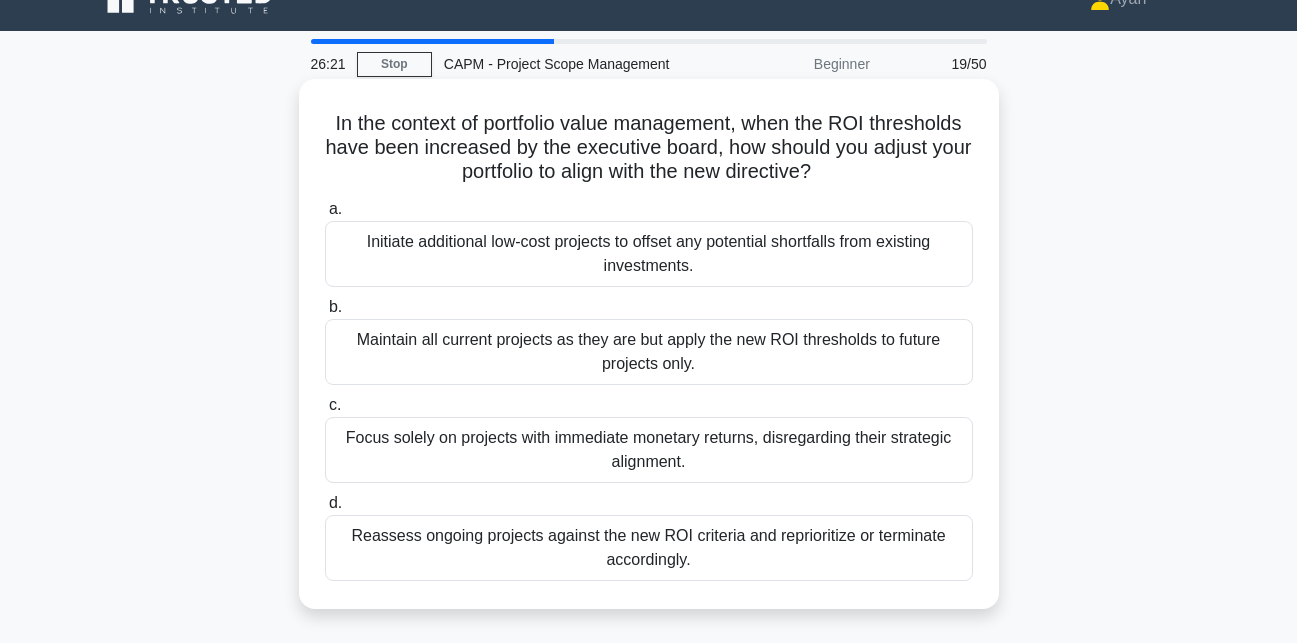 click on "Reassess ongoing projects against the new ROI criteria and reprioritize or terminate accordingly." at bounding box center (649, 548) 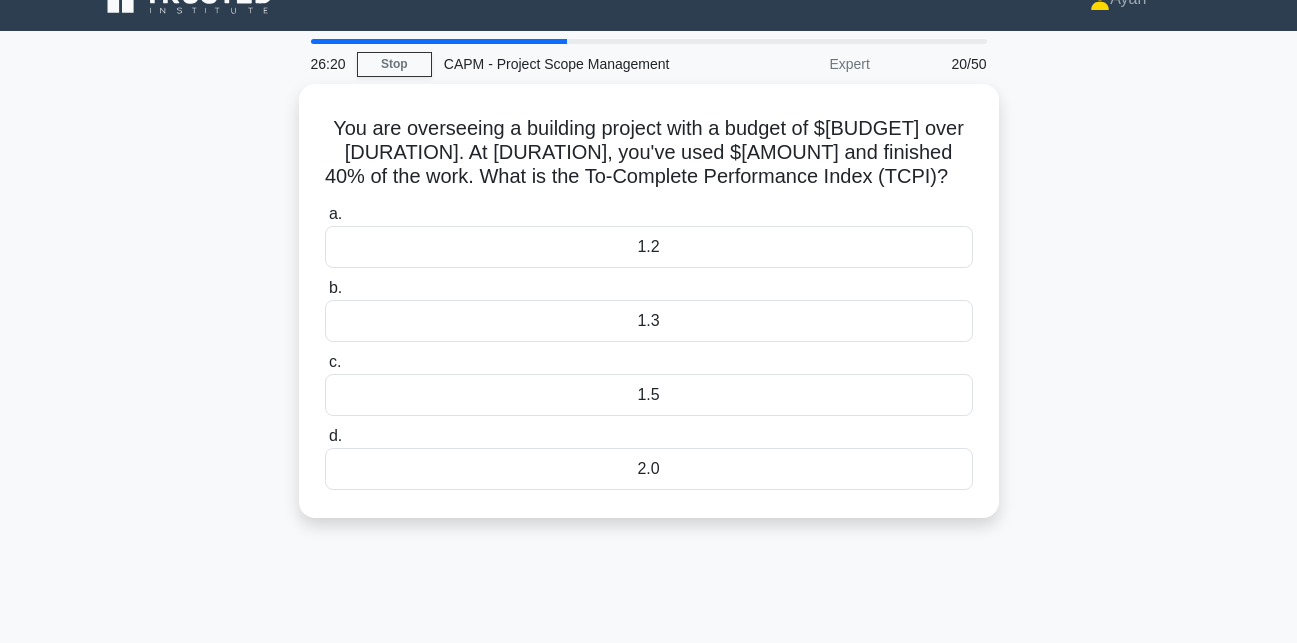 scroll, scrollTop: 0, scrollLeft: 0, axis: both 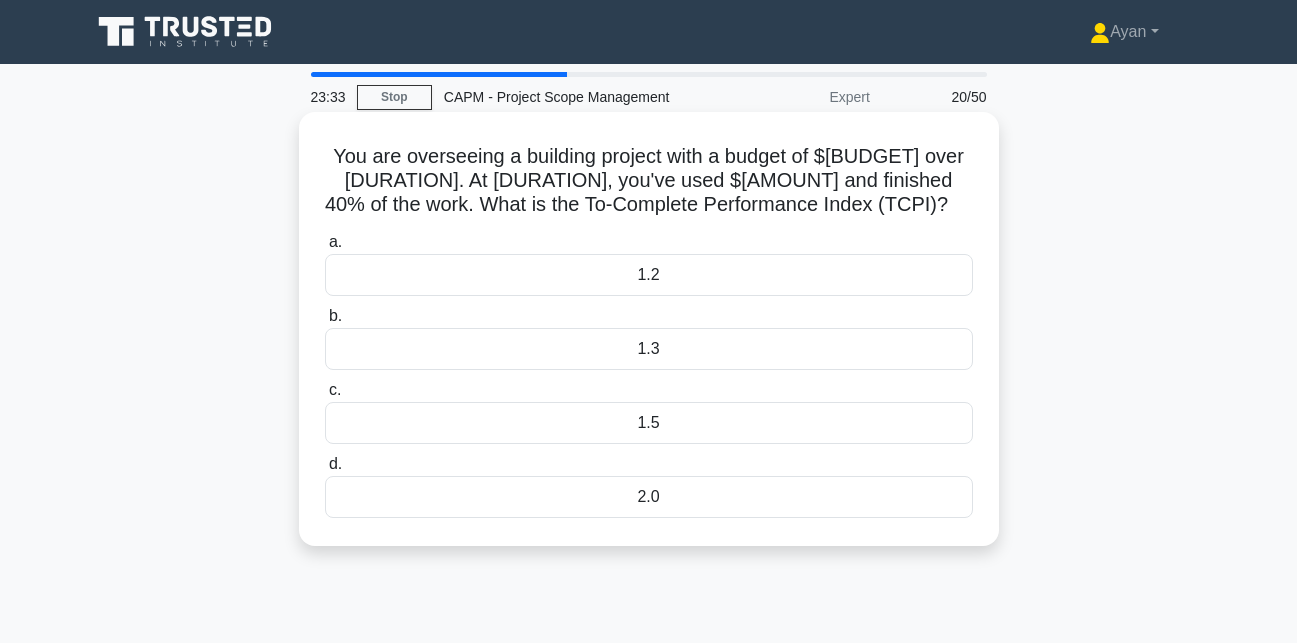 click on "1.2" at bounding box center (649, 275) 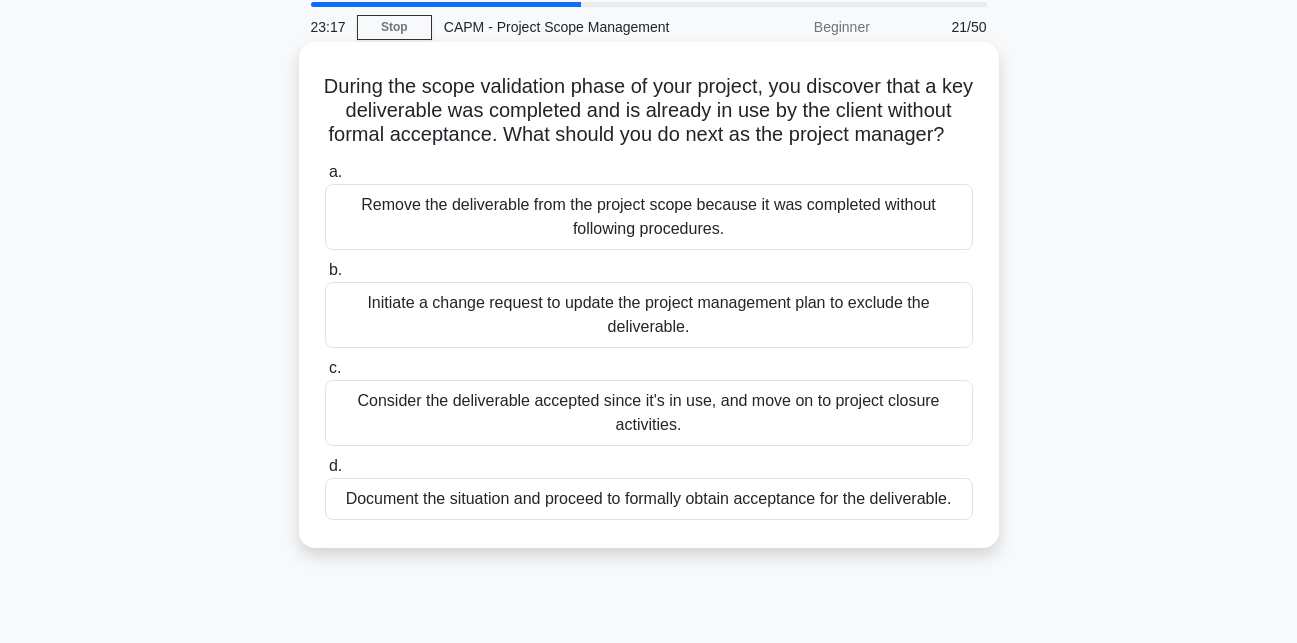 scroll, scrollTop: 73, scrollLeft: 0, axis: vertical 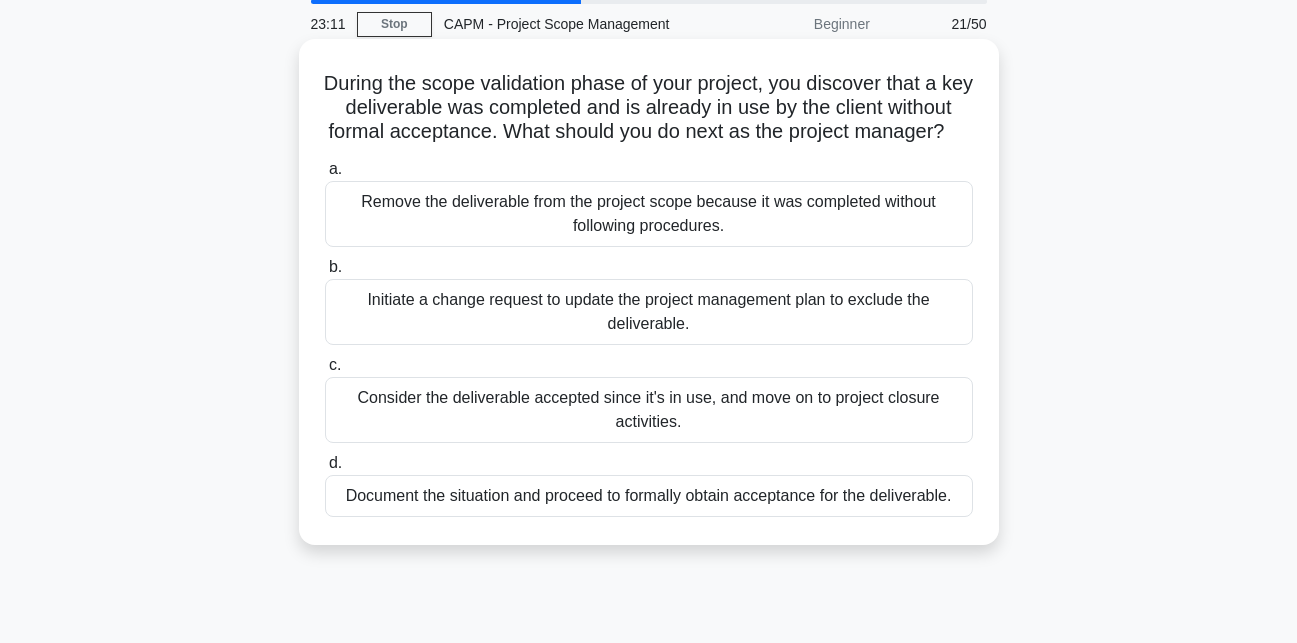 click on "Document the situation and proceed to formally obtain acceptance for the deliverable." at bounding box center (649, 496) 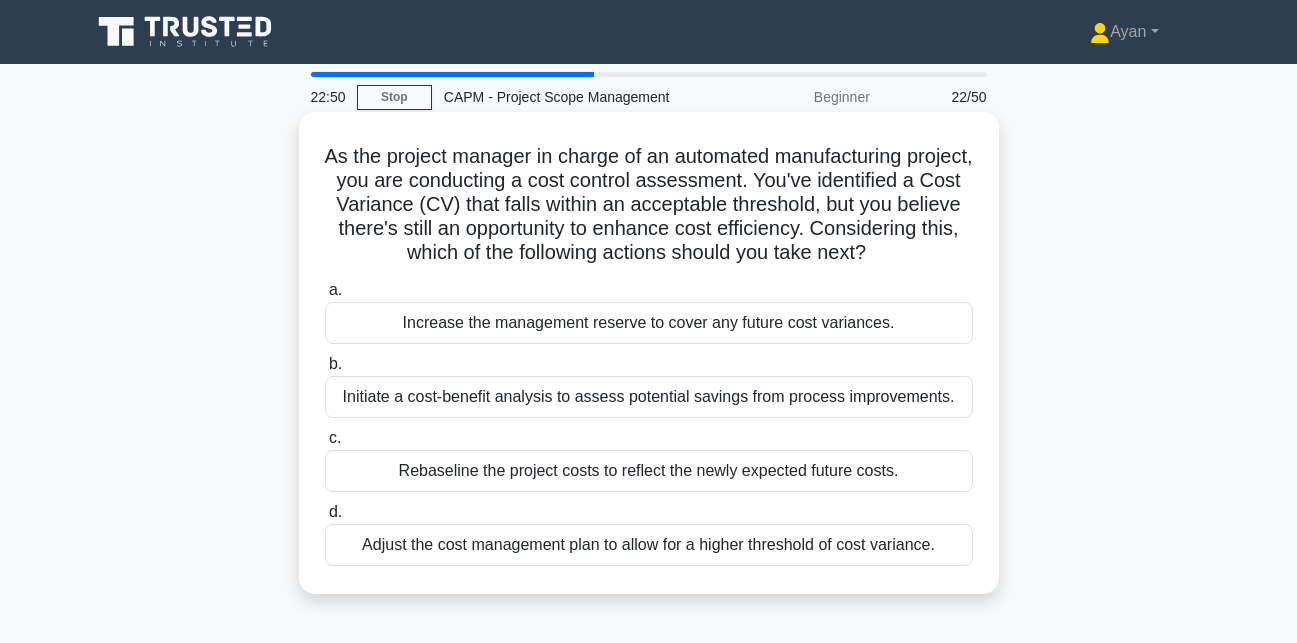 scroll, scrollTop: 44, scrollLeft: 0, axis: vertical 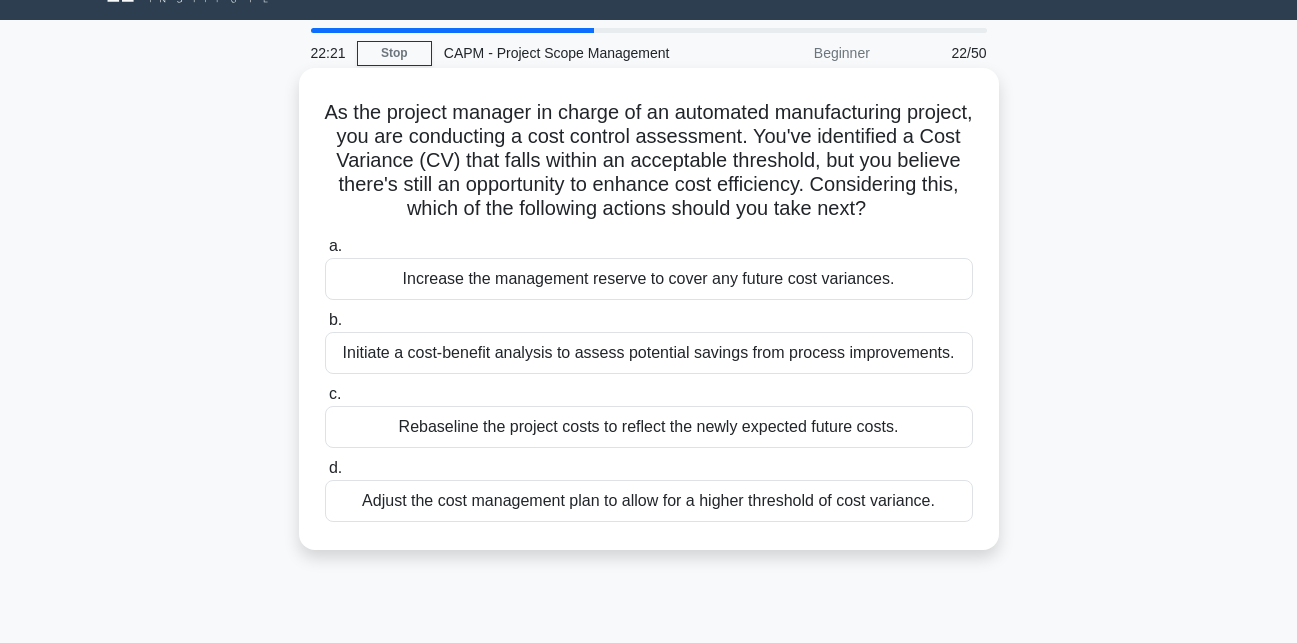 click on "Initiate a cost-benefit analysis to assess potential savings from process improvements." at bounding box center (649, 353) 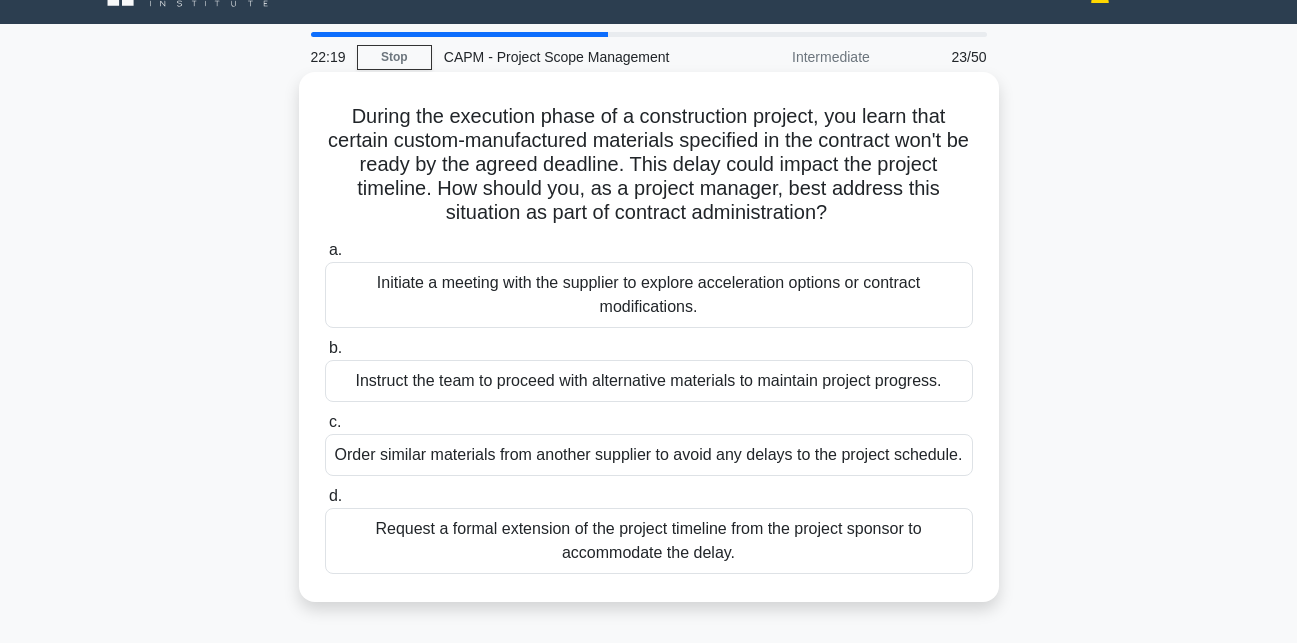 scroll, scrollTop: 63, scrollLeft: 0, axis: vertical 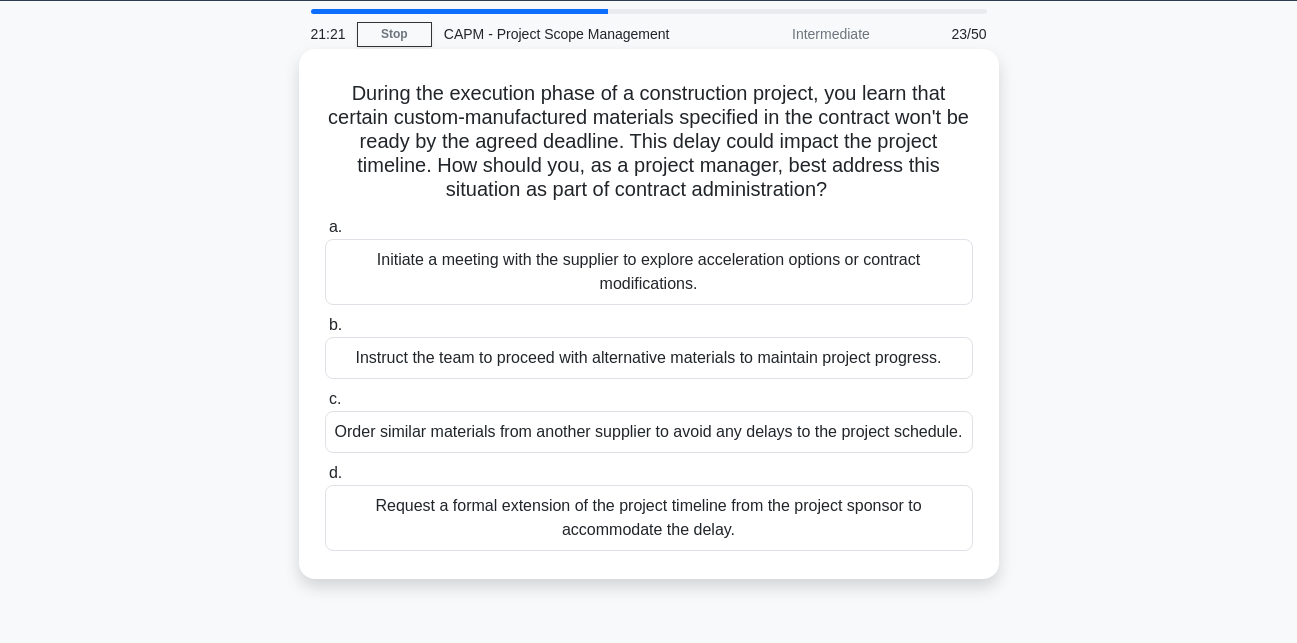 click on "Request a formal extension of the project timeline from the project sponsor to accommodate the delay." at bounding box center (649, 518) 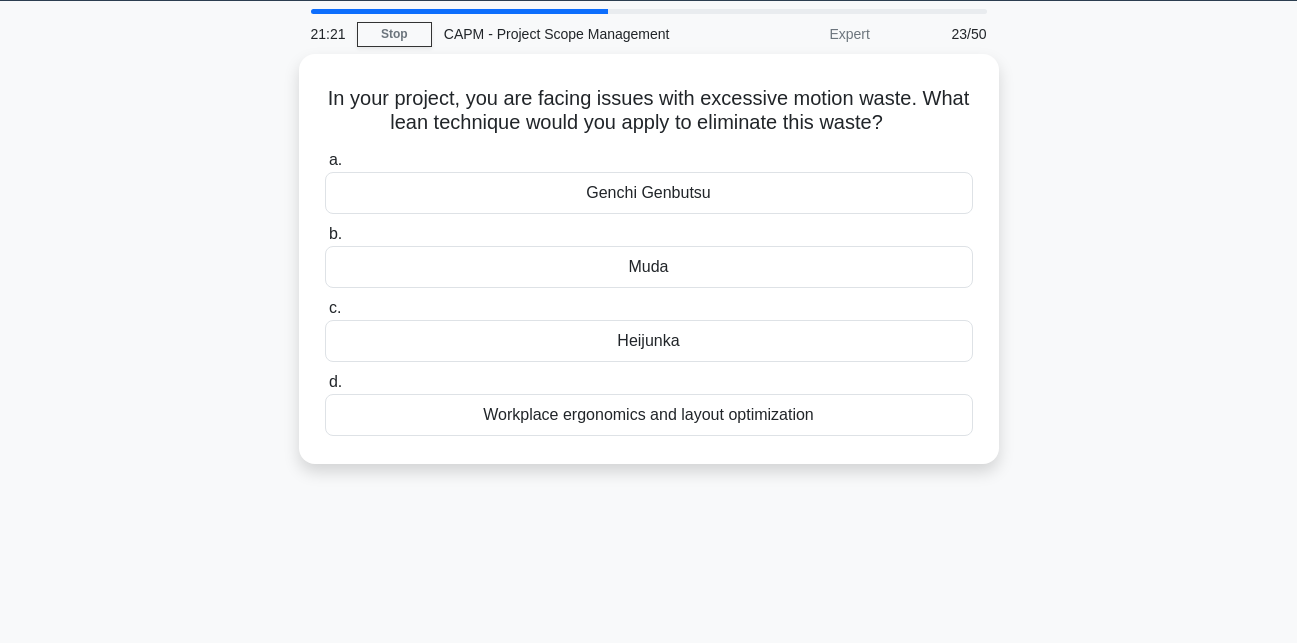 scroll, scrollTop: 0, scrollLeft: 0, axis: both 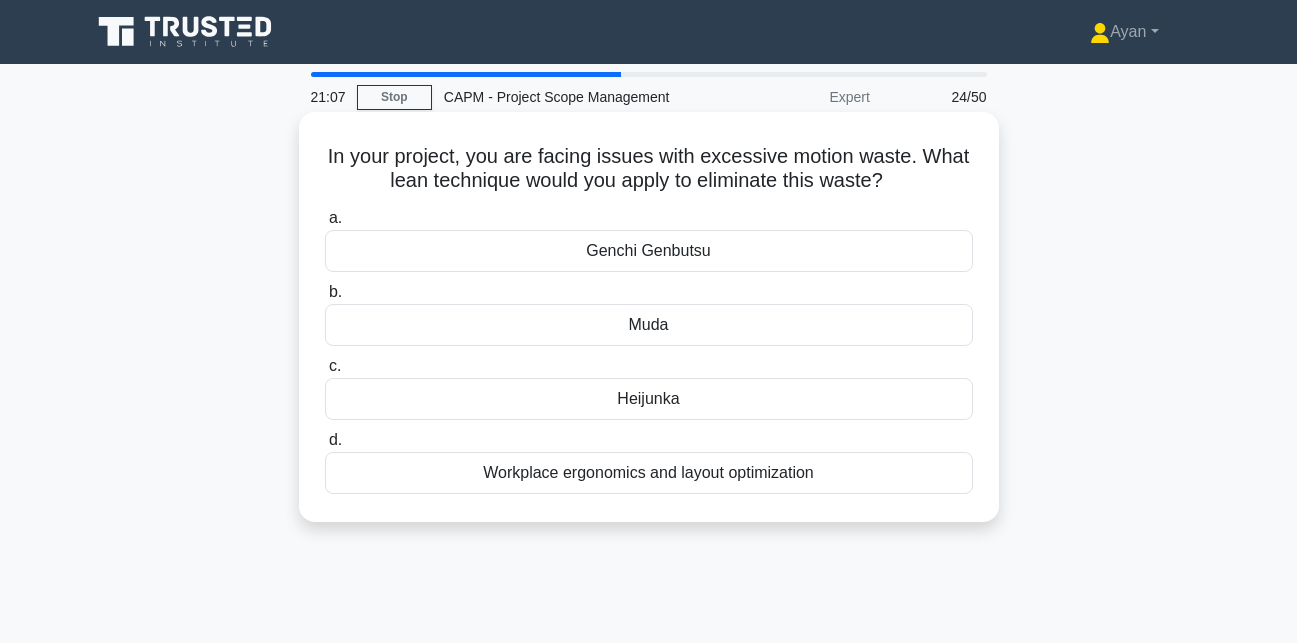 click on "Workplace ergonomics and layout optimization" at bounding box center [649, 473] 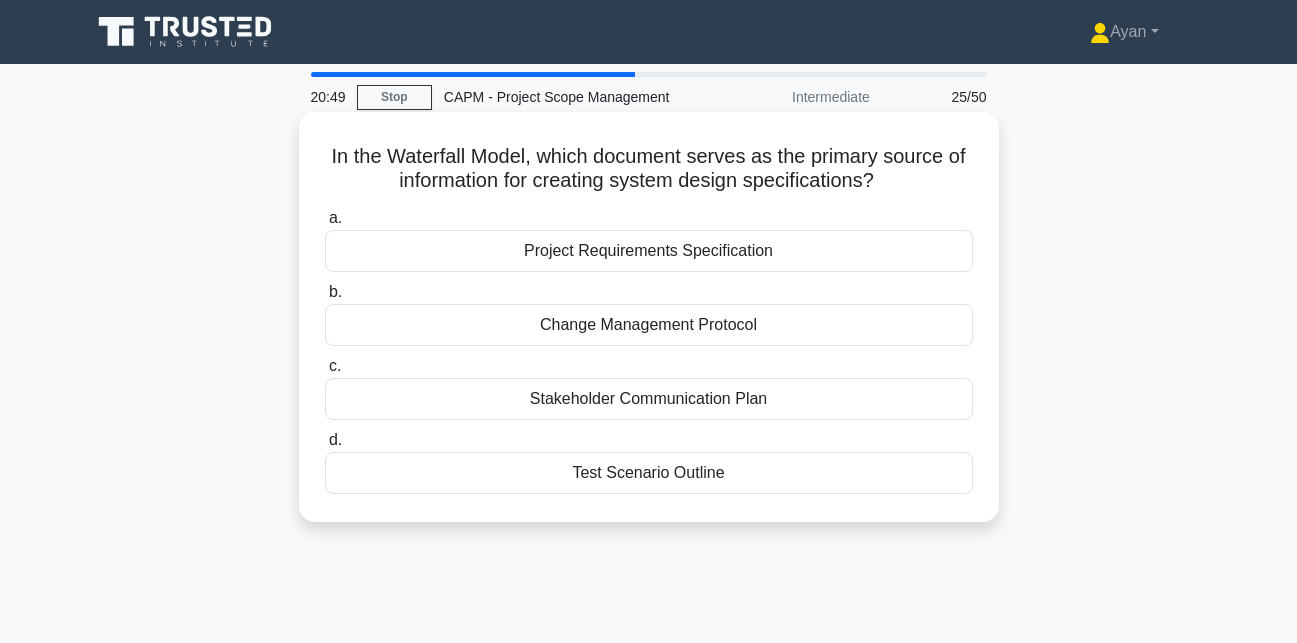 click on "Project Requirements Specification" at bounding box center (649, 251) 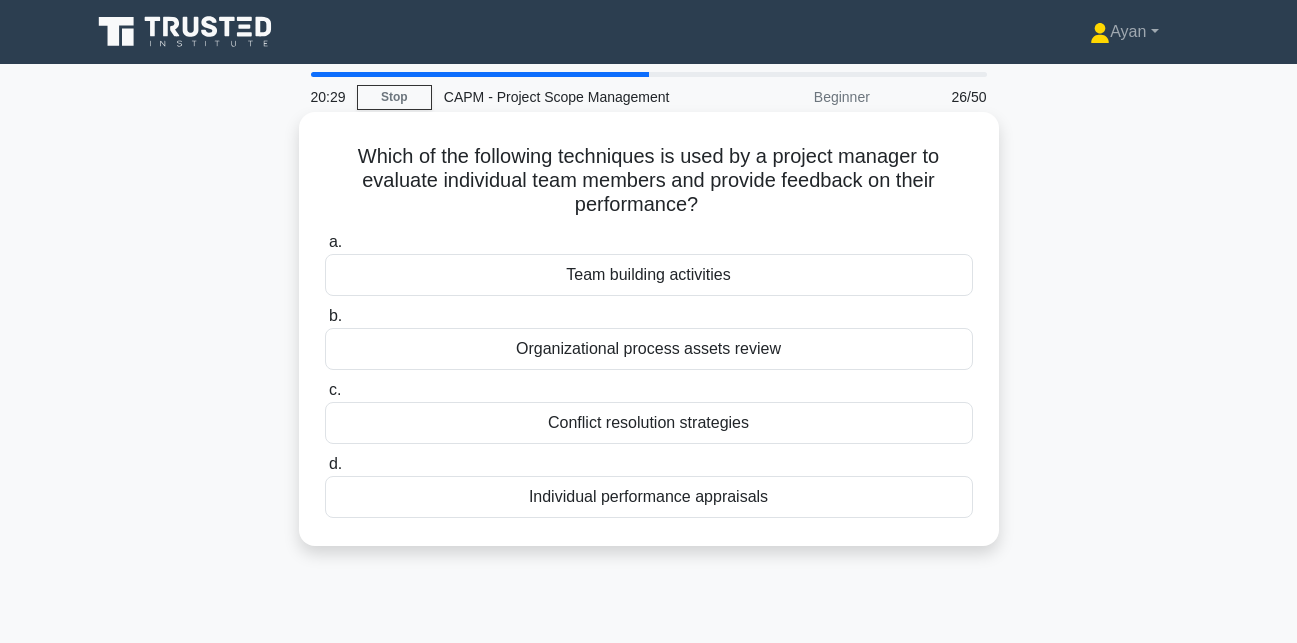 click on "Individual performance appraisals" at bounding box center (649, 497) 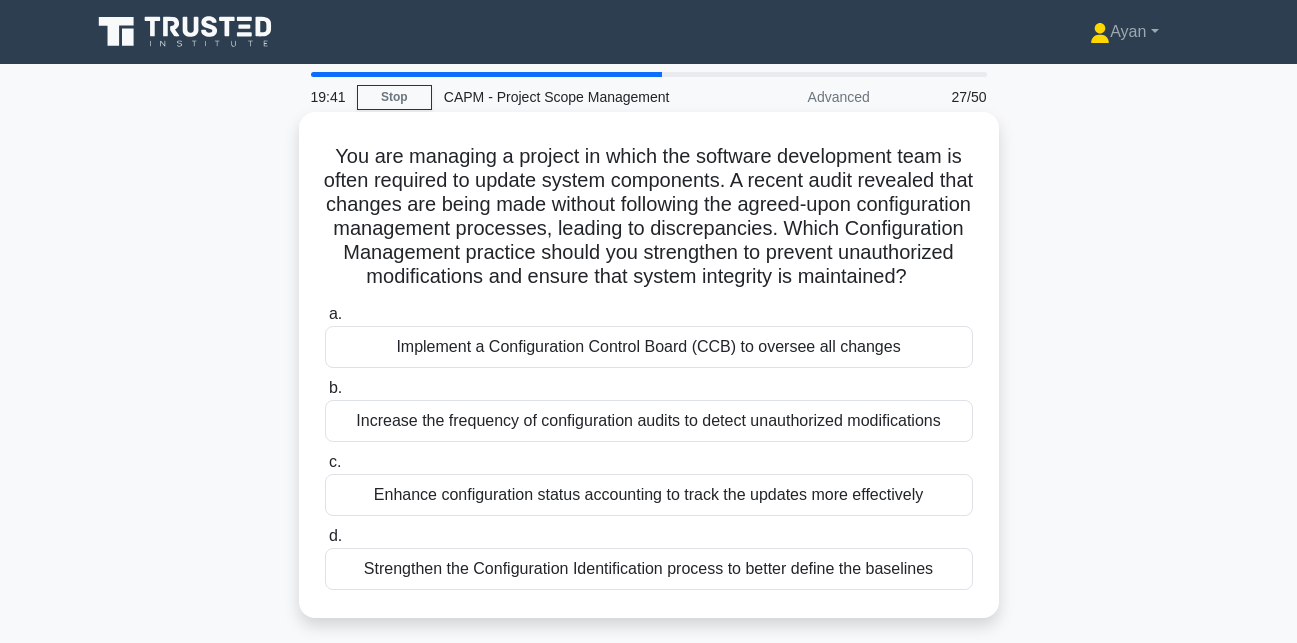 click on "Implement a Configuration Control Board (CCB) to oversee all changes" at bounding box center [649, 347] 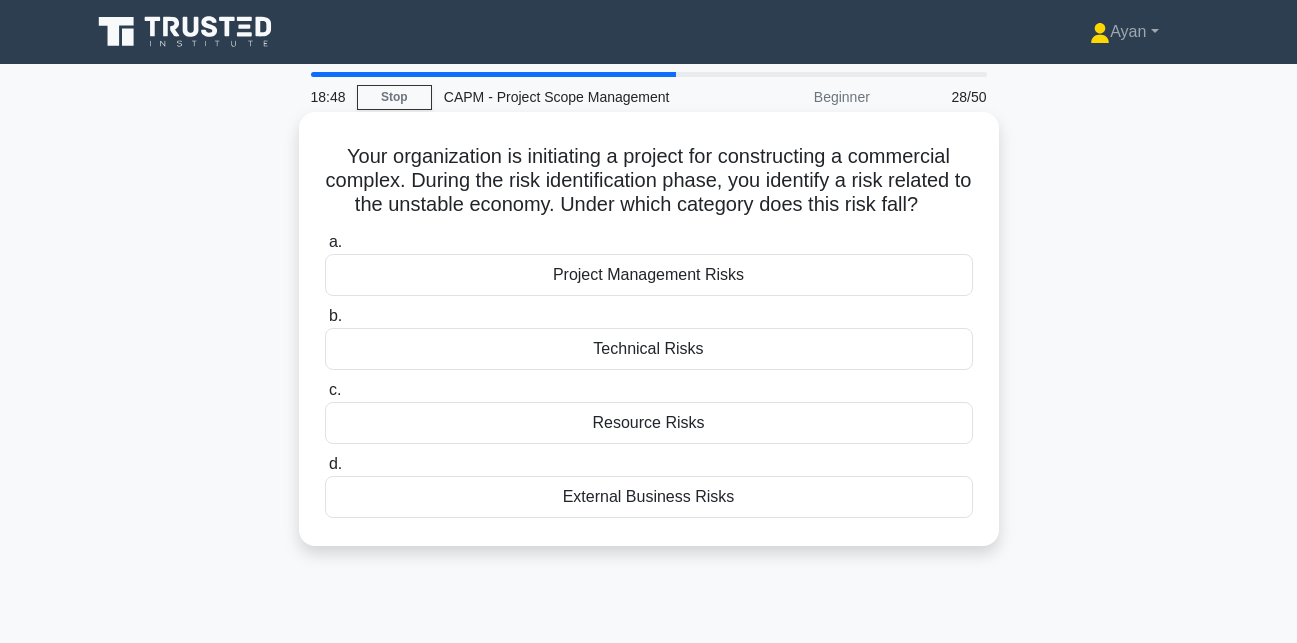 click on "External Business Risks" at bounding box center [649, 497] 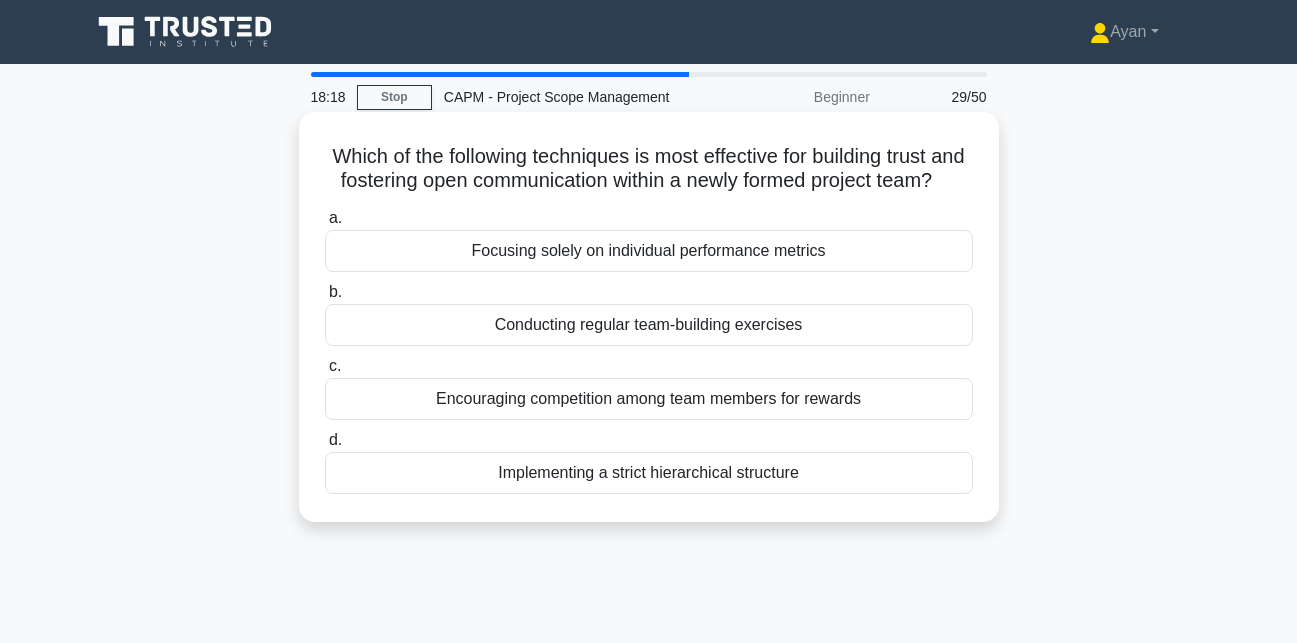 click on "Conducting regular team-building exercises" at bounding box center [649, 325] 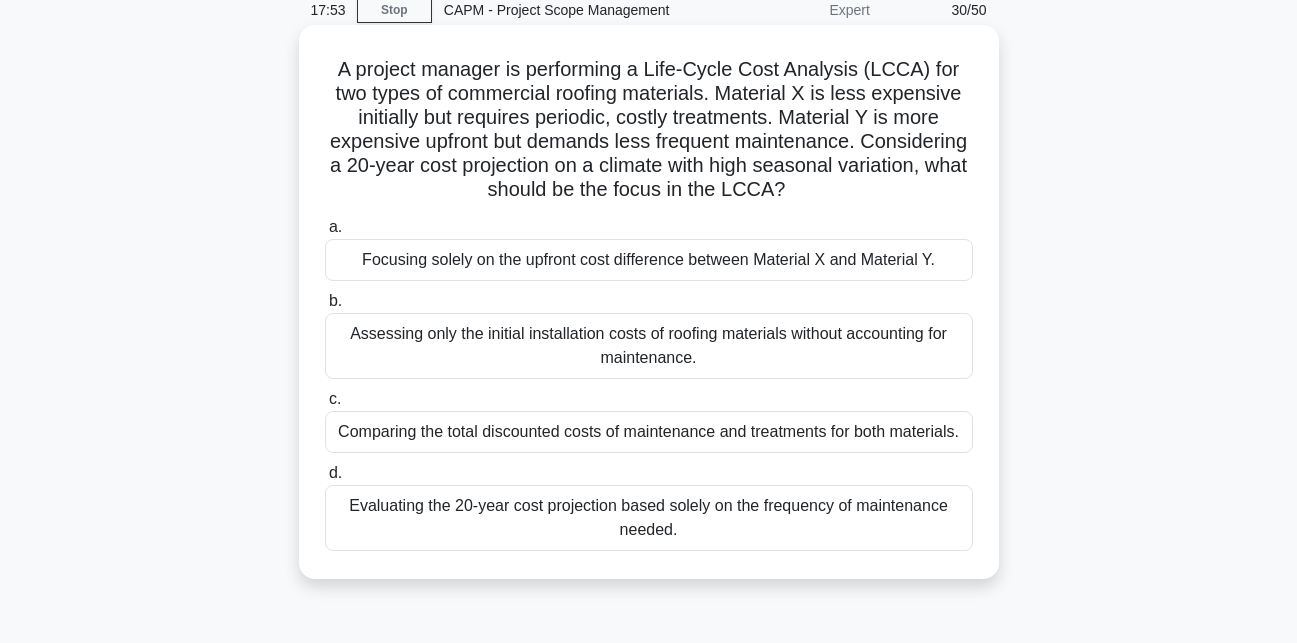 scroll, scrollTop: 84, scrollLeft: 0, axis: vertical 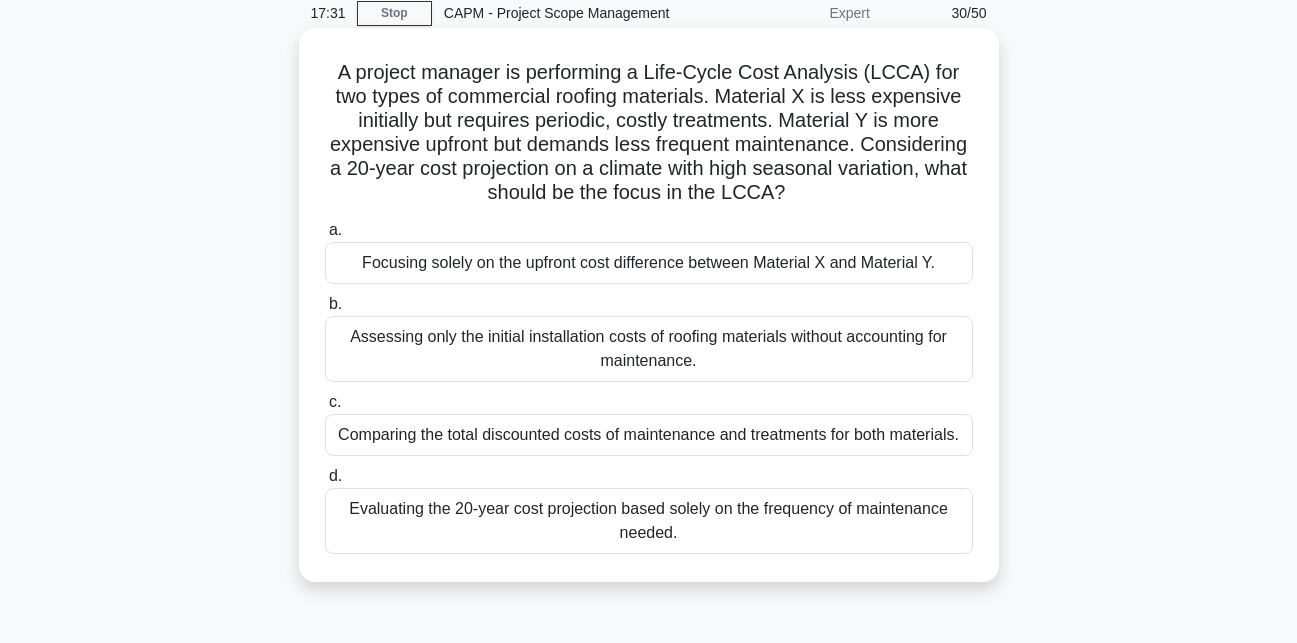 click on "Comparing the total discounted costs of maintenance and treatments for both materials." at bounding box center (649, 435) 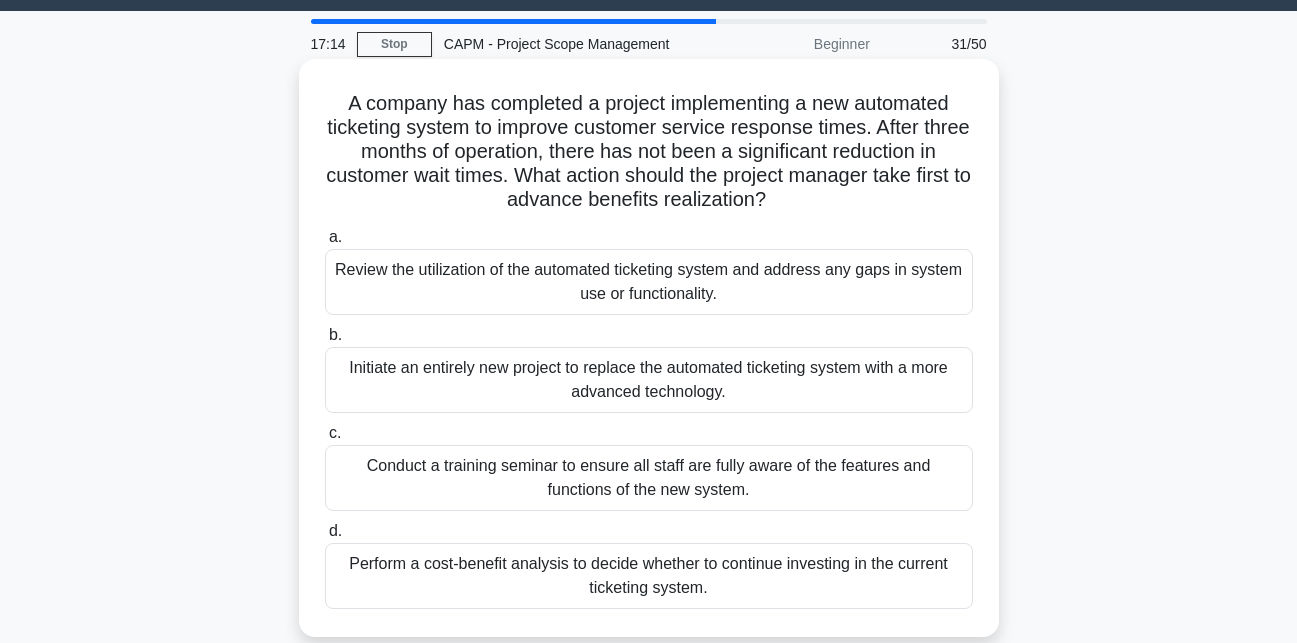 scroll, scrollTop: 77, scrollLeft: 0, axis: vertical 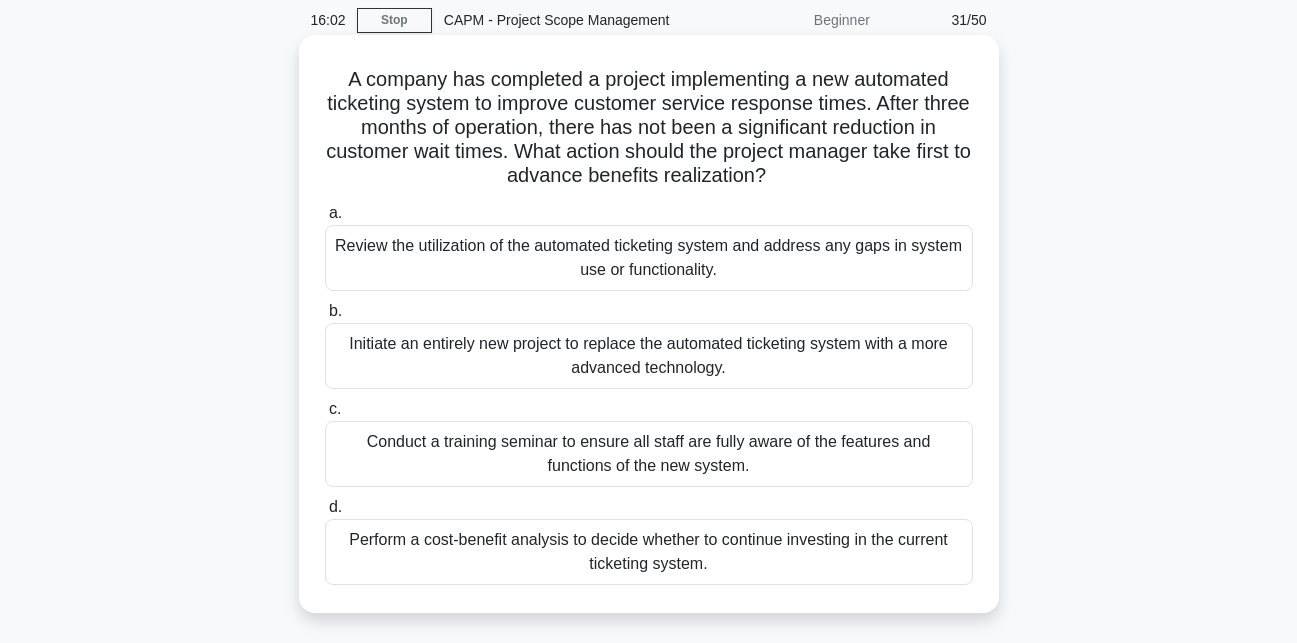 click on "Review the utilization of the automated ticketing system and address any gaps in system use or functionality." at bounding box center (649, 258) 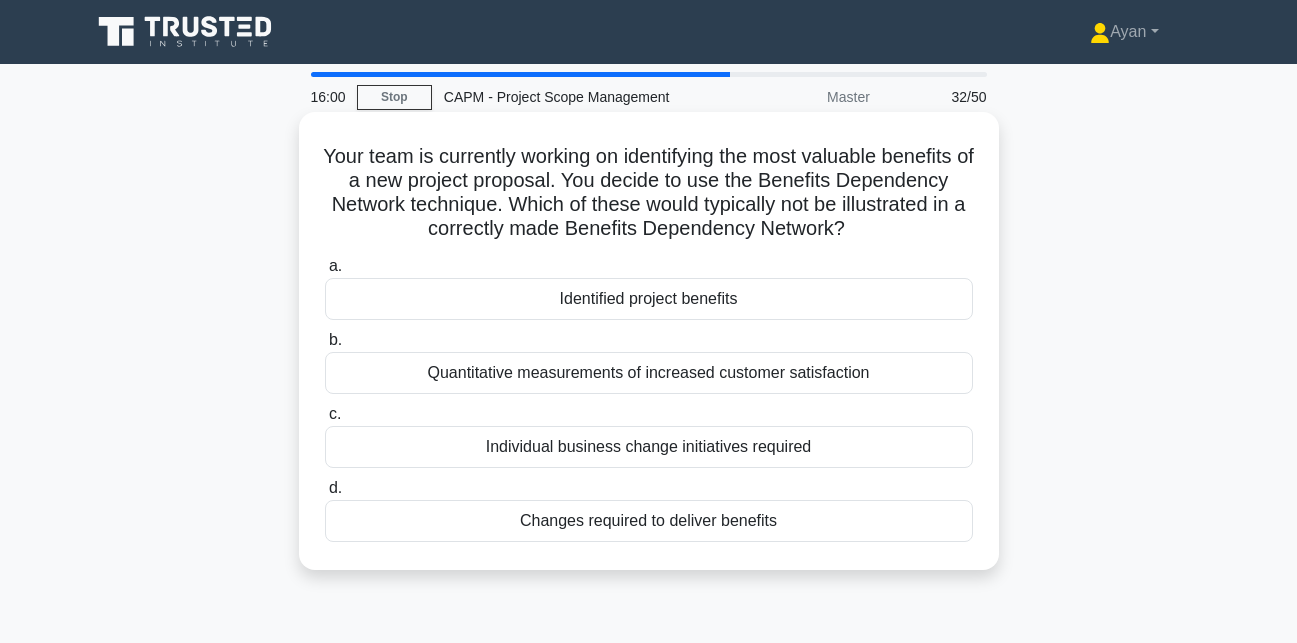 scroll, scrollTop: 60, scrollLeft: 0, axis: vertical 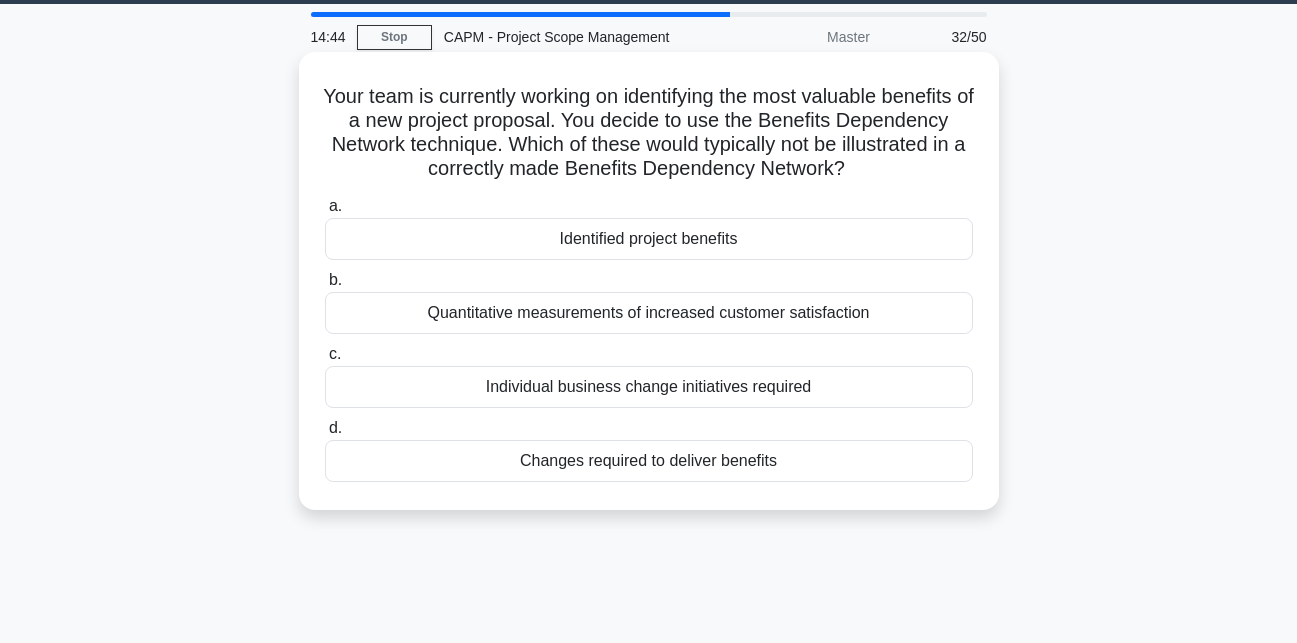 click on "Individual business change initiatives required" at bounding box center (649, 387) 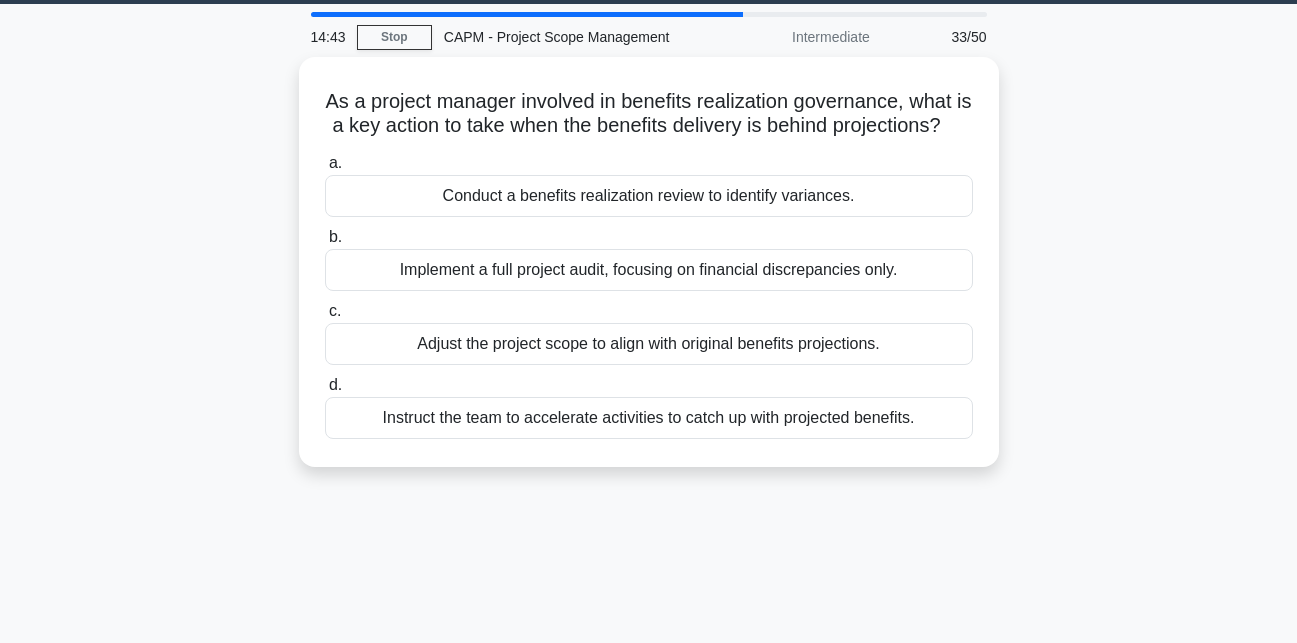 scroll, scrollTop: 0, scrollLeft: 0, axis: both 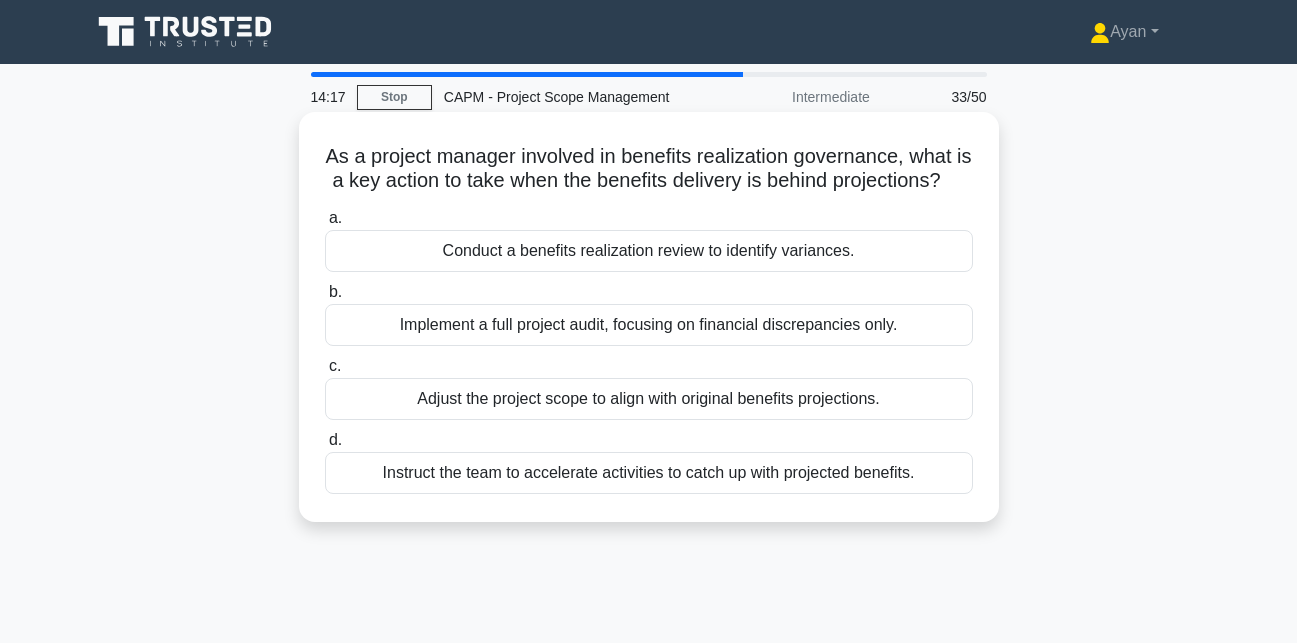 click on "Conduct a benefits realization review to identify variances." at bounding box center [649, 251] 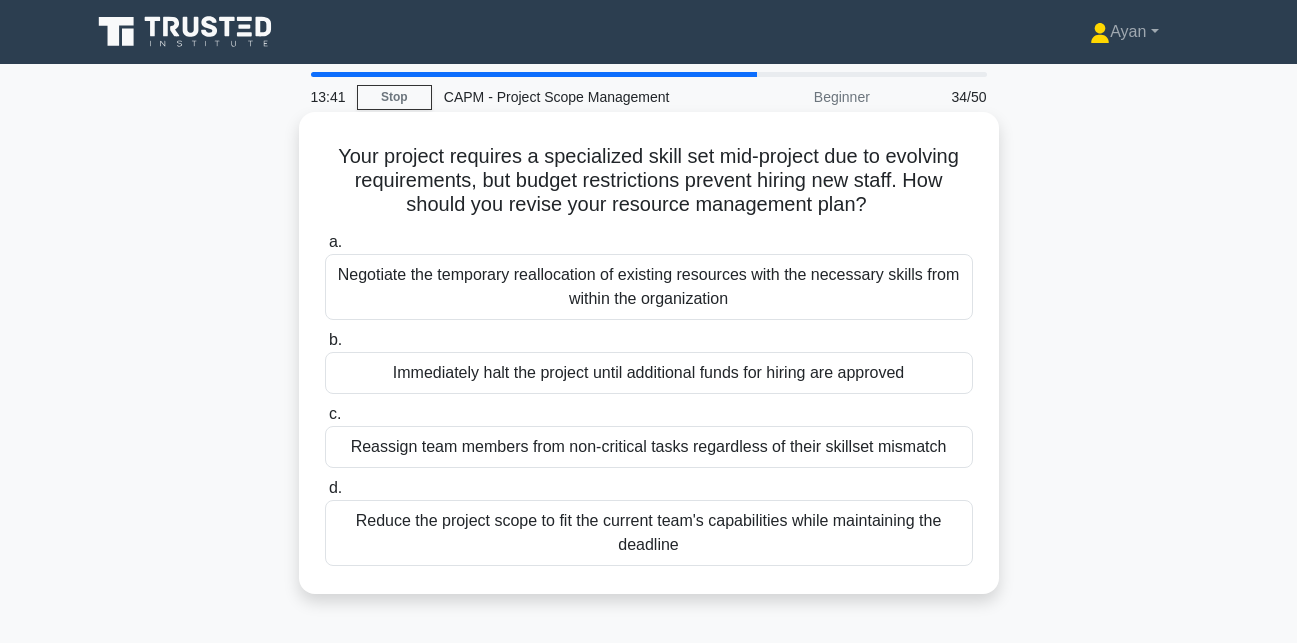 click on "Negotiate the temporary reallocation of existing resources with the necessary skills from within the organization" at bounding box center (649, 287) 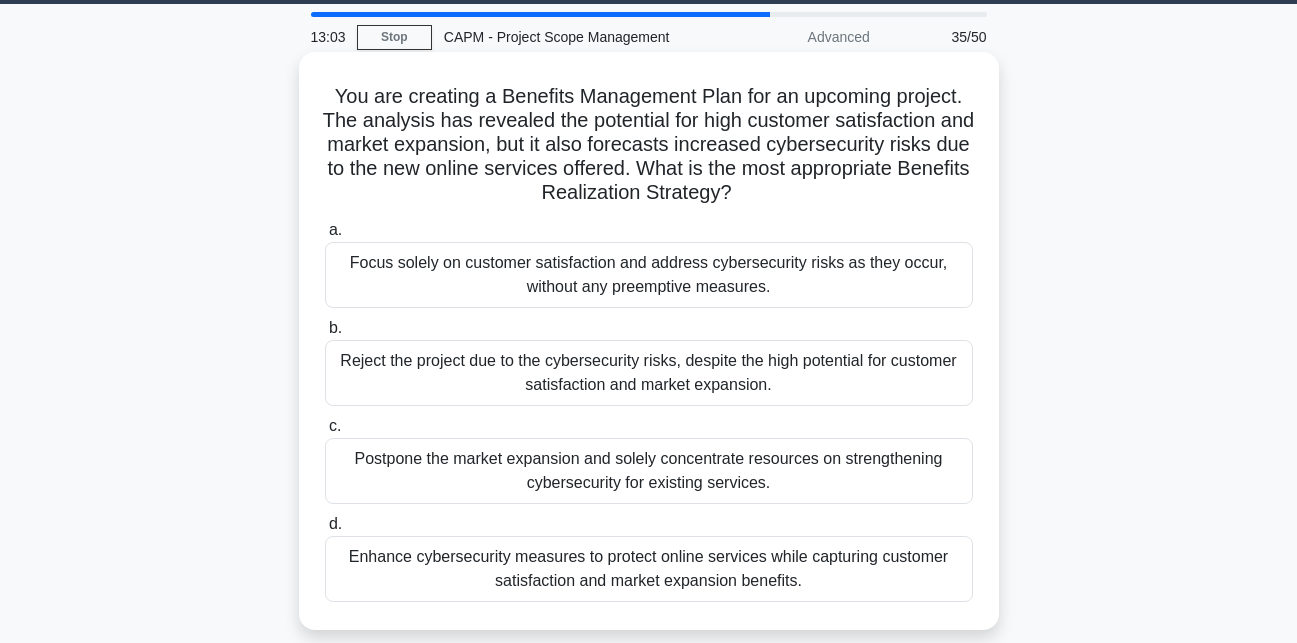 scroll, scrollTop: 63, scrollLeft: 0, axis: vertical 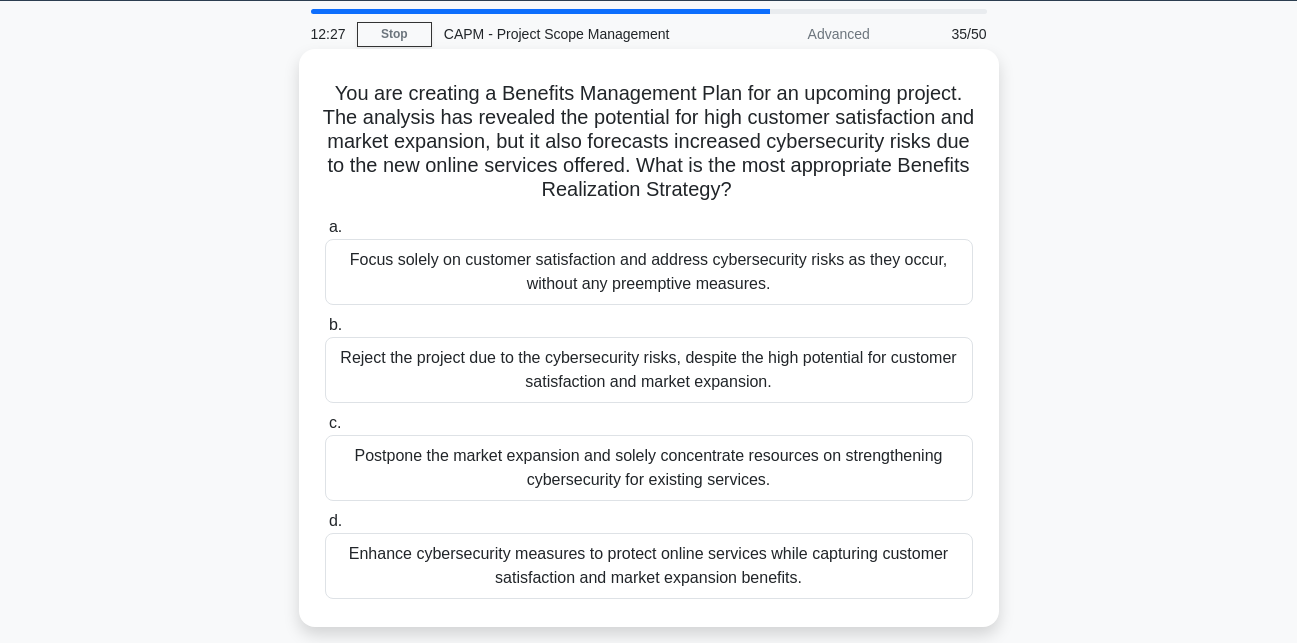 click on "Enhance cybersecurity measures to protect online services while capturing customer satisfaction and market expansion benefits." at bounding box center [649, 566] 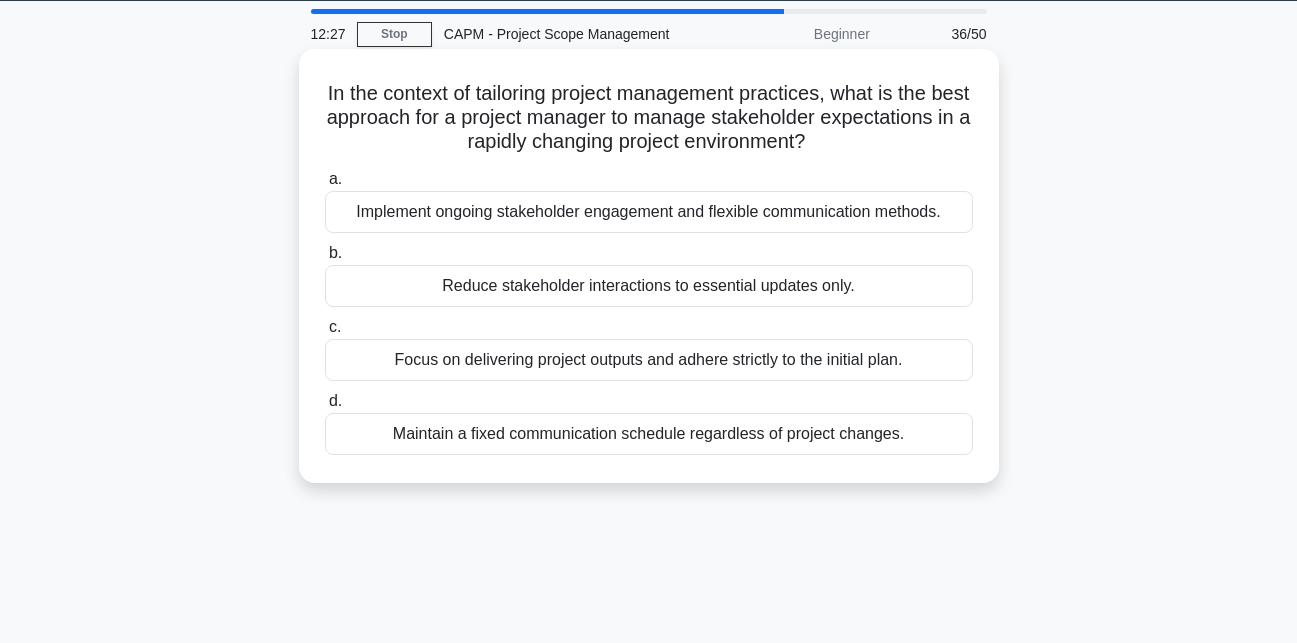 scroll, scrollTop: 0, scrollLeft: 0, axis: both 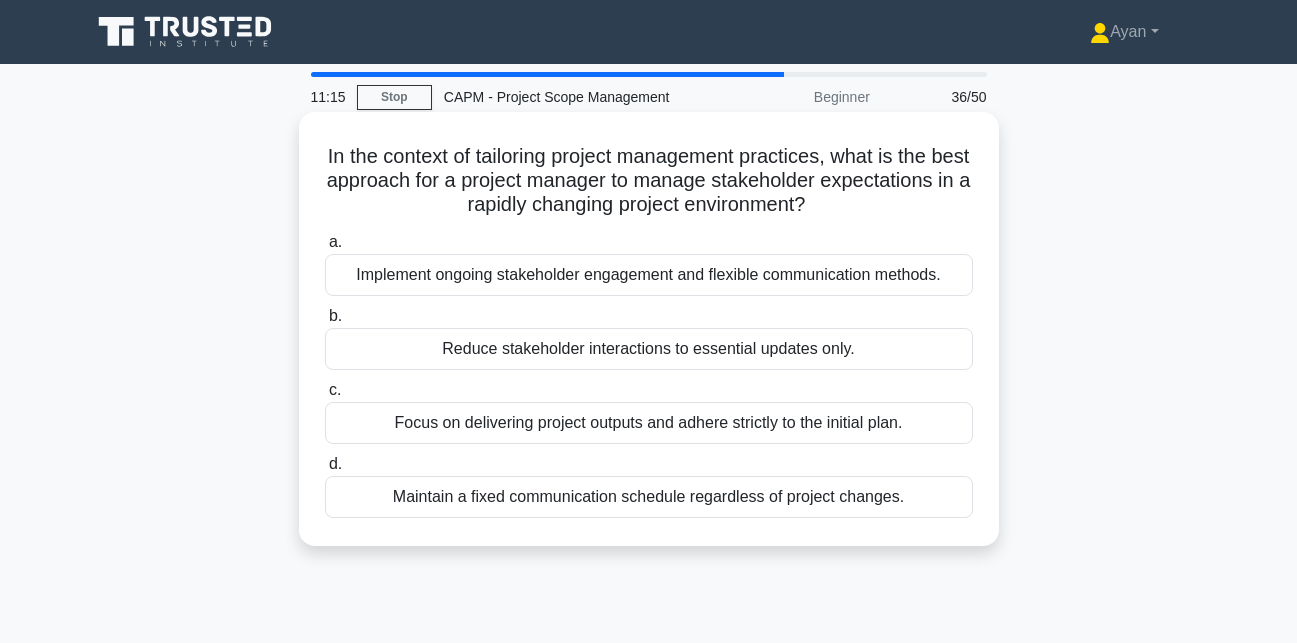 click on "Implement ongoing stakeholder engagement and flexible communication methods." at bounding box center (649, 275) 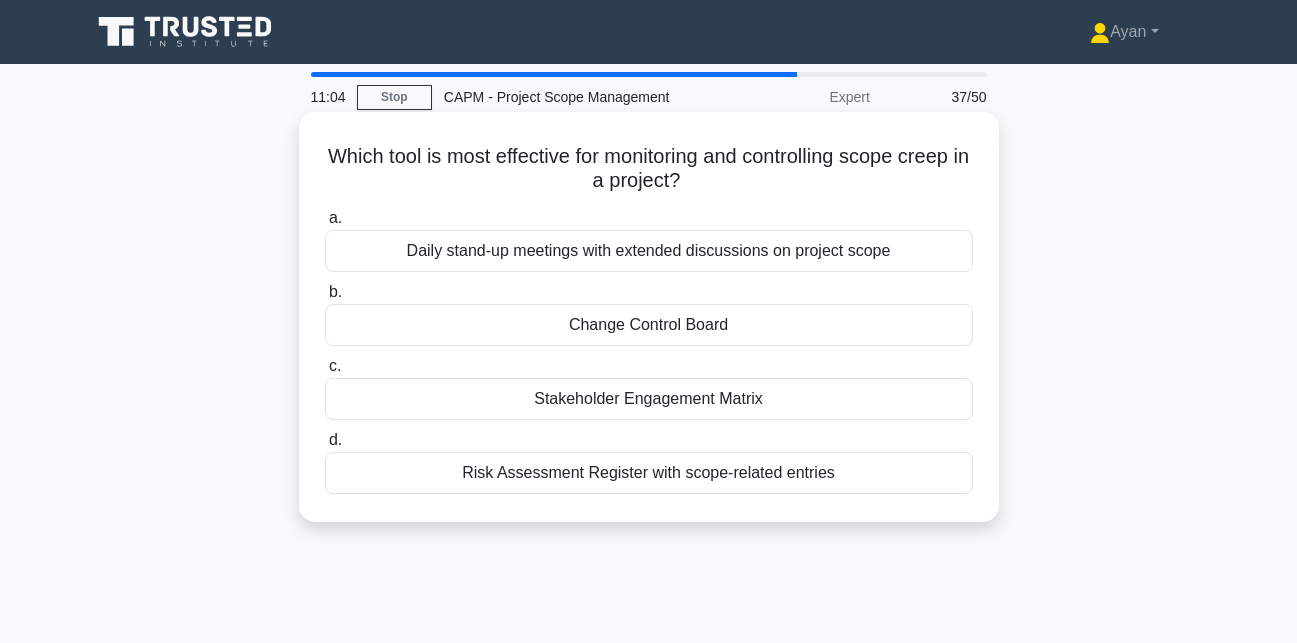 click on "Change Control Board" at bounding box center (649, 325) 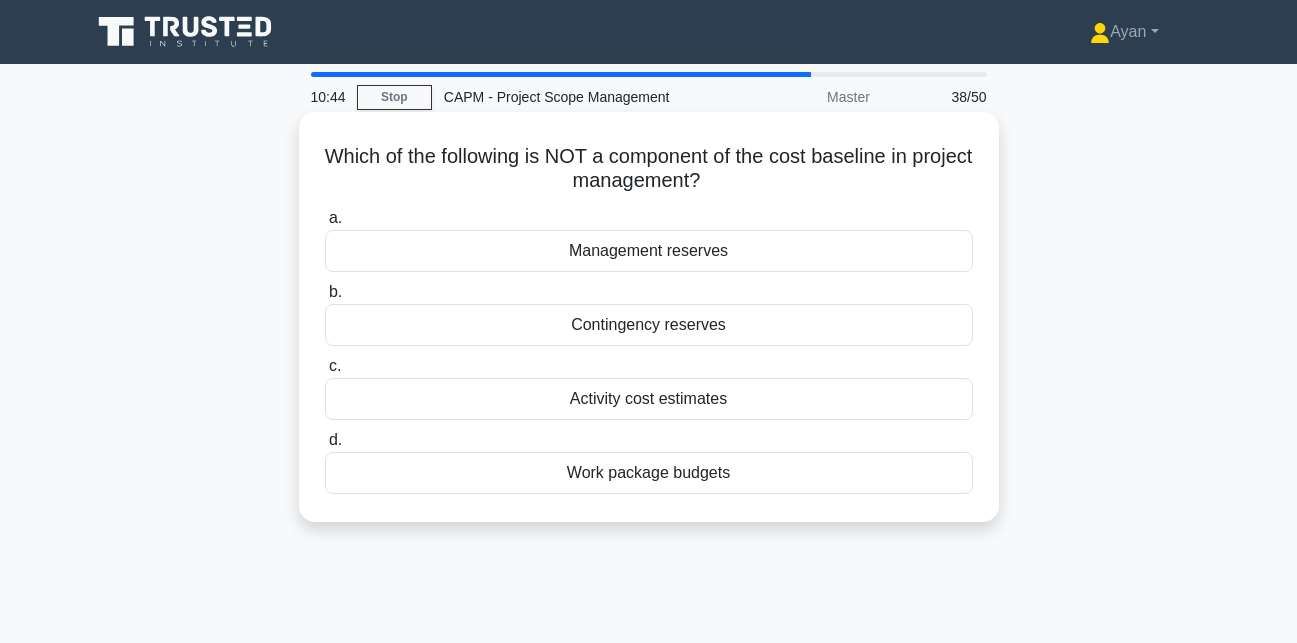 click on "Management reserves" at bounding box center (649, 251) 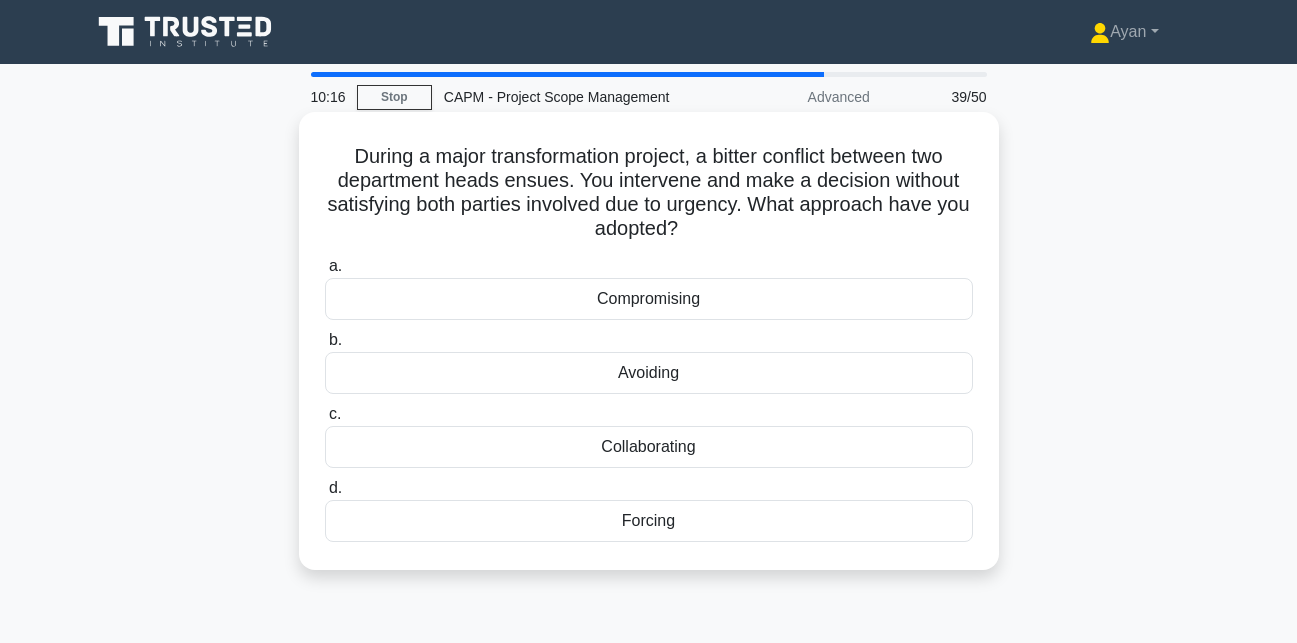 click on "Forcing" at bounding box center [649, 521] 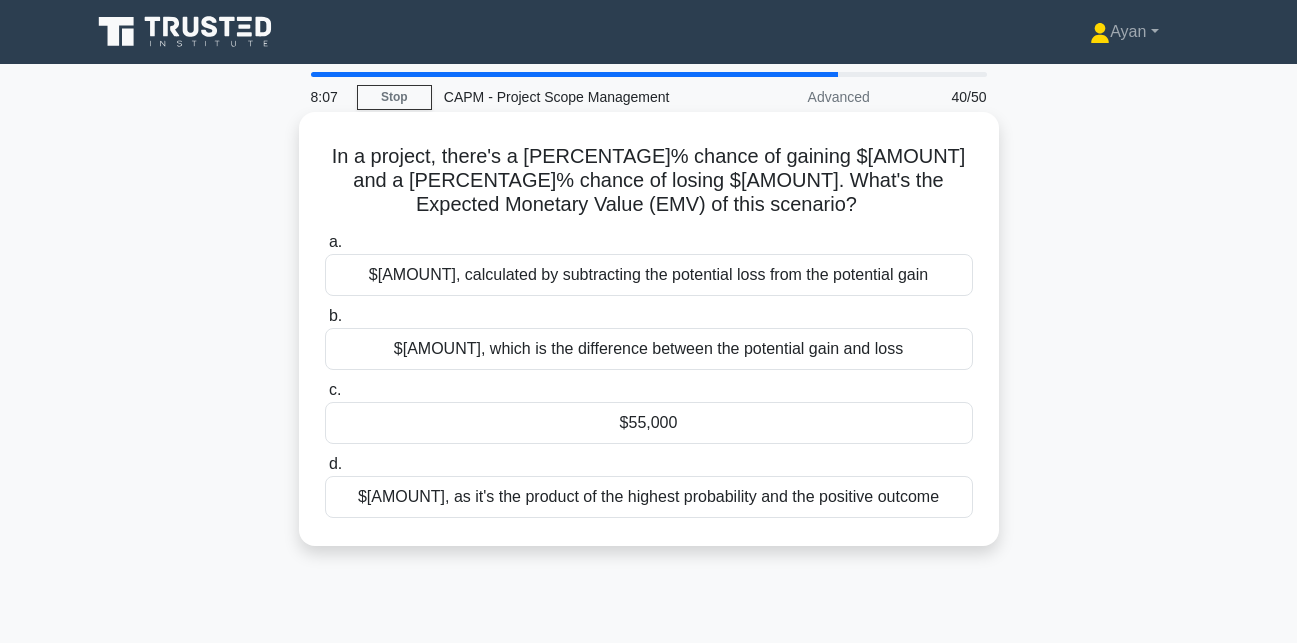 click on "$55,000" at bounding box center [649, 423] 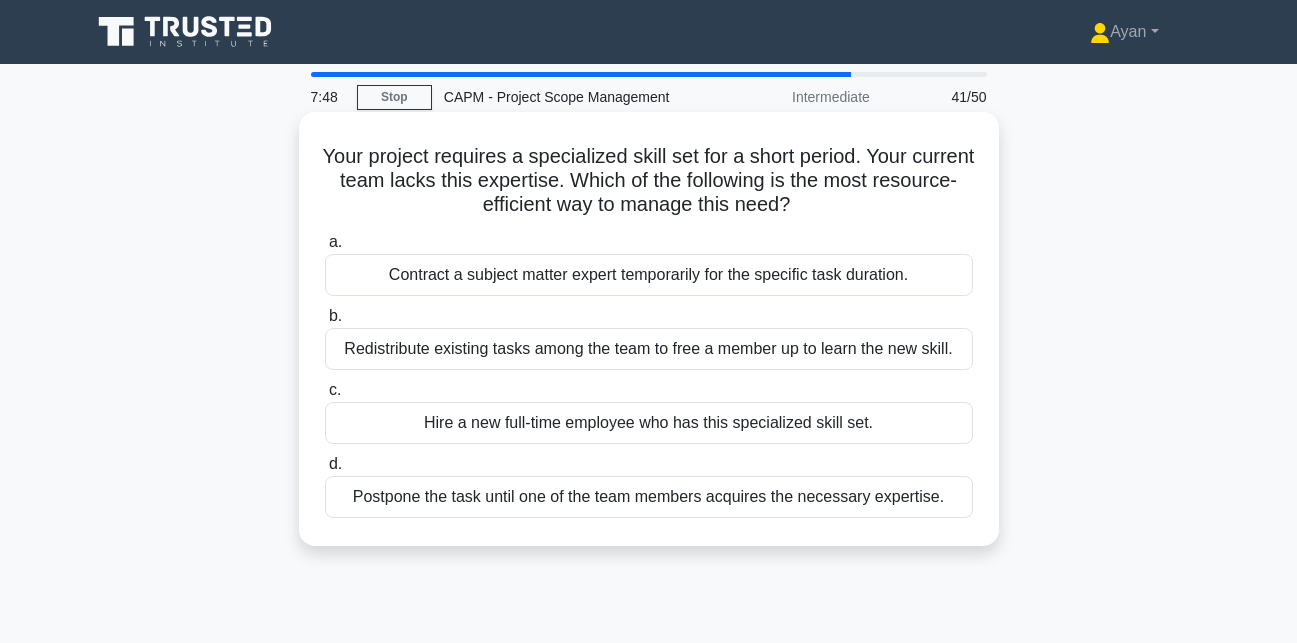 click on "Contract a subject matter expert temporarily for the specific task duration." at bounding box center (649, 275) 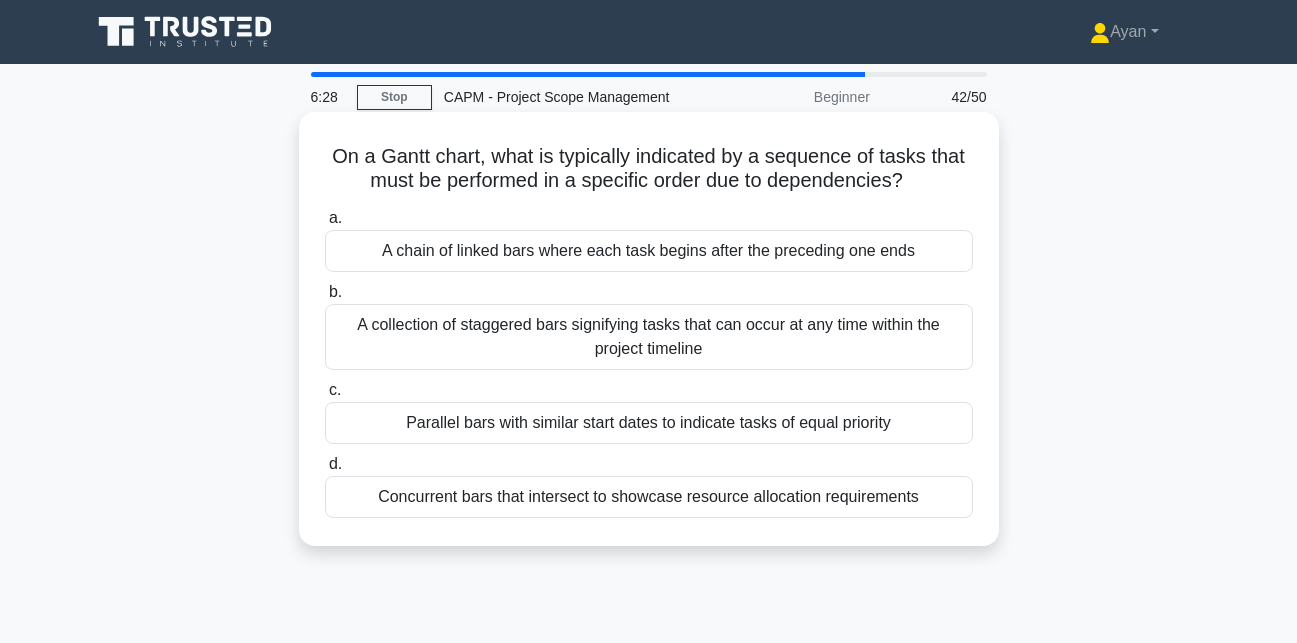 click on "A collection of staggered bars signifying tasks that can occur at any time within the project timeline" at bounding box center (649, 337) 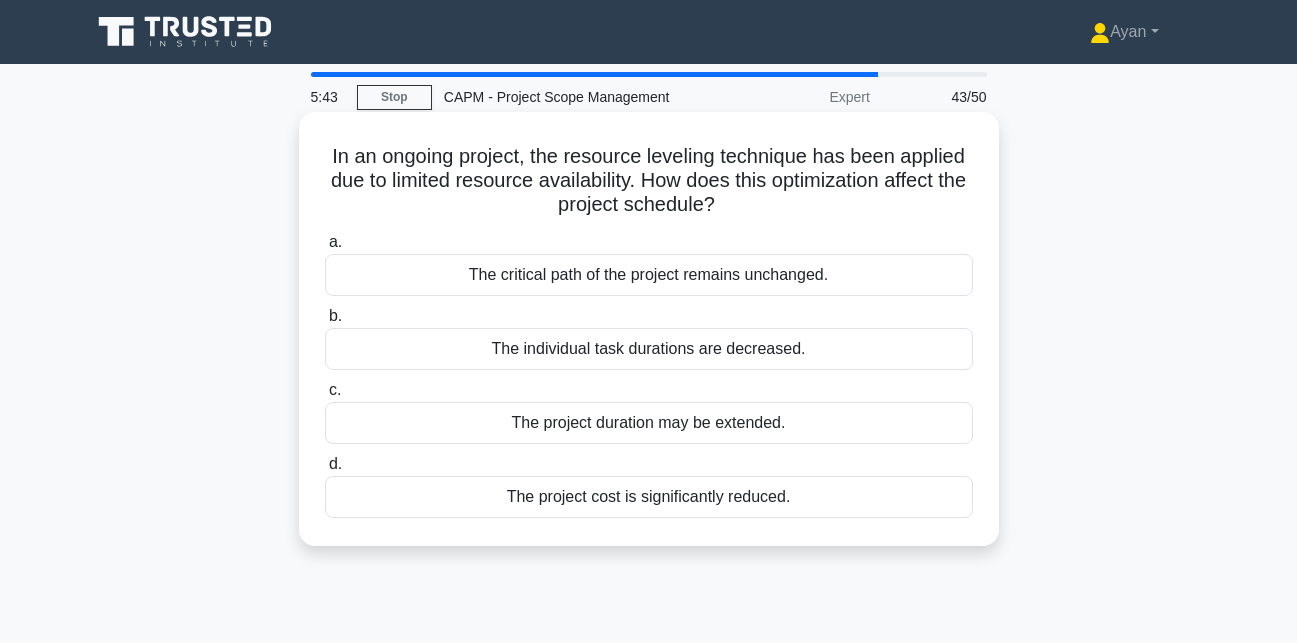 click on "The individual task durations are decreased." at bounding box center (649, 349) 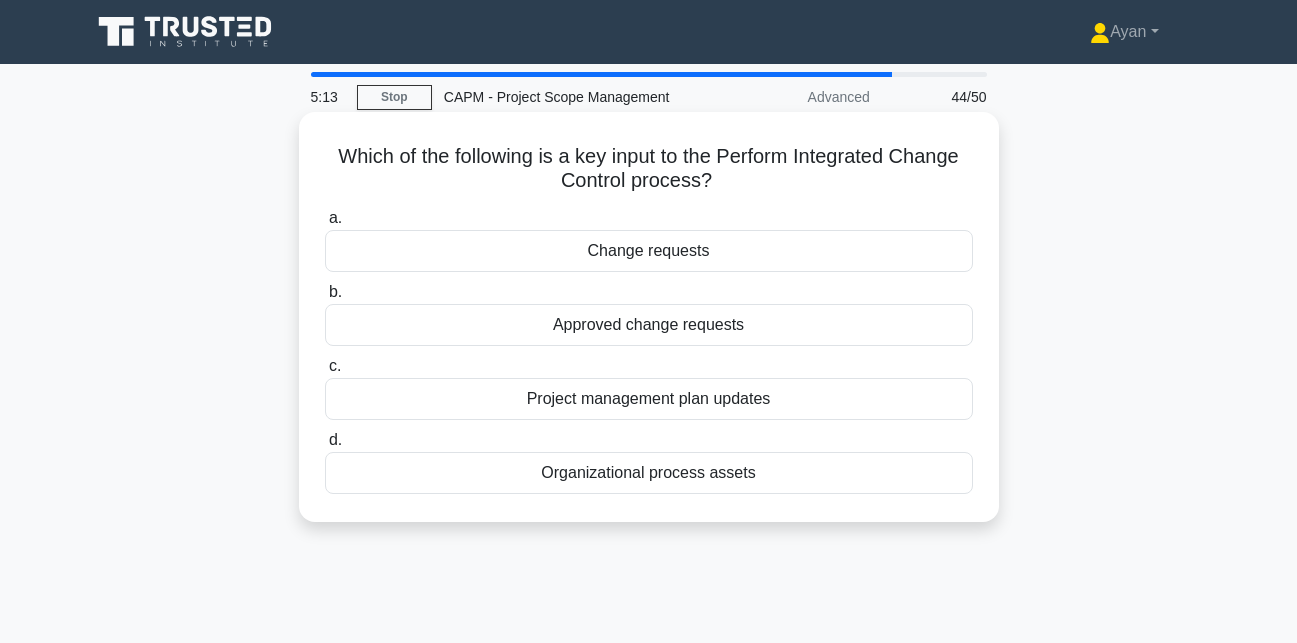 click on "Approved change requests" at bounding box center (649, 325) 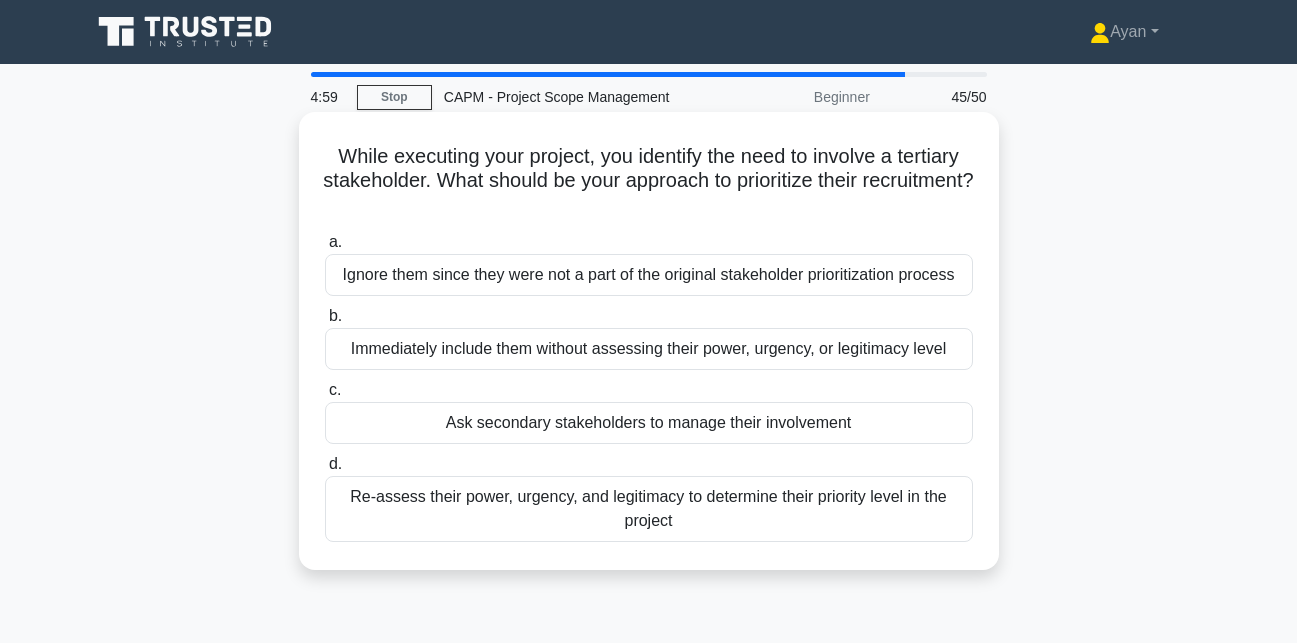 click on "Re-assess their power, urgency, and legitimacy to determine their priority level in the project" at bounding box center [649, 509] 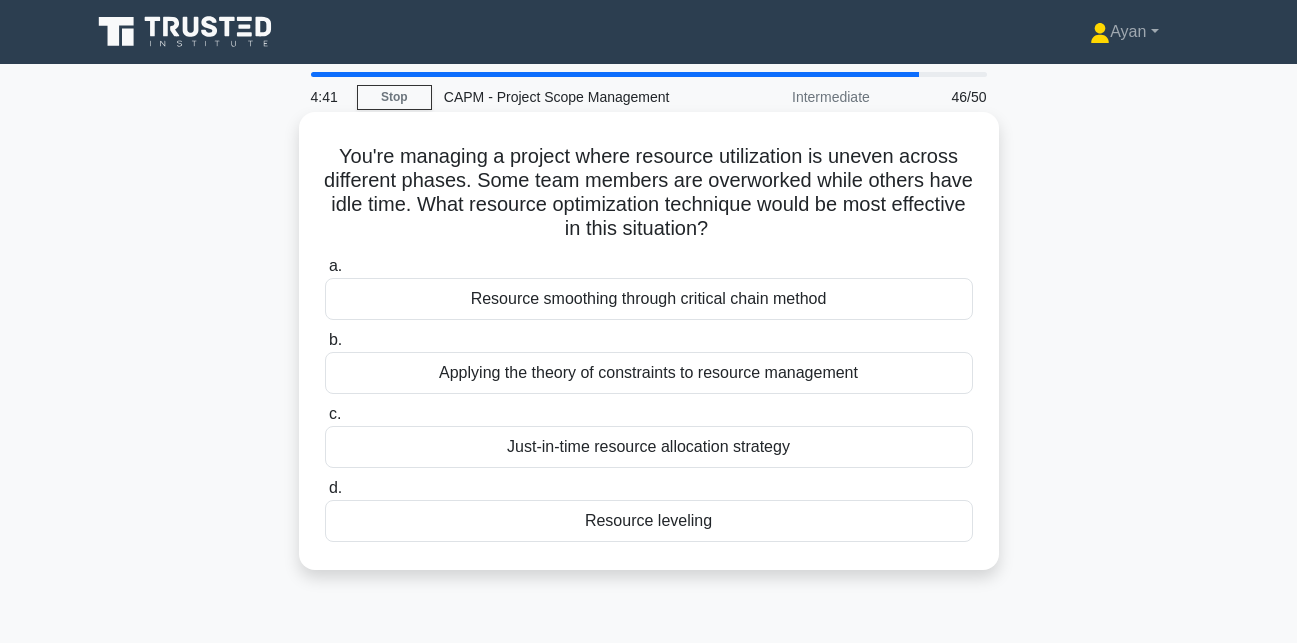 click on "Resource leveling" at bounding box center [649, 521] 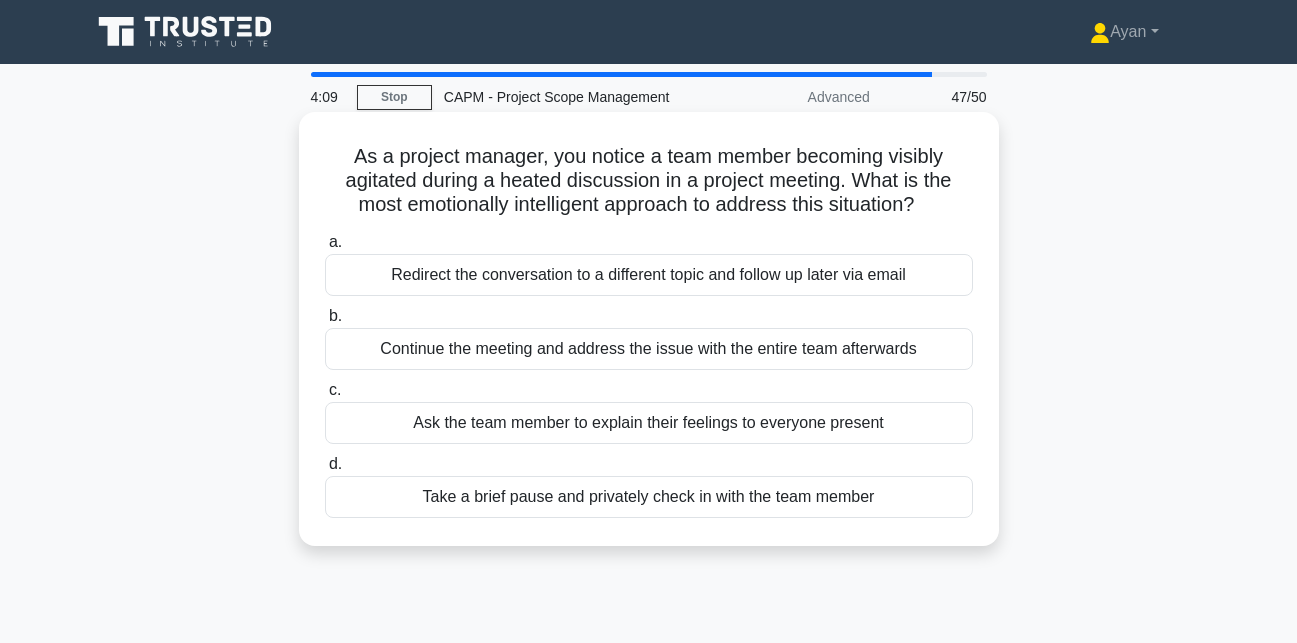 click on "Take a brief pause and privately check in with the team member" at bounding box center (649, 497) 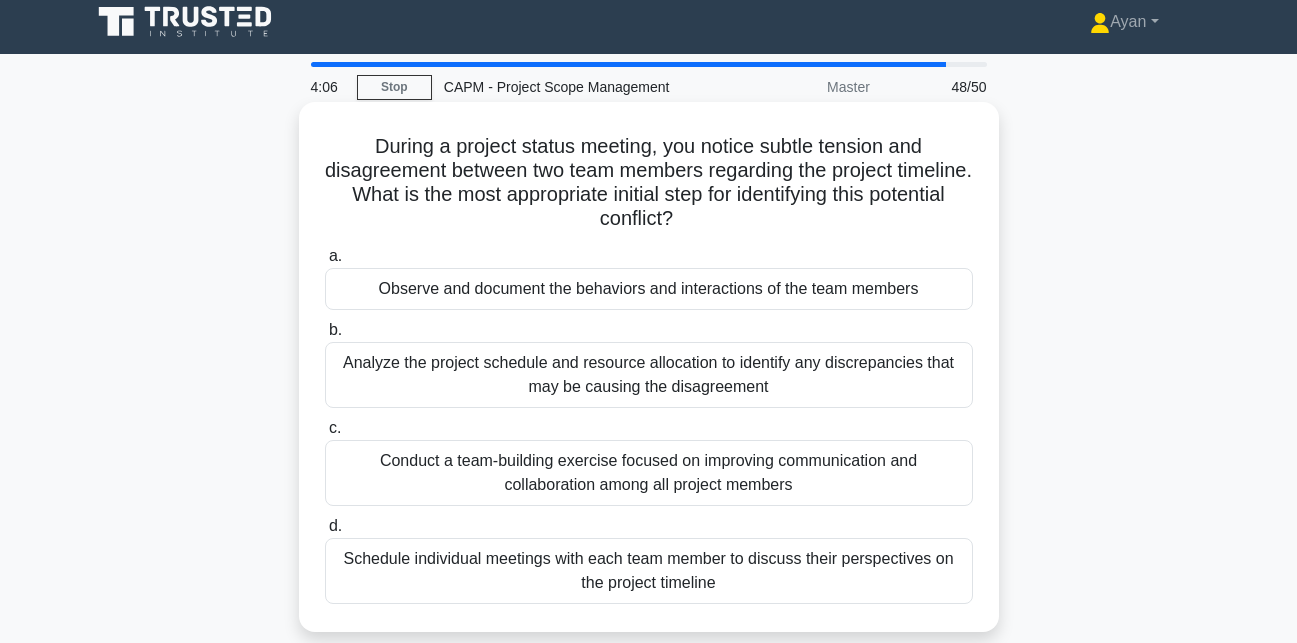 scroll, scrollTop: 20, scrollLeft: 0, axis: vertical 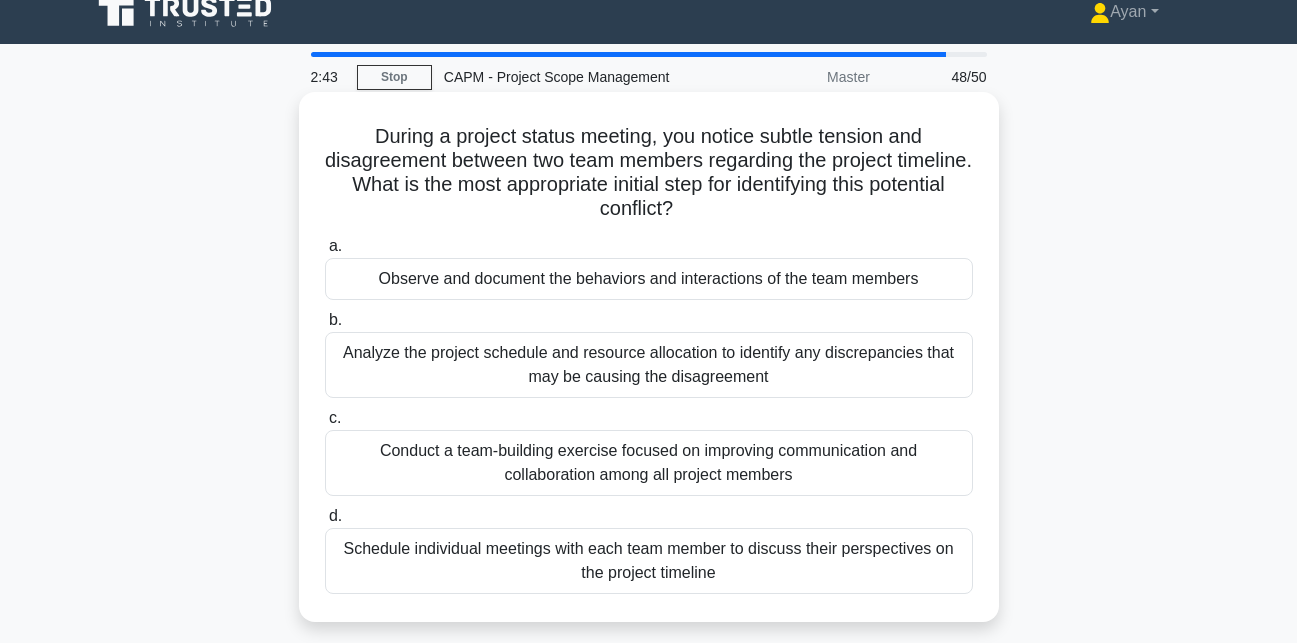click on "Schedule individual meetings with each team member to discuss their perspectives on the project timeline" at bounding box center (649, 561) 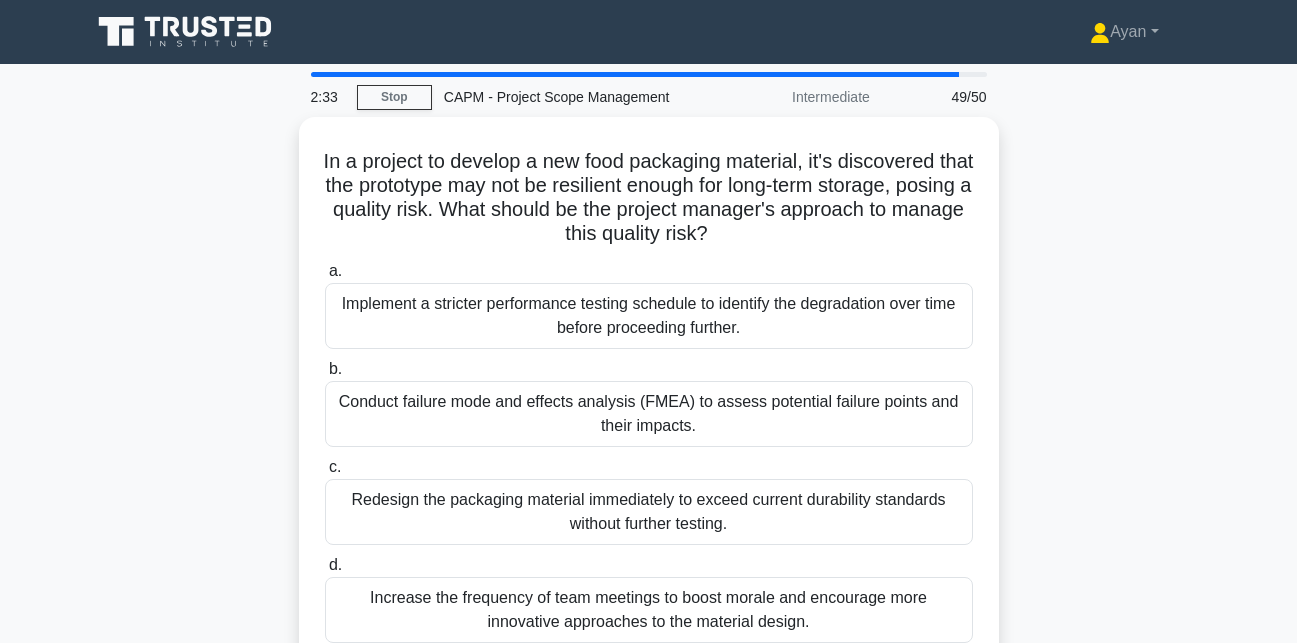 scroll, scrollTop: 140, scrollLeft: 0, axis: vertical 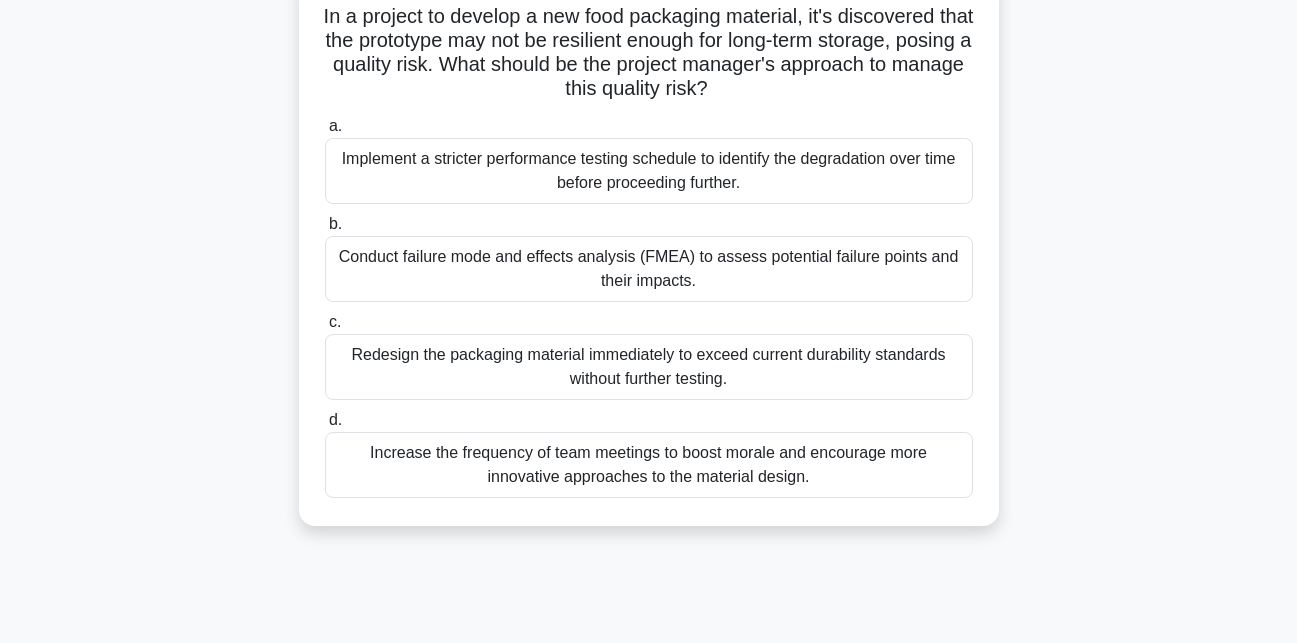 click on "Implement a stricter performance testing schedule to identify the degradation over time before proceeding further." at bounding box center (649, 171) 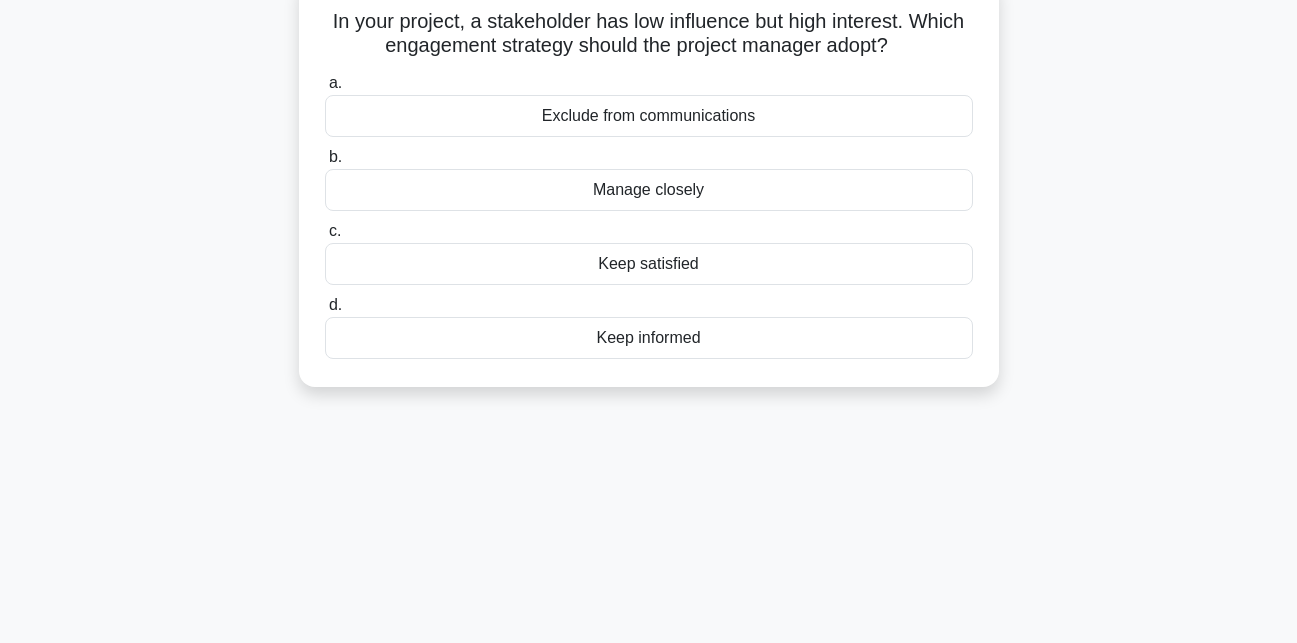 scroll, scrollTop: 0, scrollLeft: 0, axis: both 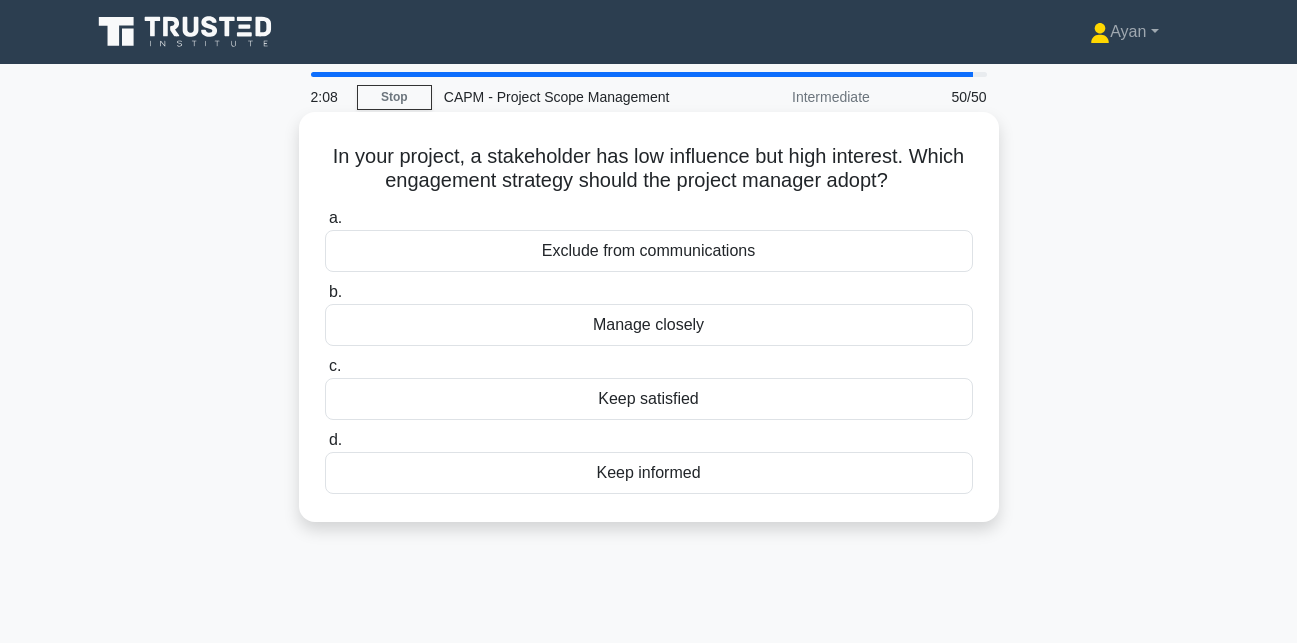 click on "Keep informed" at bounding box center (649, 473) 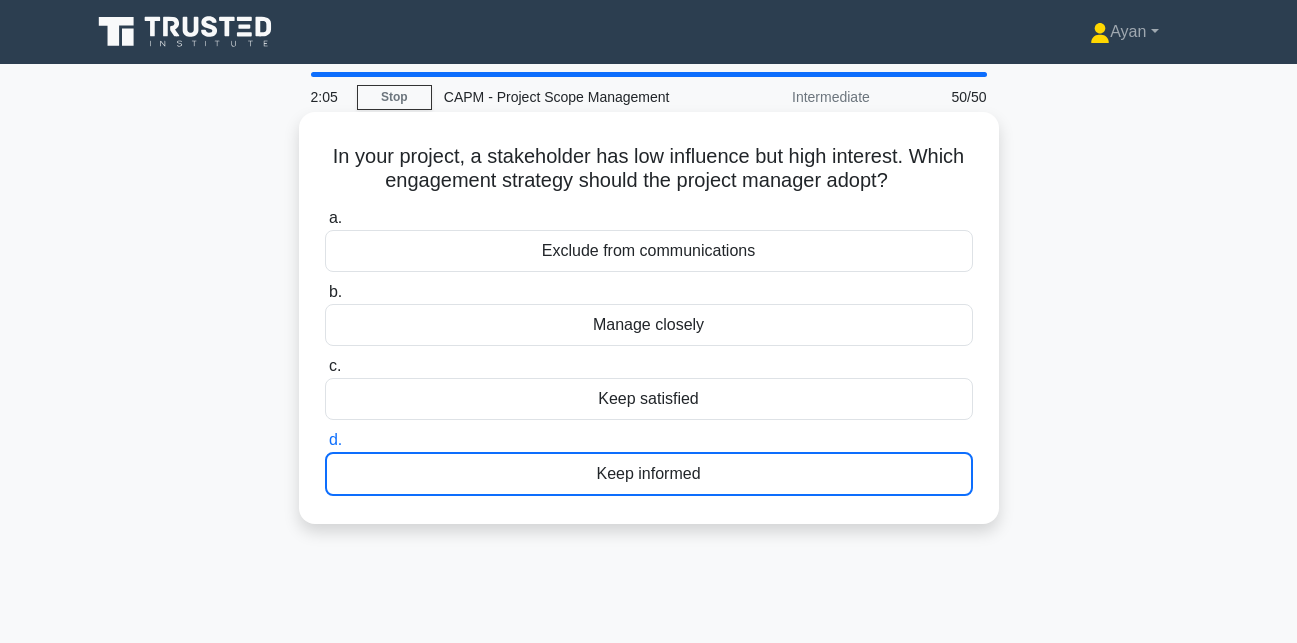 click on "Keep informed" at bounding box center [649, 474] 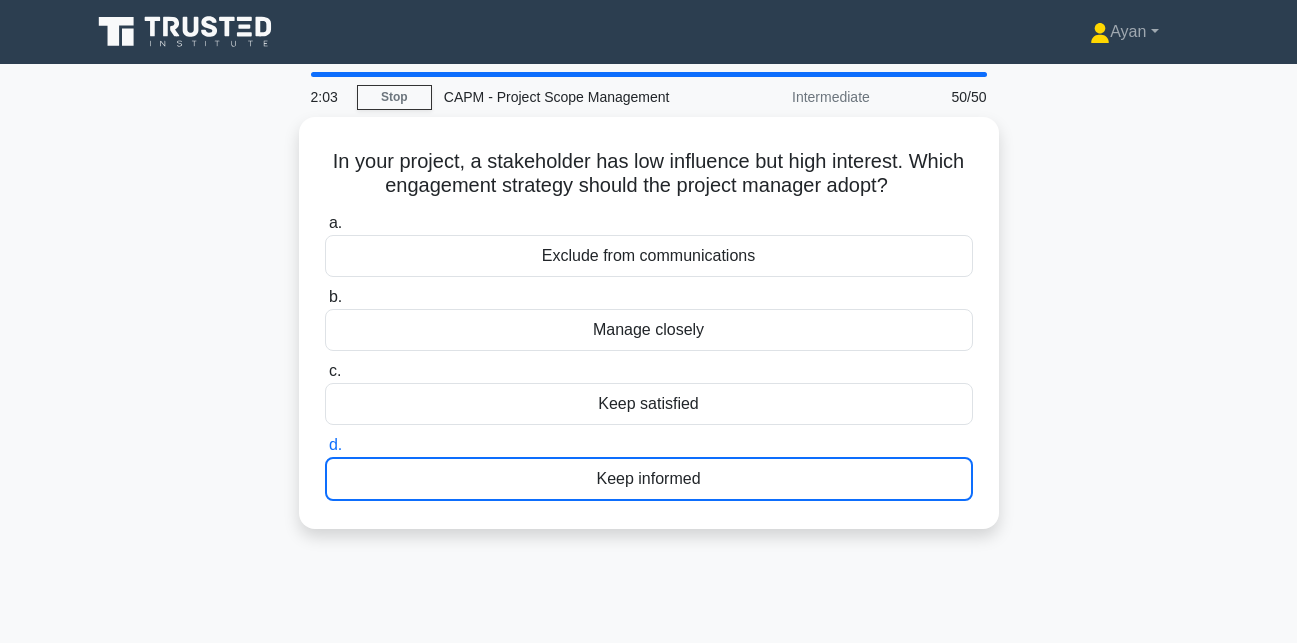 scroll, scrollTop: 437, scrollLeft: 0, axis: vertical 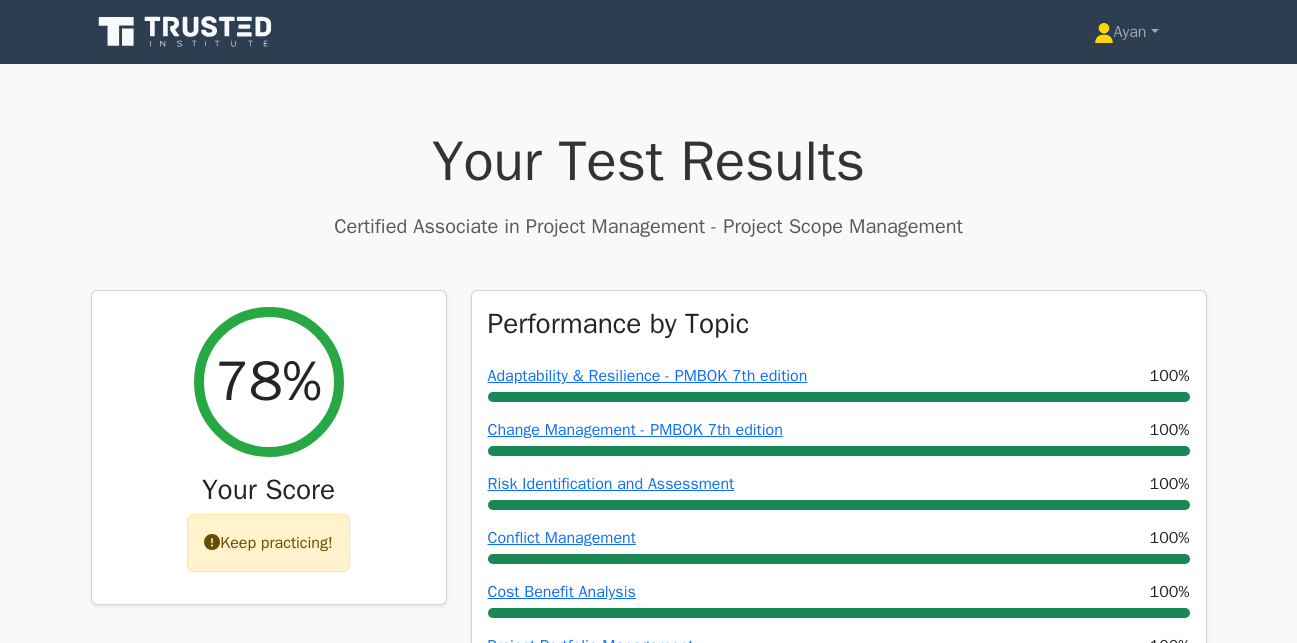 click 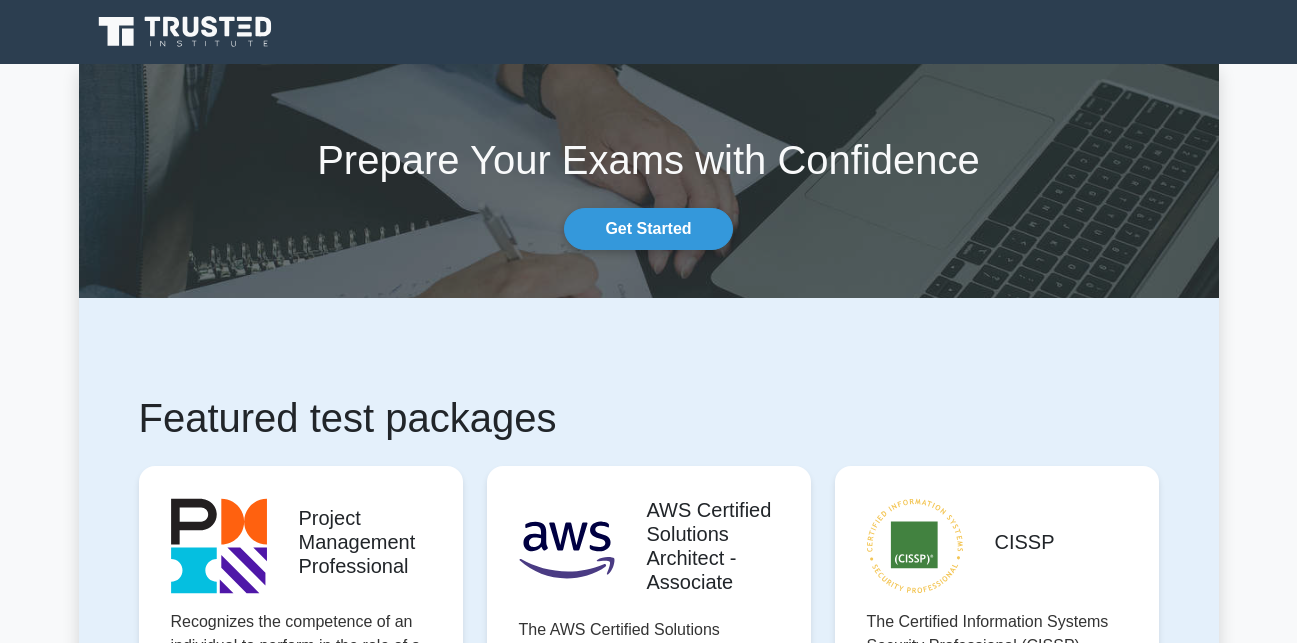 scroll, scrollTop: 0, scrollLeft: 0, axis: both 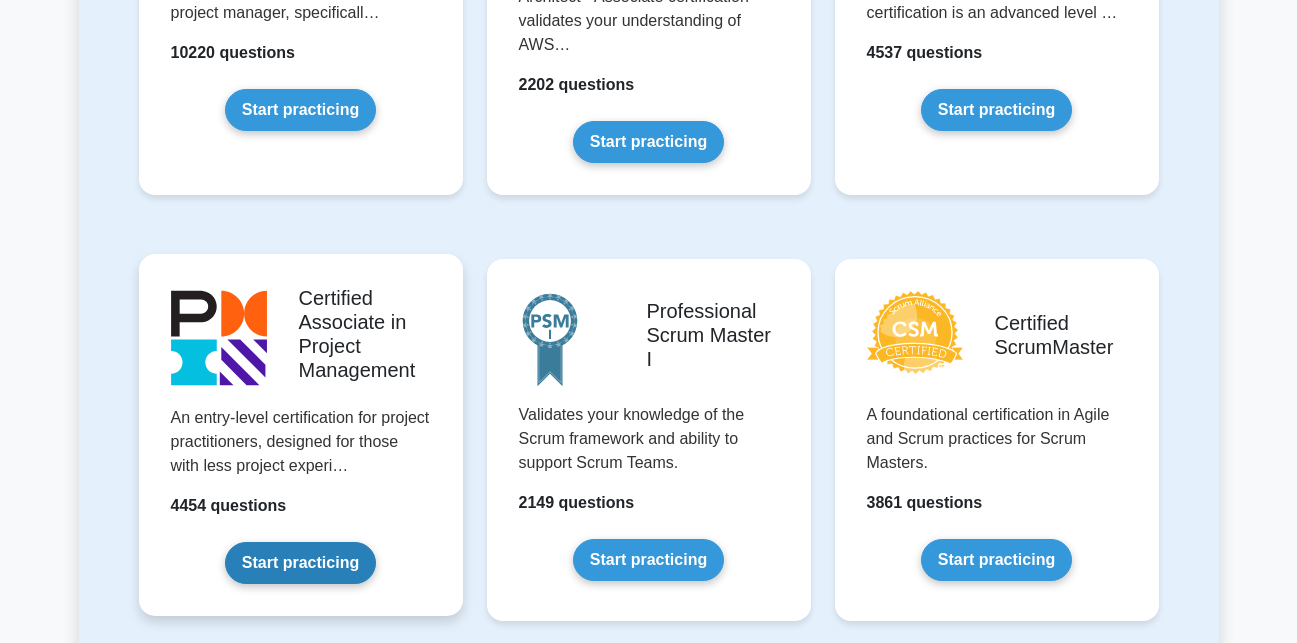 click on "Start practicing" at bounding box center [300, 563] 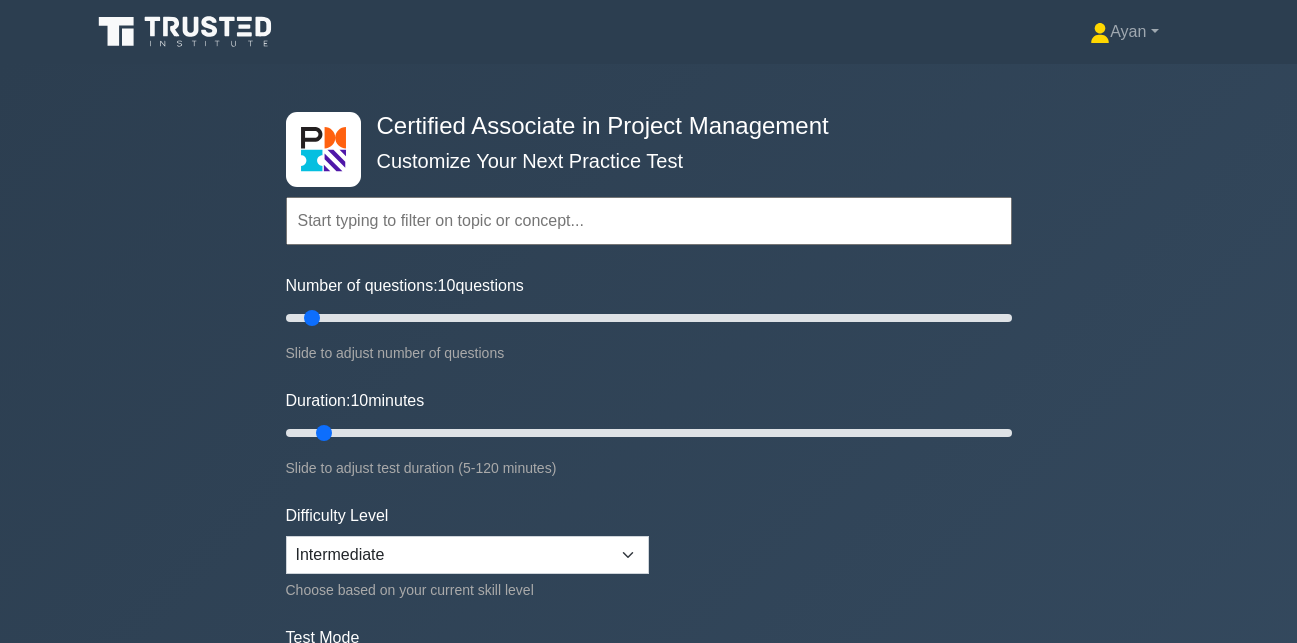scroll, scrollTop: 0, scrollLeft: 0, axis: both 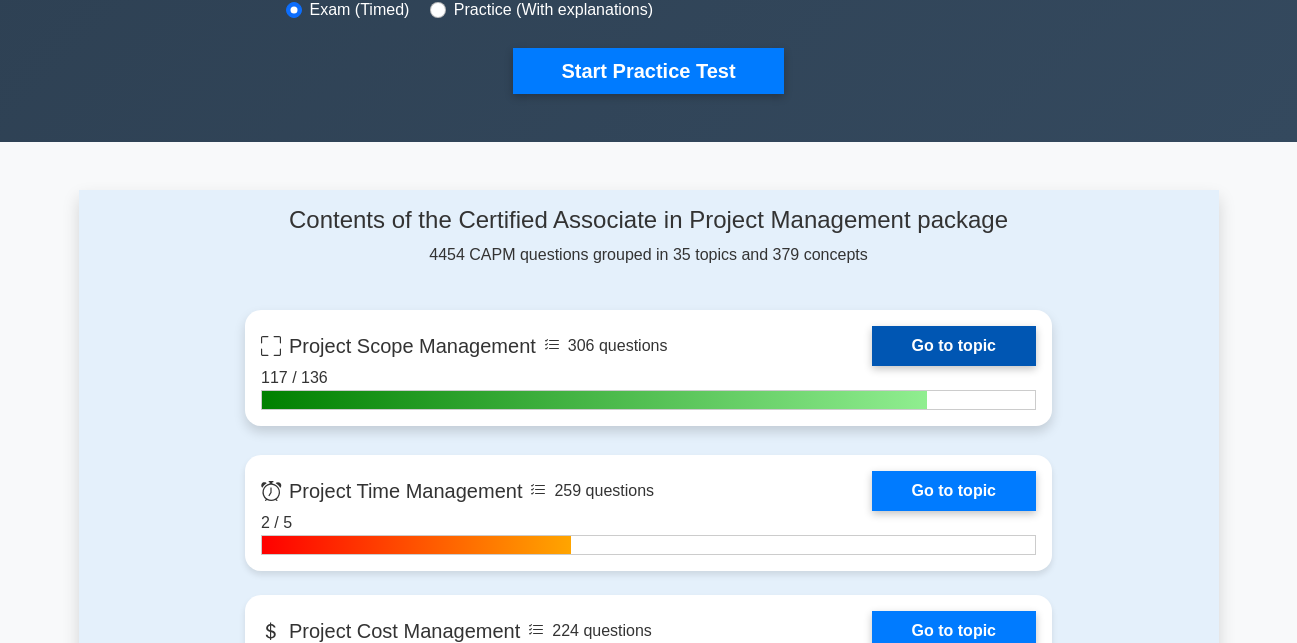 click on "Go to topic" at bounding box center [954, 346] 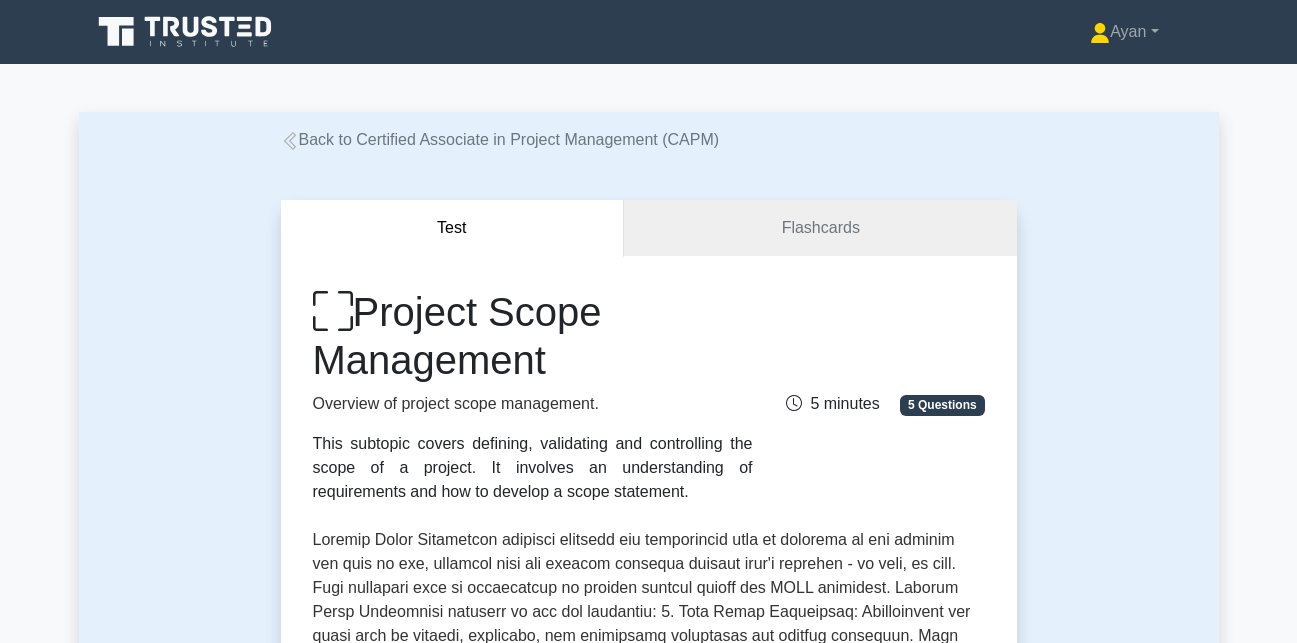 scroll, scrollTop: 0, scrollLeft: 0, axis: both 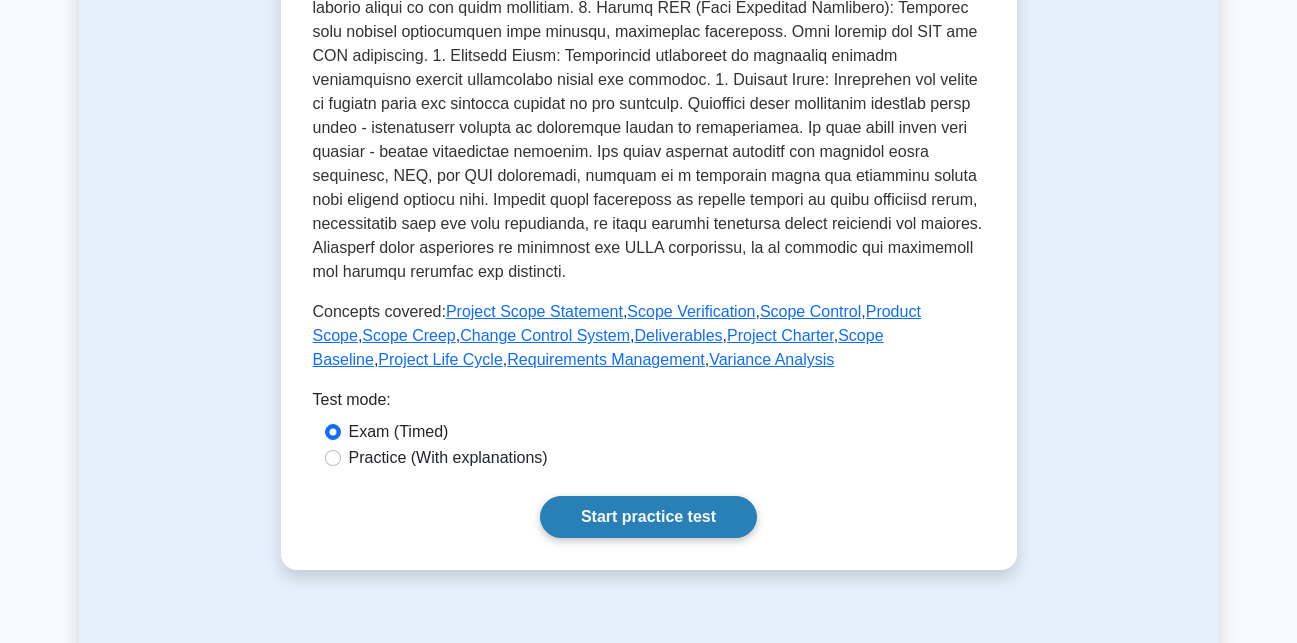 drag, startPoint x: 610, startPoint y: 511, endPoint x: 559, endPoint y: 511, distance: 51 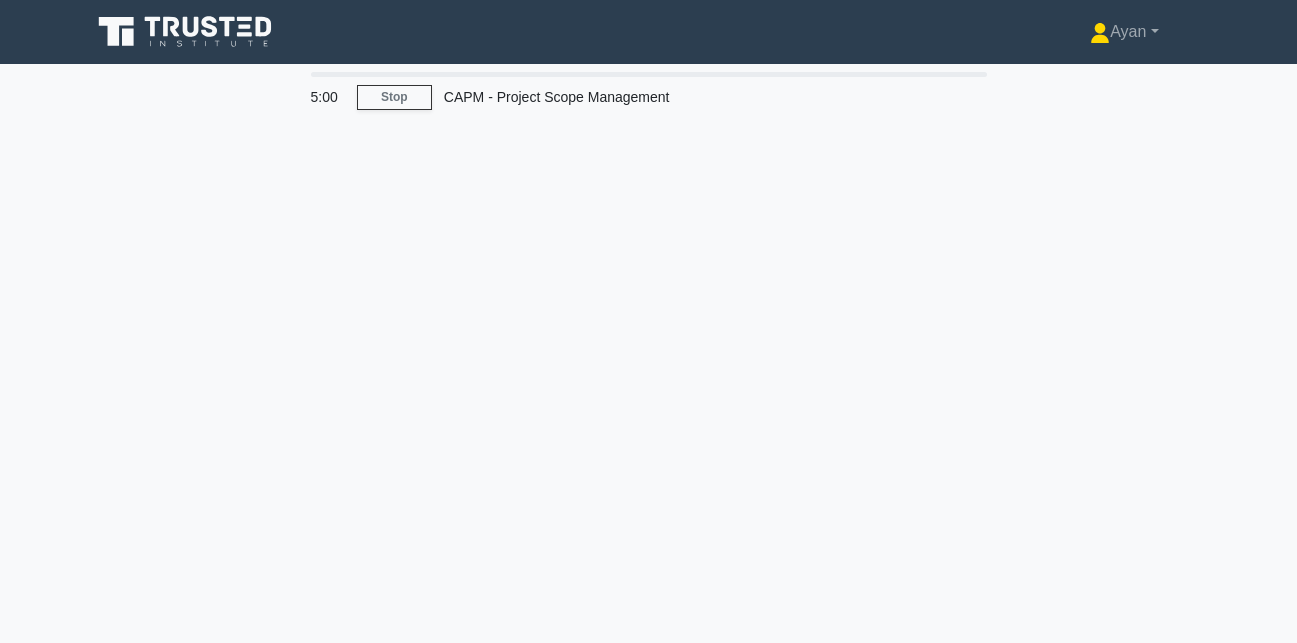 scroll, scrollTop: 0, scrollLeft: 0, axis: both 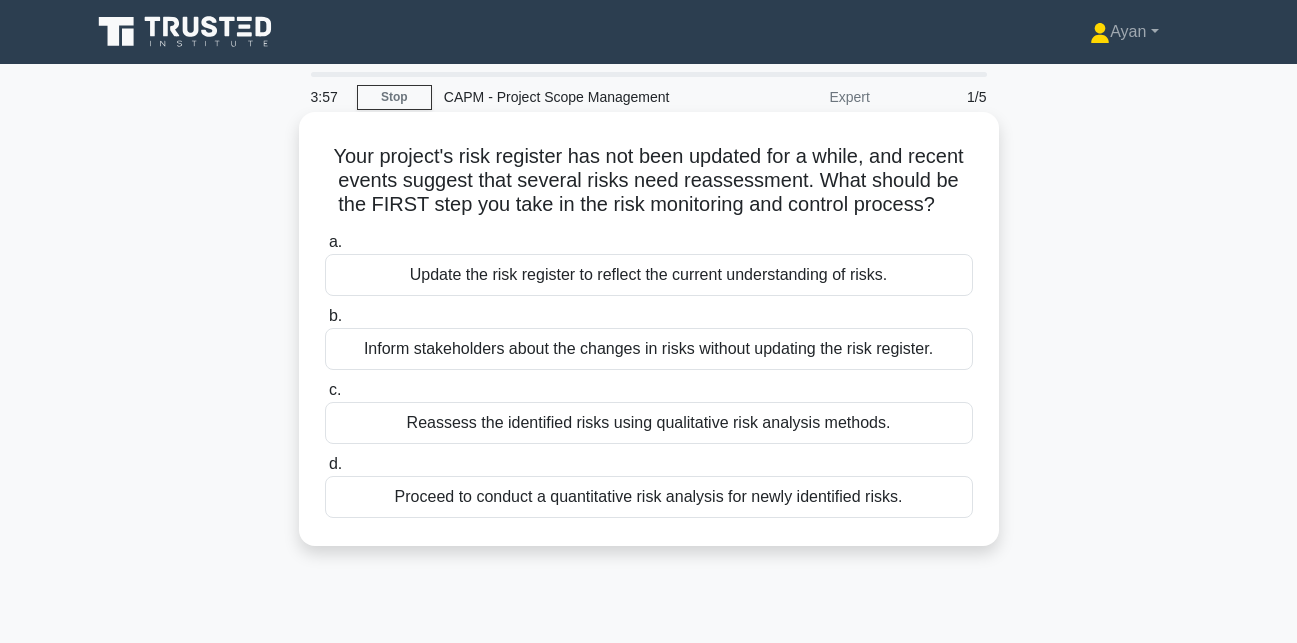 click on "Proceed to conduct a quantitative risk analysis for newly identified risks." at bounding box center (649, 497) 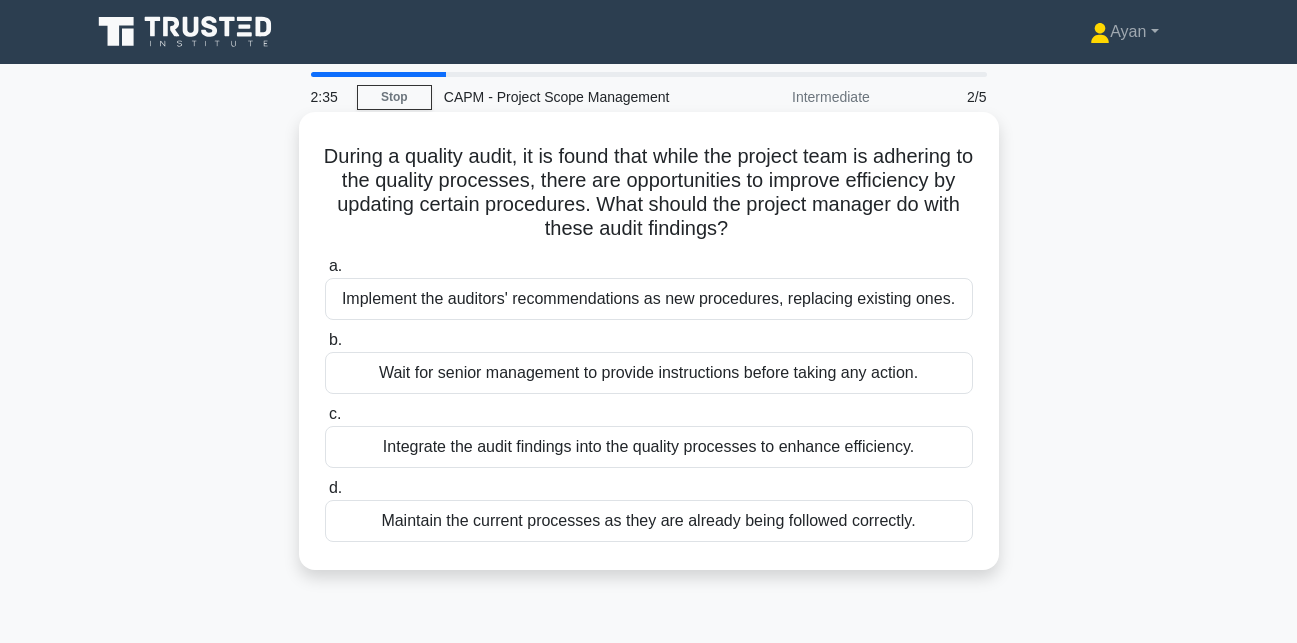 click on "Integrate the audit findings into the quality processes to enhance efficiency." at bounding box center [649, 447] 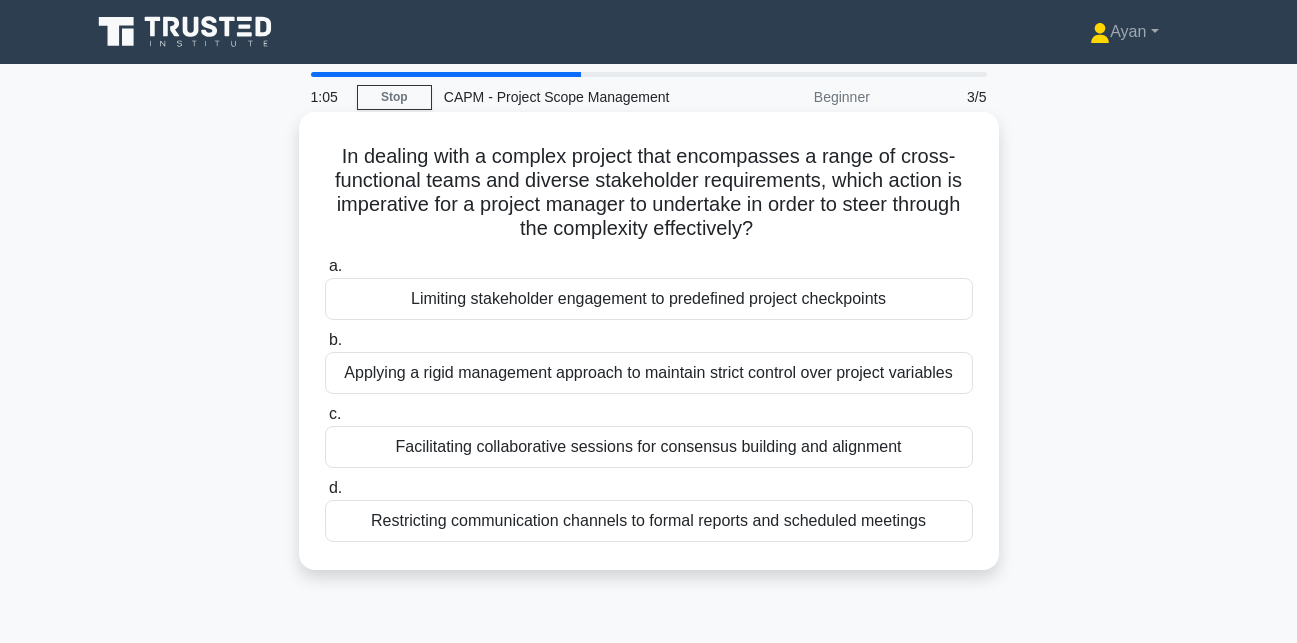 click on "Facilitating collaborative sessions for consensus building and alignment" at bounding box center [649, 447] 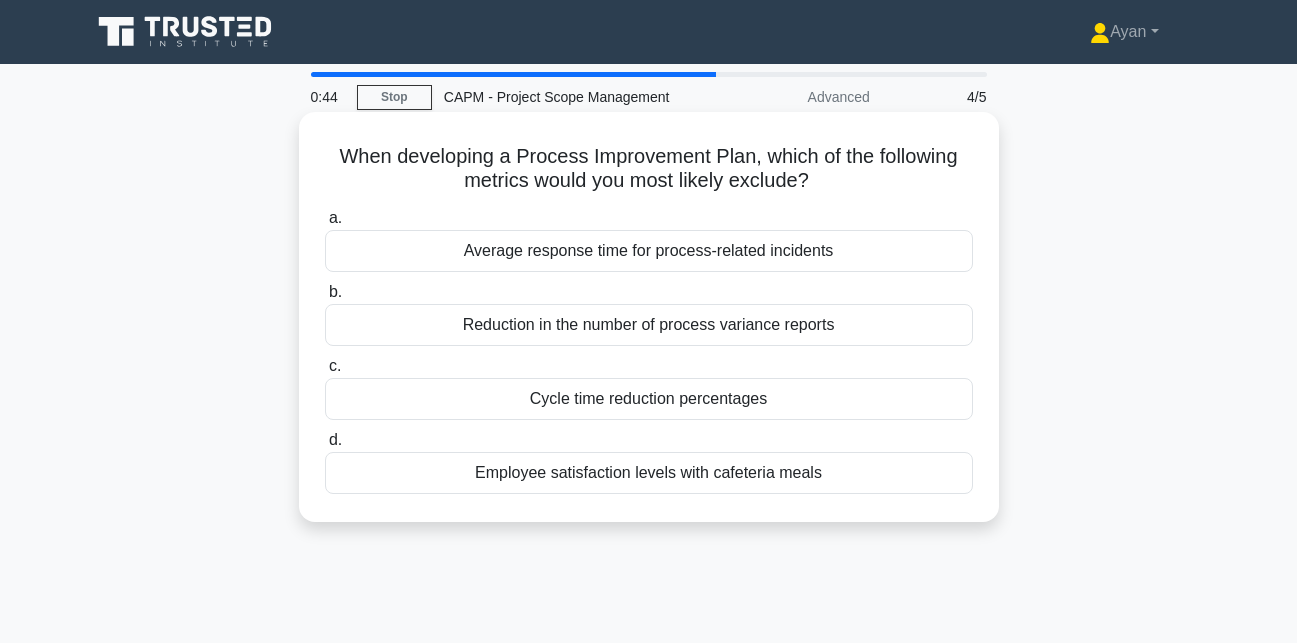 click on "Employee satisfaction levels with cafeteria meals" at bounding box center (649, 473) 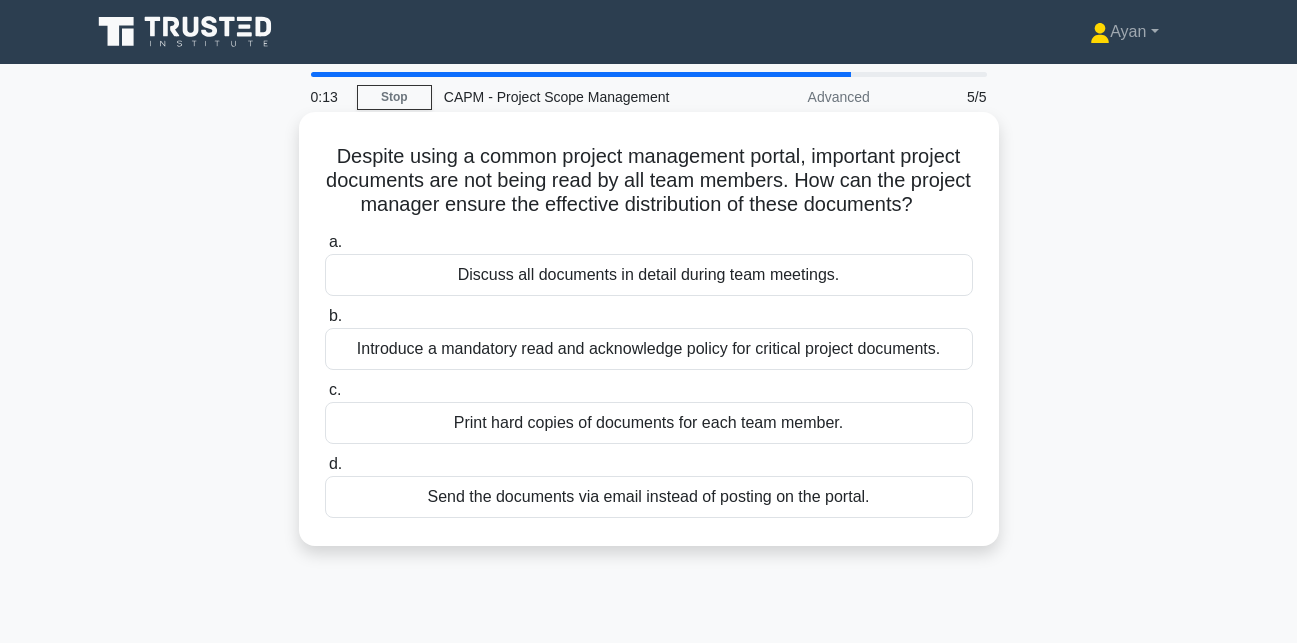 click on "Introduce a mandatory read and acknowledge policy for critical project documents." at bounding box center [649, 349] 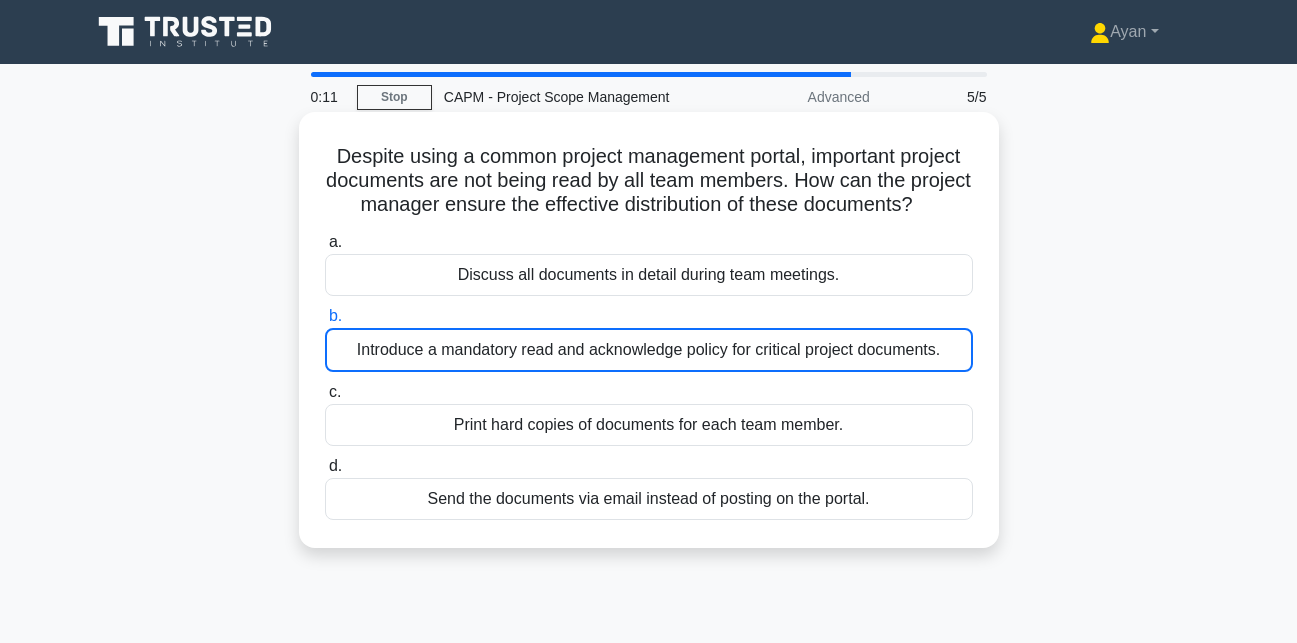 click on "Introduce a mandatory read and acknowledge policy for critical project documents." at bounding box center [649, 350] 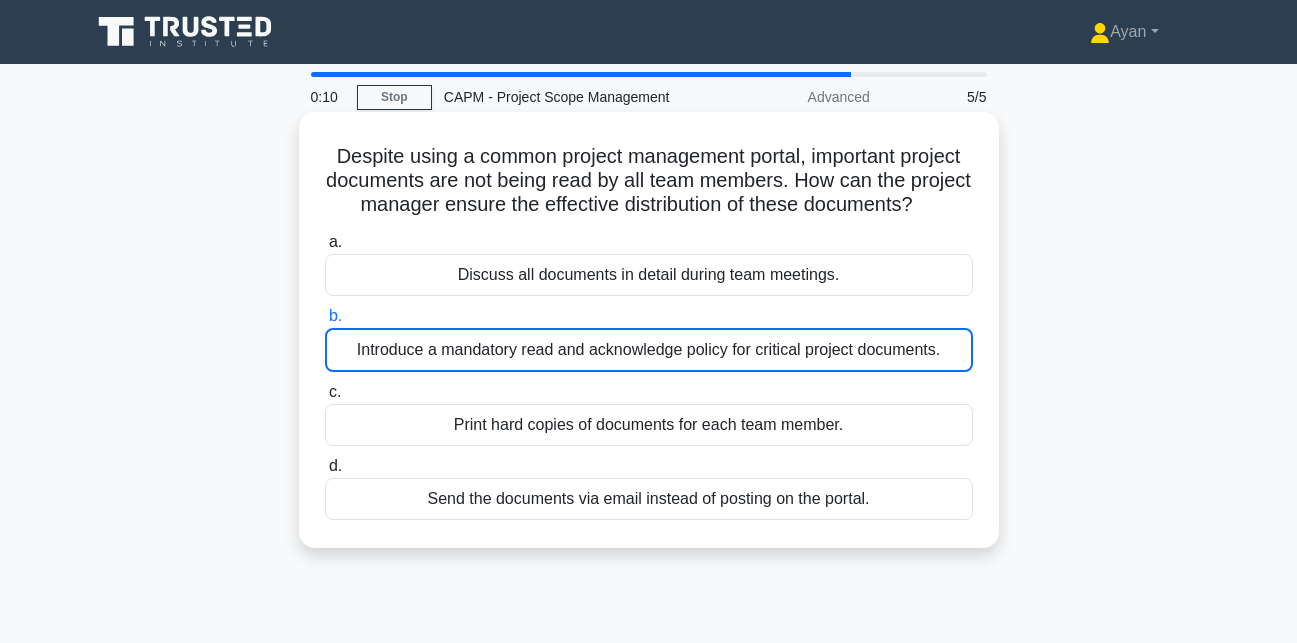 click on "Introduce a mandatory read and acknowledge policy for critical project documents." at bounding box center (649, 350) 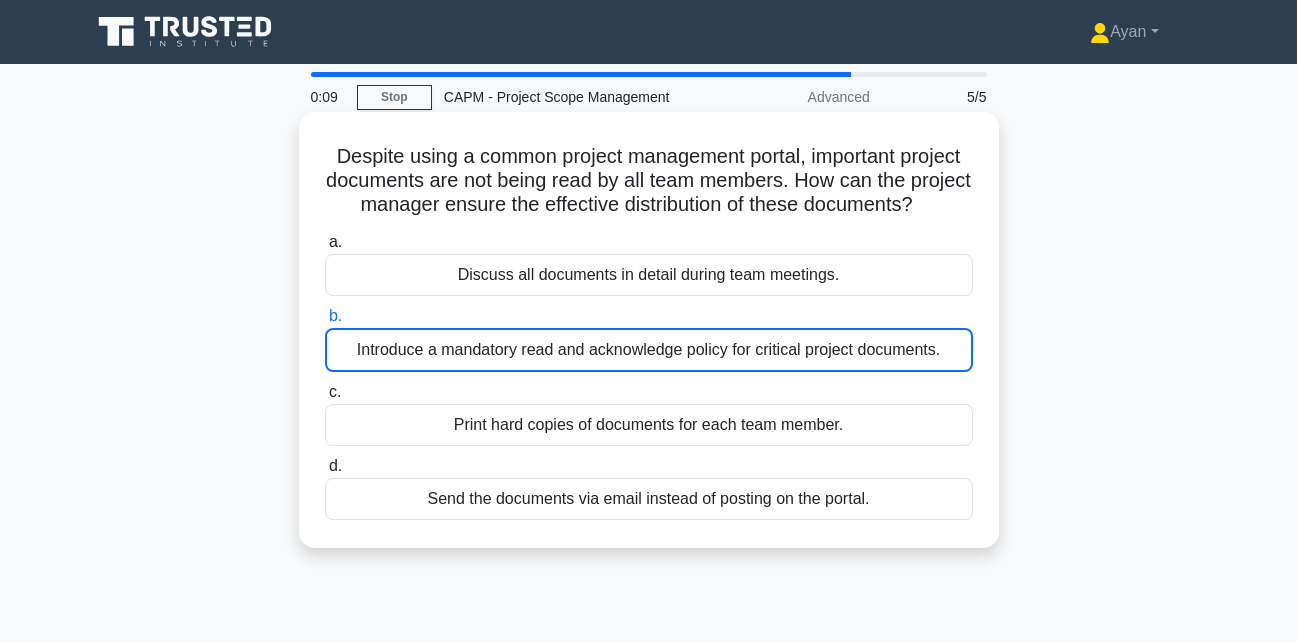 click on "Introduce a mandatory read and acknowledge policy for critical project documents." at bounding box center (649, 350) 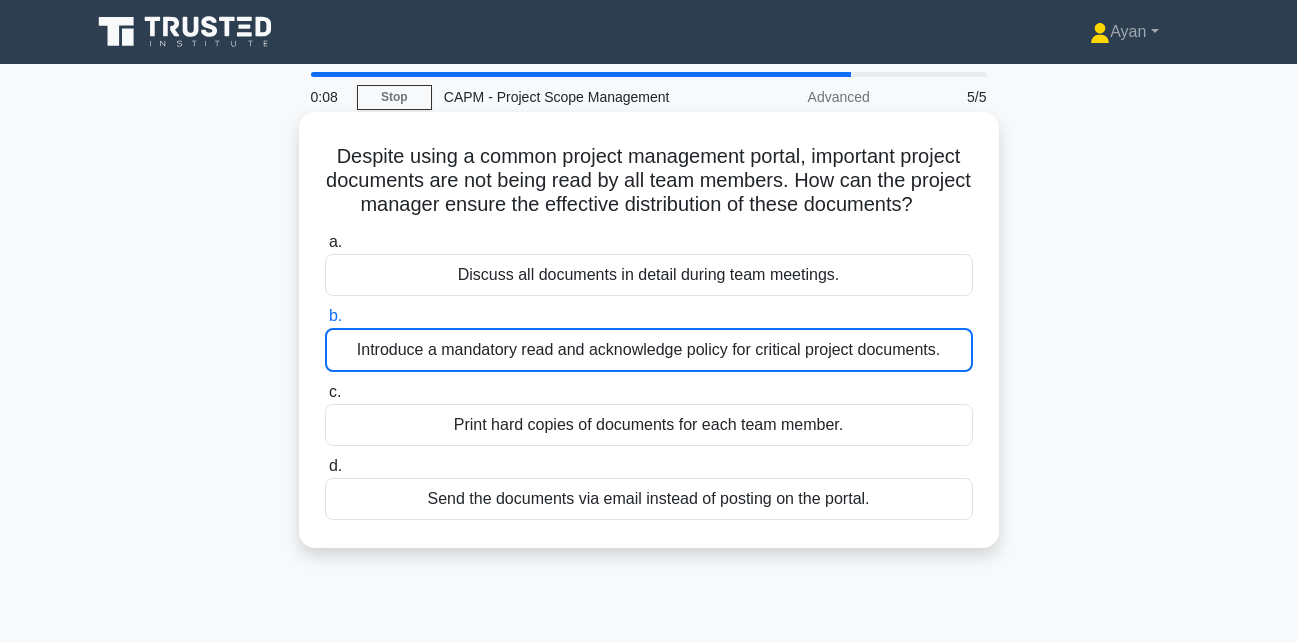 click on "Introduce a mandatory read and acknowledge policy for critical project documents." at bounding box center [649, 350] 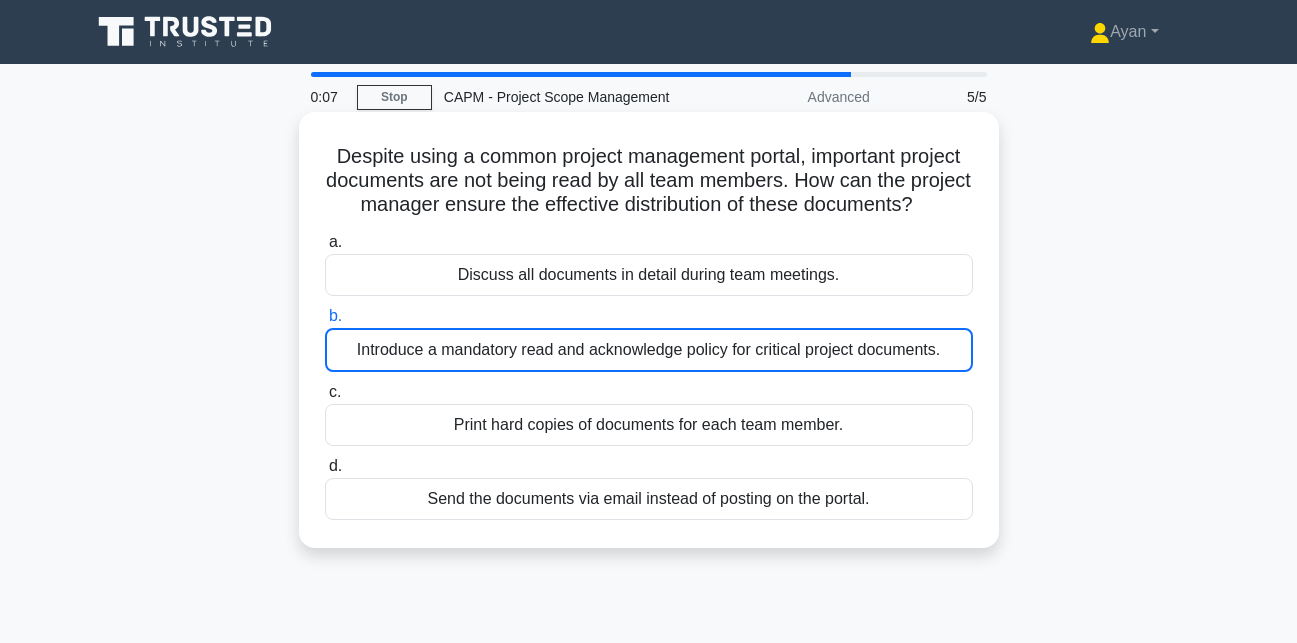 click on "Introduce a mandatory read and acknowledge policy for critical project documents." at bounding box center [649, 350] 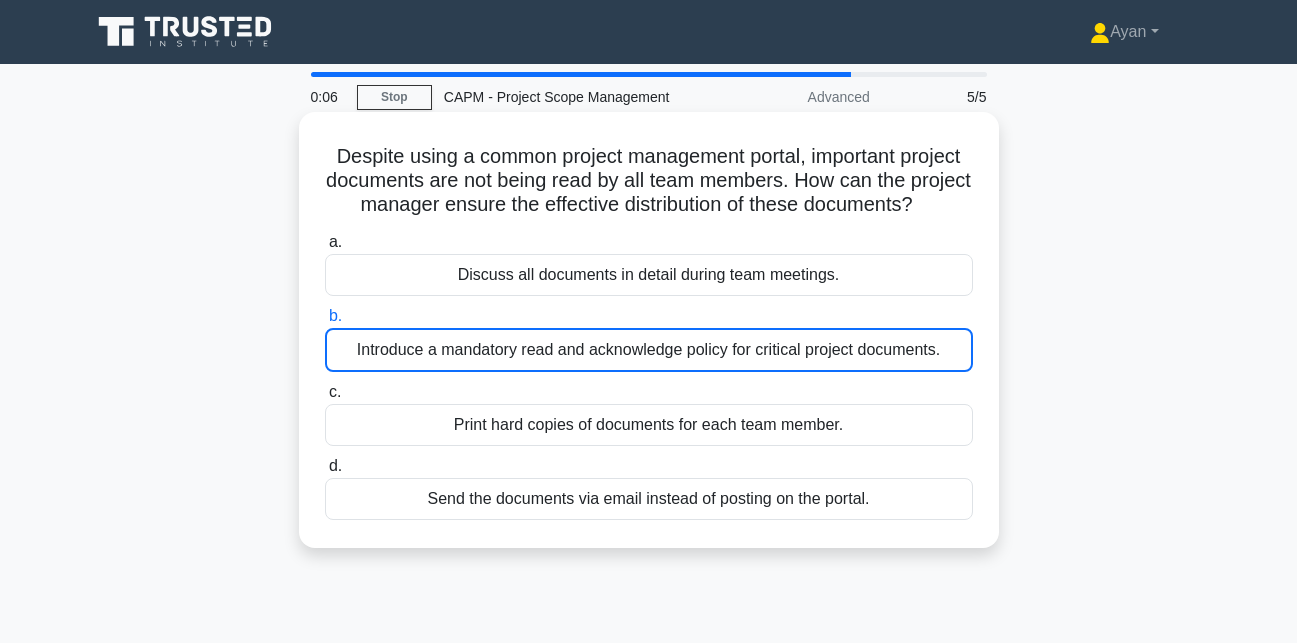 click on "Introduce a mandatory read and acknowledge policy for critical project documents." at bounding box center [649, 350] 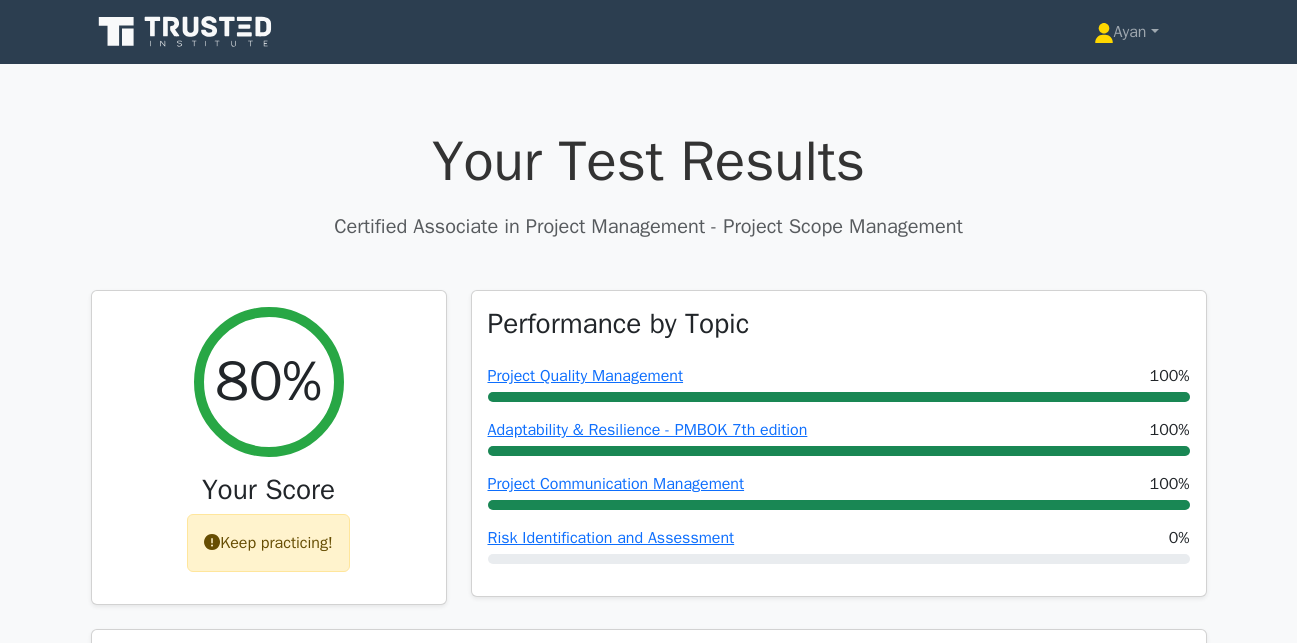 scroll, scrollTop: 0, scrollLeft: 0, axis: both 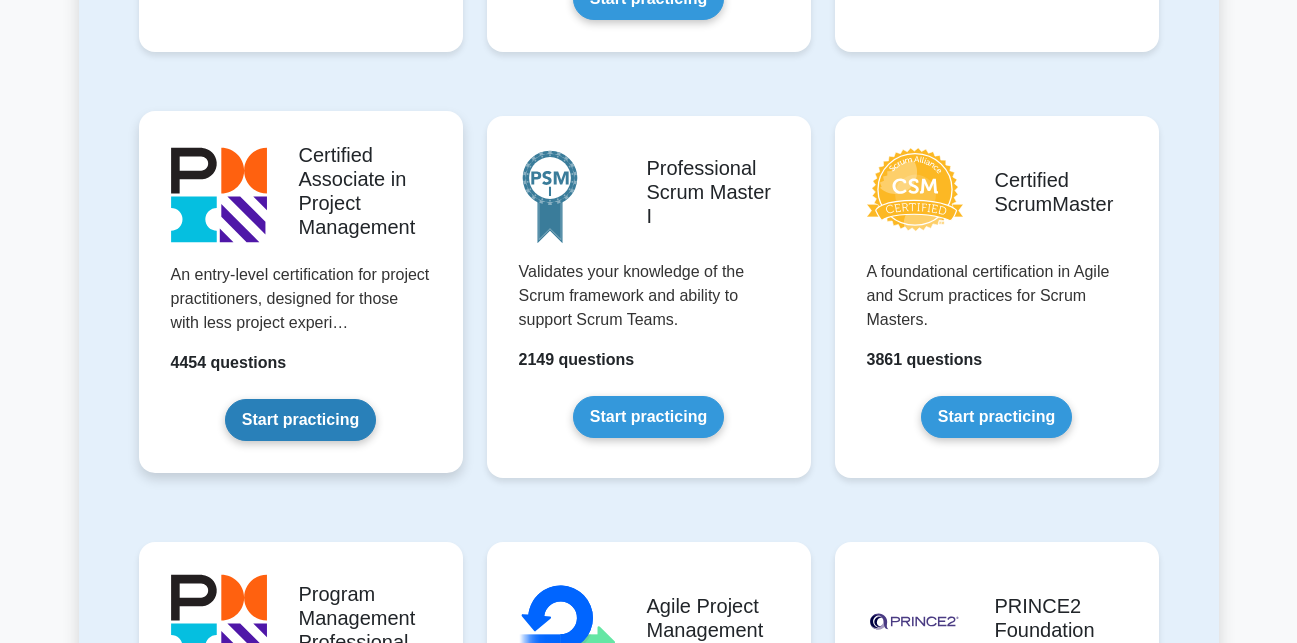 click on "Start practicing" at bounding box center (300, 420) 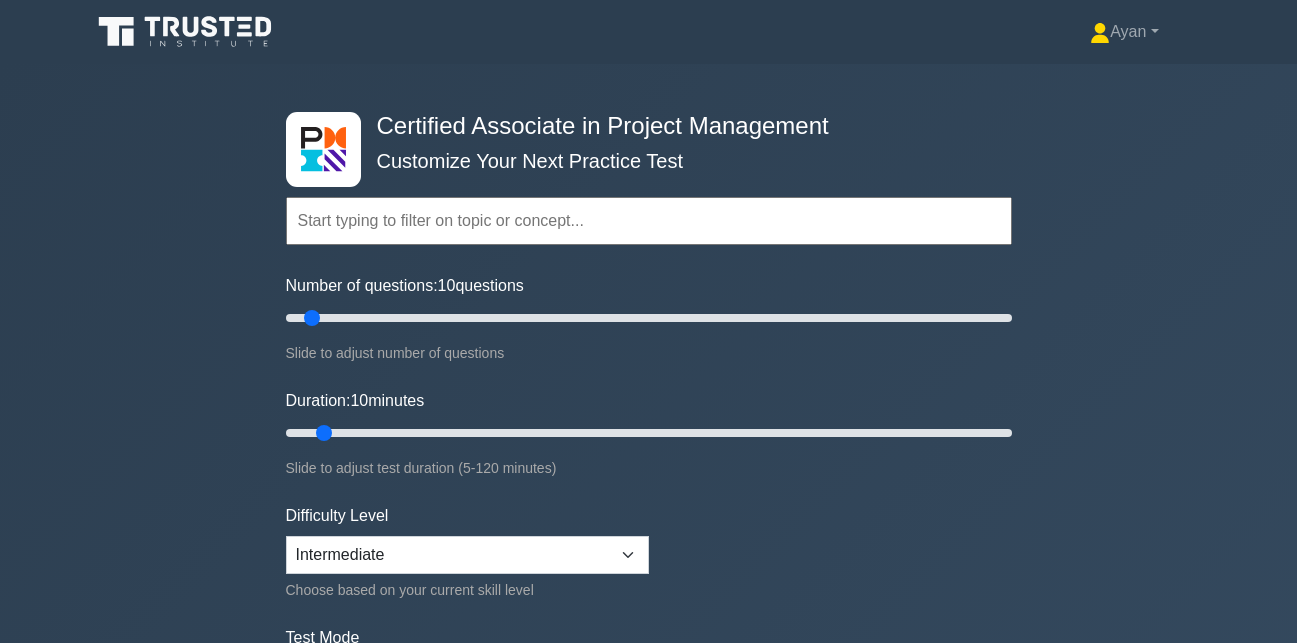 scroll, scrollTop: 0, scrollLeft: 0, axis: both 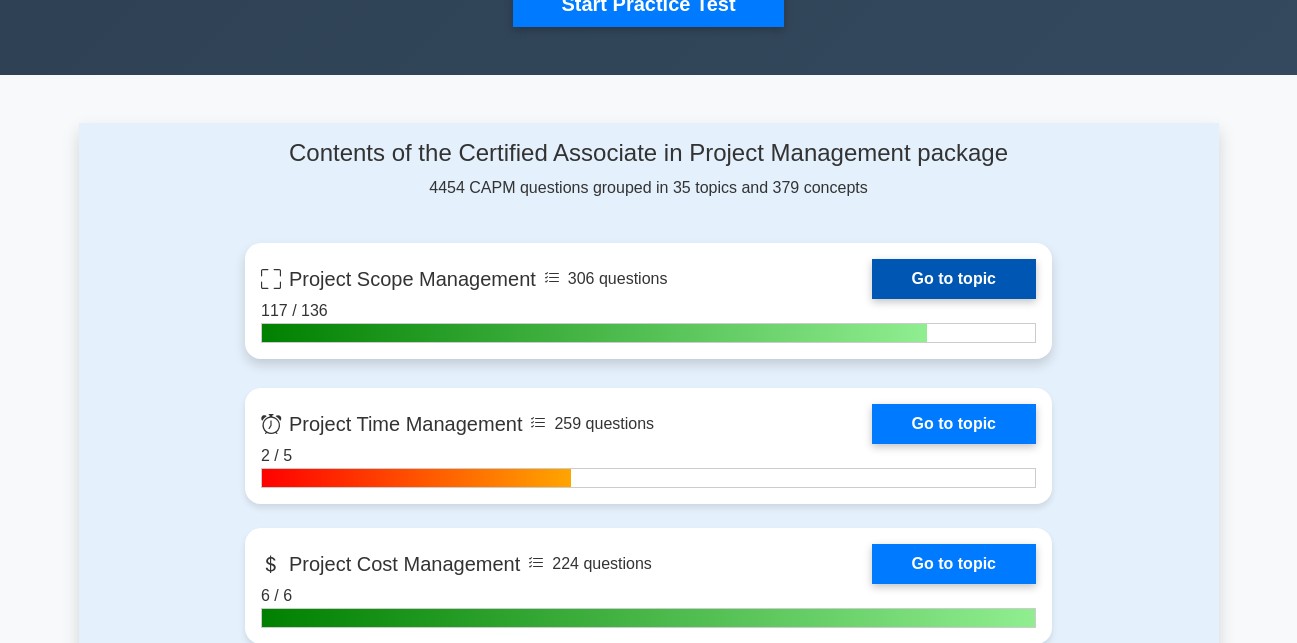 click on "Go to topic" at bounding box center [954, 279] 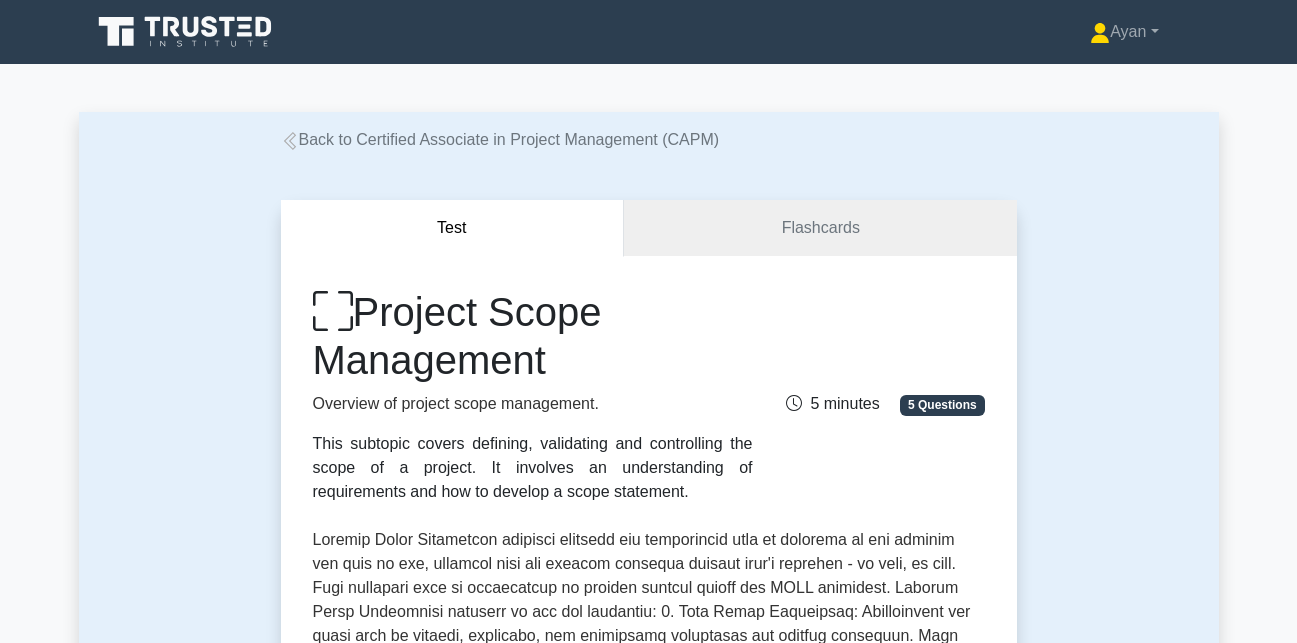 scroll, scrollTop: 0, scrollLeft: 0, axis: both 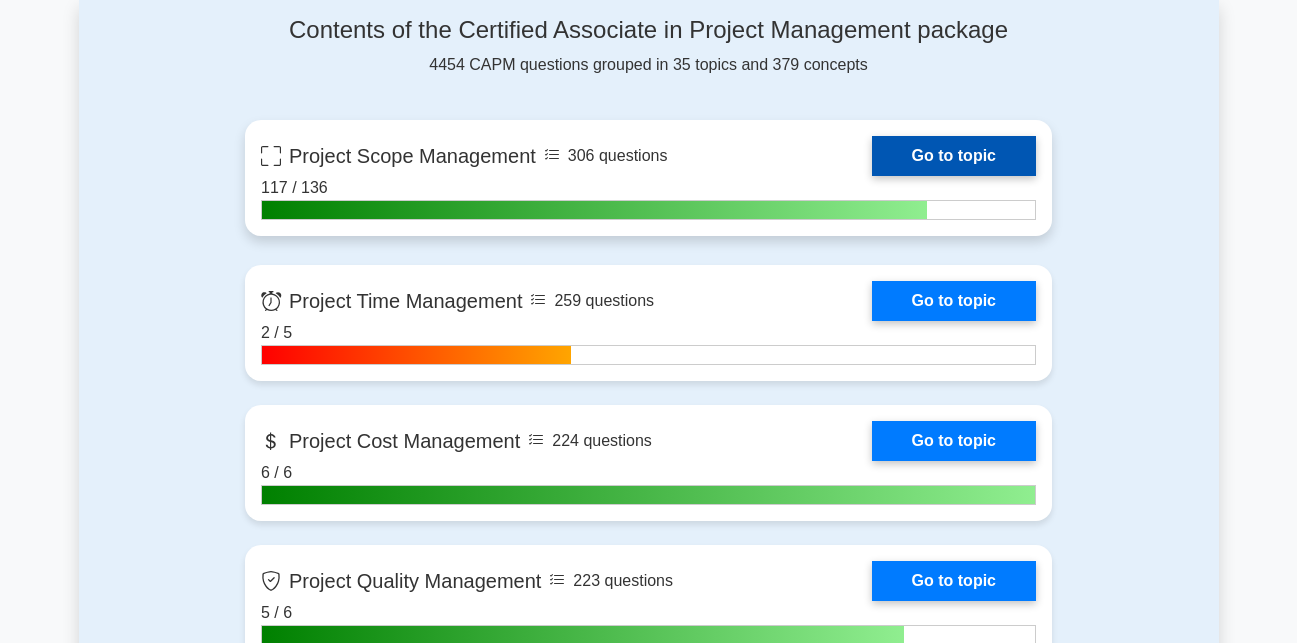 click on "Go to topic" at bounding box center (954, 156) 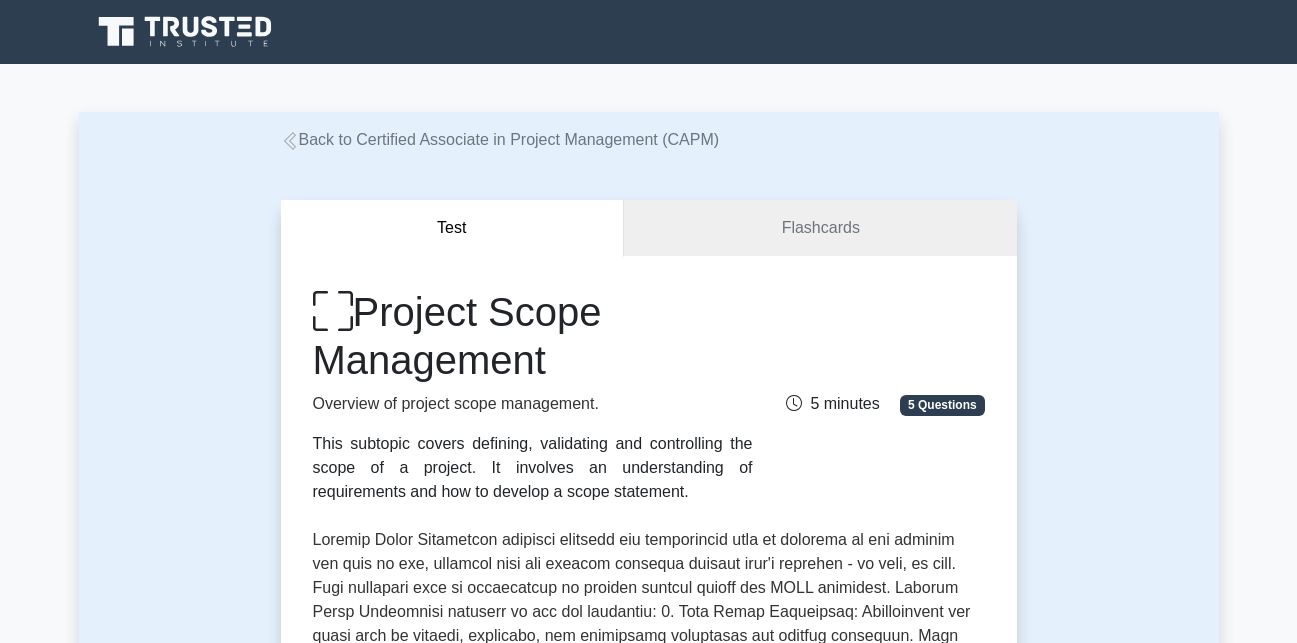 scroll, scrollTop: 0, scrollLeft: 0, axis: both 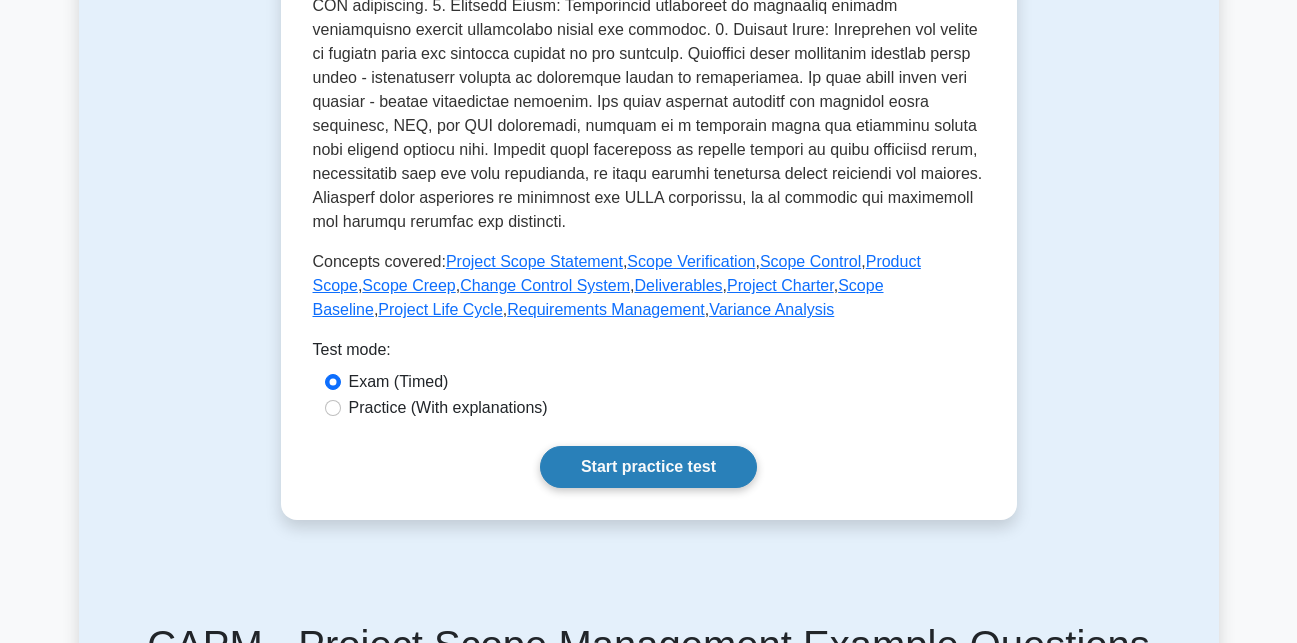 click on "Start practice test" at bounding box center (648, 467) 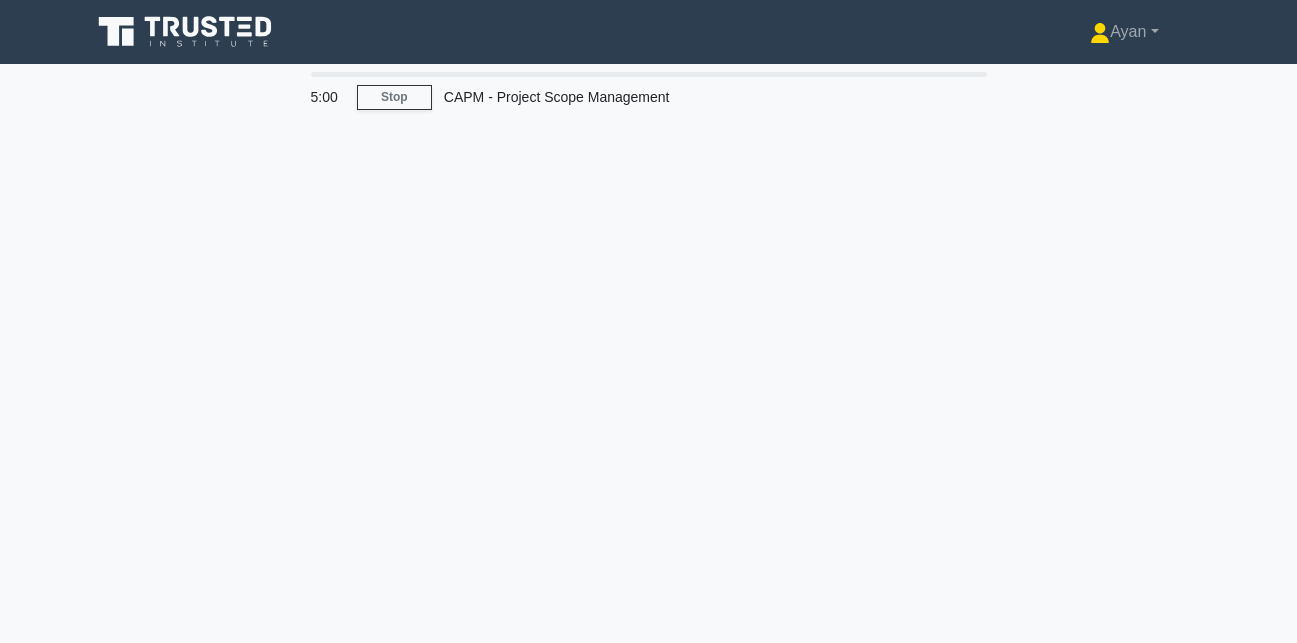 scroll, scrollTop: 0, scrollLeft: 0, axis: both 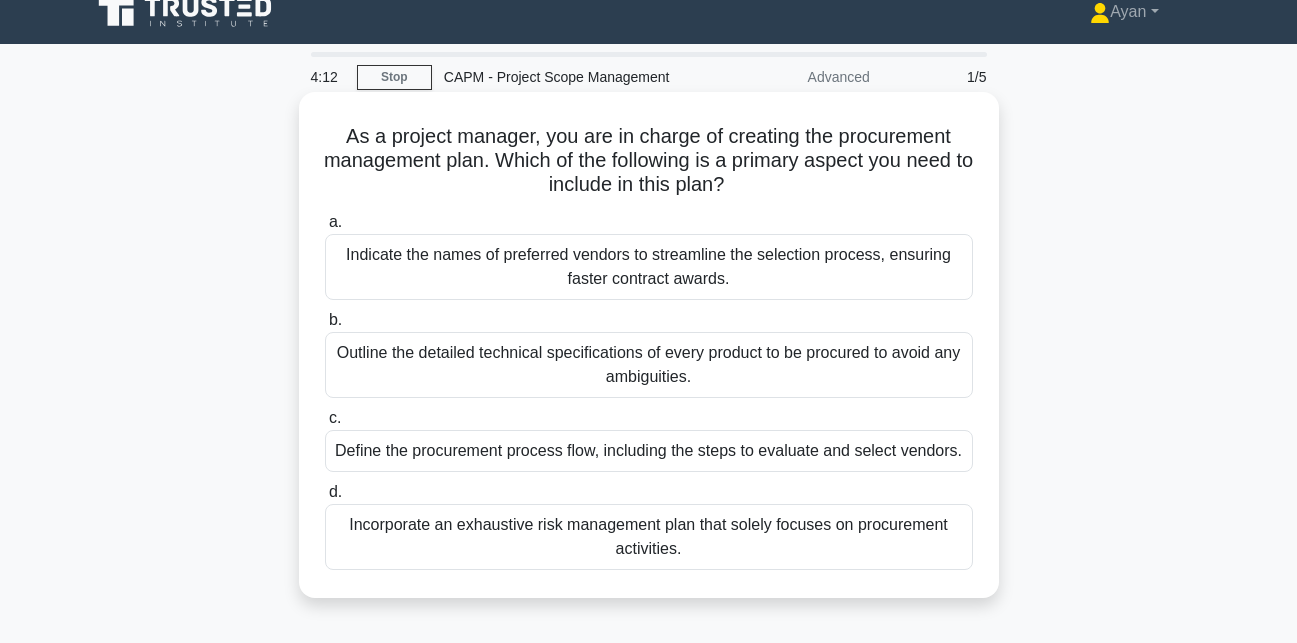 click on "Define the procurement process flow, including the steps to evaluate and select vendors." at bounding box center (649, 451) 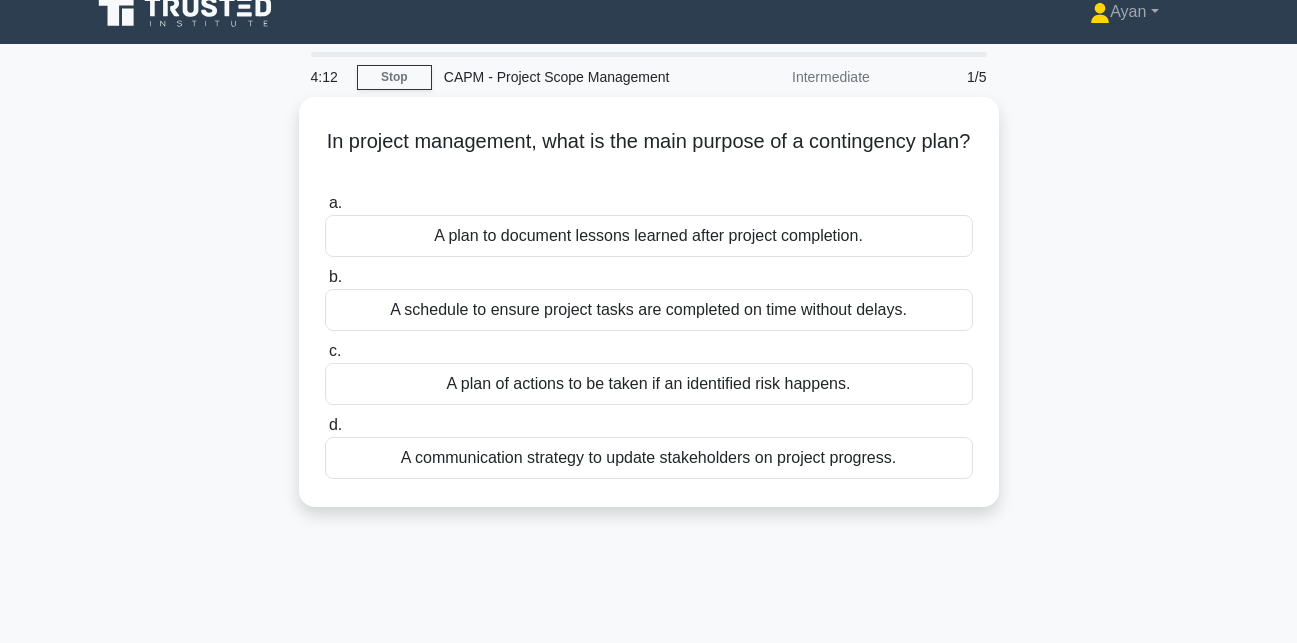 scroll, scrollTop: 0, scrollLeft: 0, axis: both 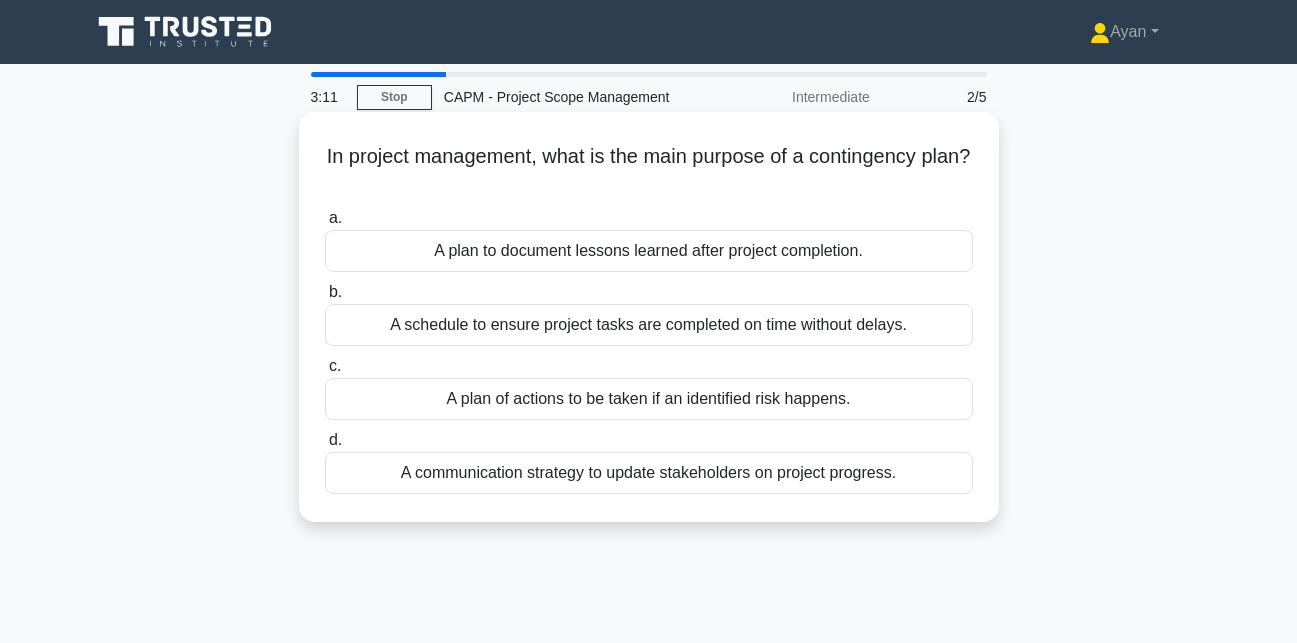 click on "A schedule to ensure project tasks are completed on time without delays." at bounding box center (649, 325) 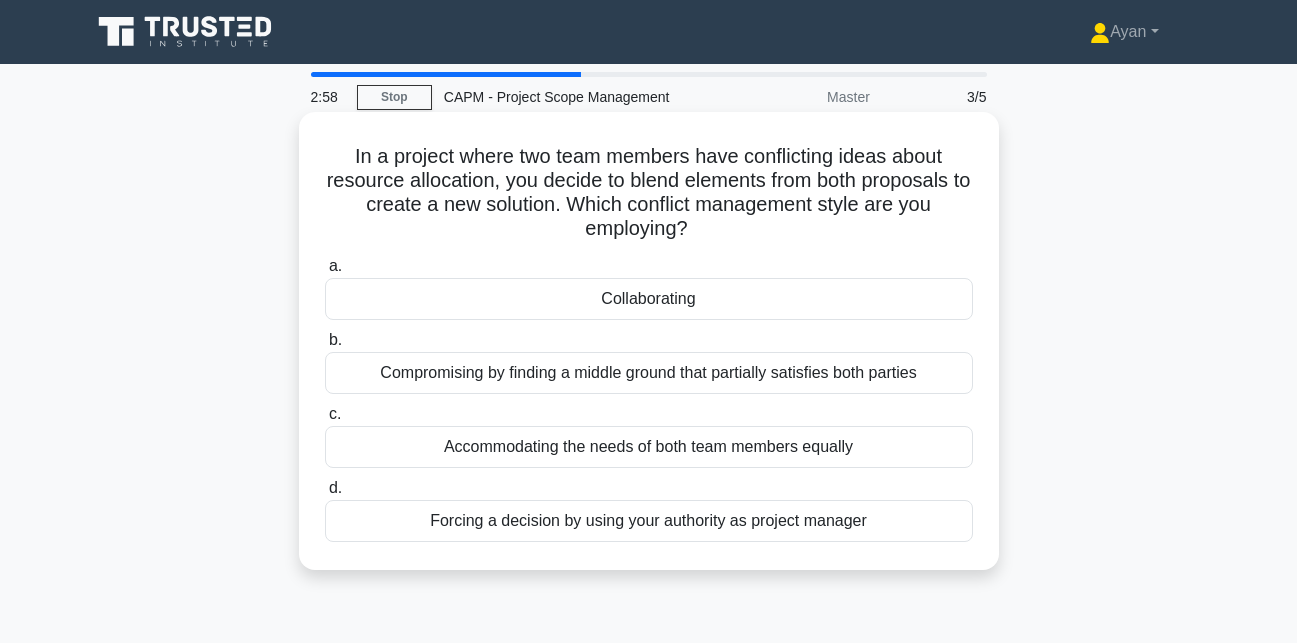 click on "Compromising by finding a middle ground that partially satisfies both parties" at bounding box center [649, 373] 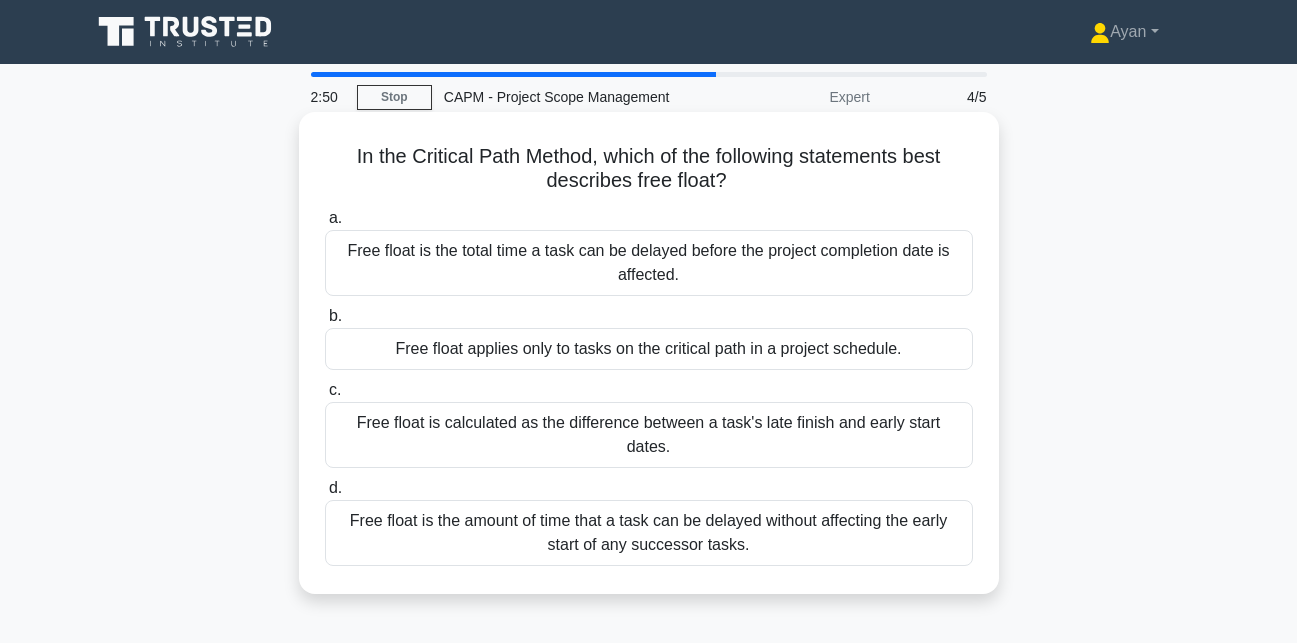click on "Free float is the total time a task can be delayed before the project completion date is affected." at bounding box center (649, 263) 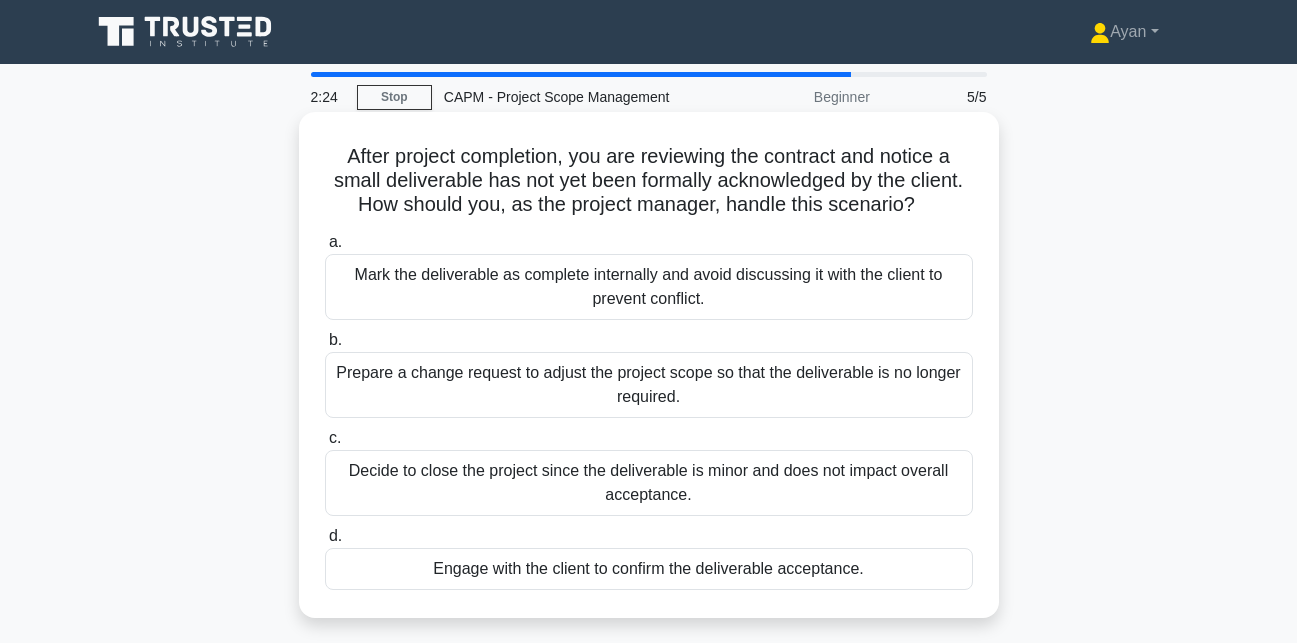 click on "Engage with the client to confirm the deliverable acceptance." at bounding box center (649, 569) 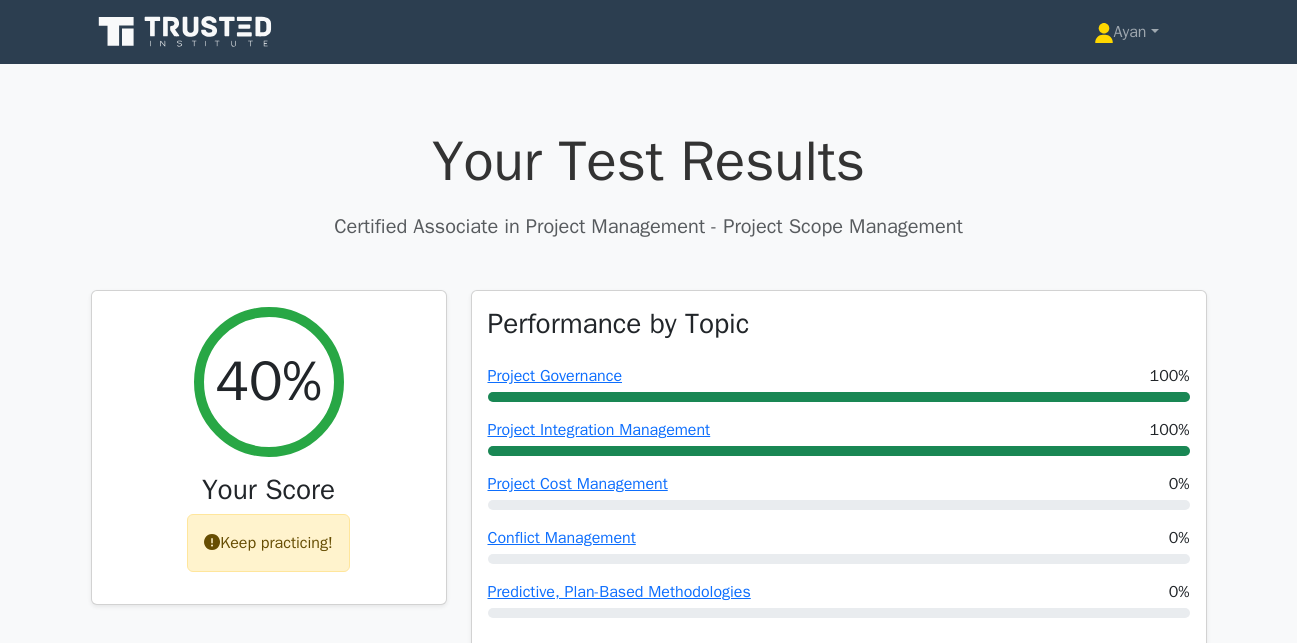 click on "Performance by Topic
Project Governance
100%
Project Integration Management
100%
Project Cost Management
0%
0% 0%" at bounding box center (839, 471) 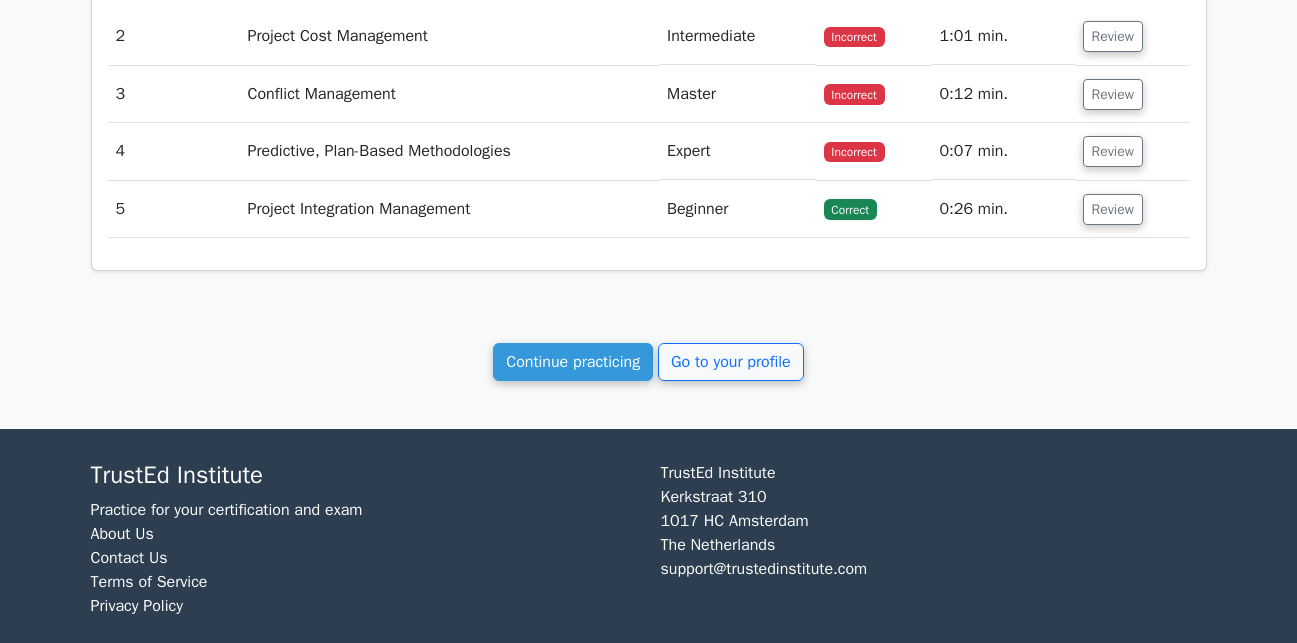 scroll, scrollTop: 2206, scrollLeft: 0, axis: vertical 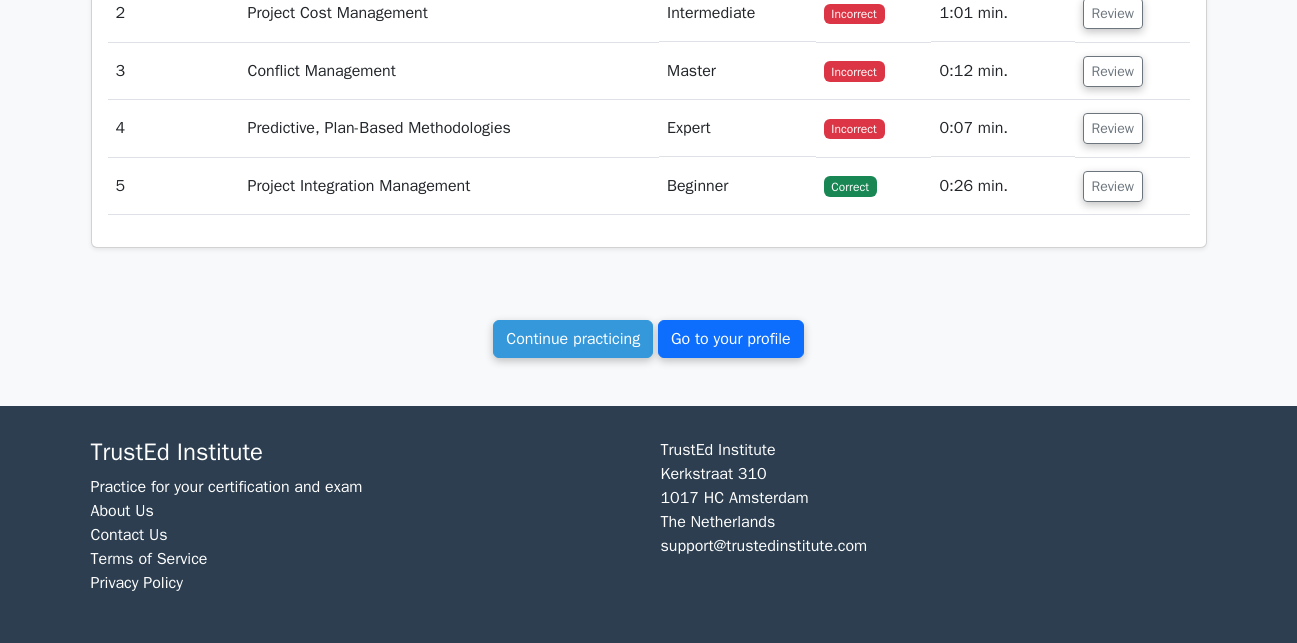 click on "Go to your profile" at bounding box center (731, 339) 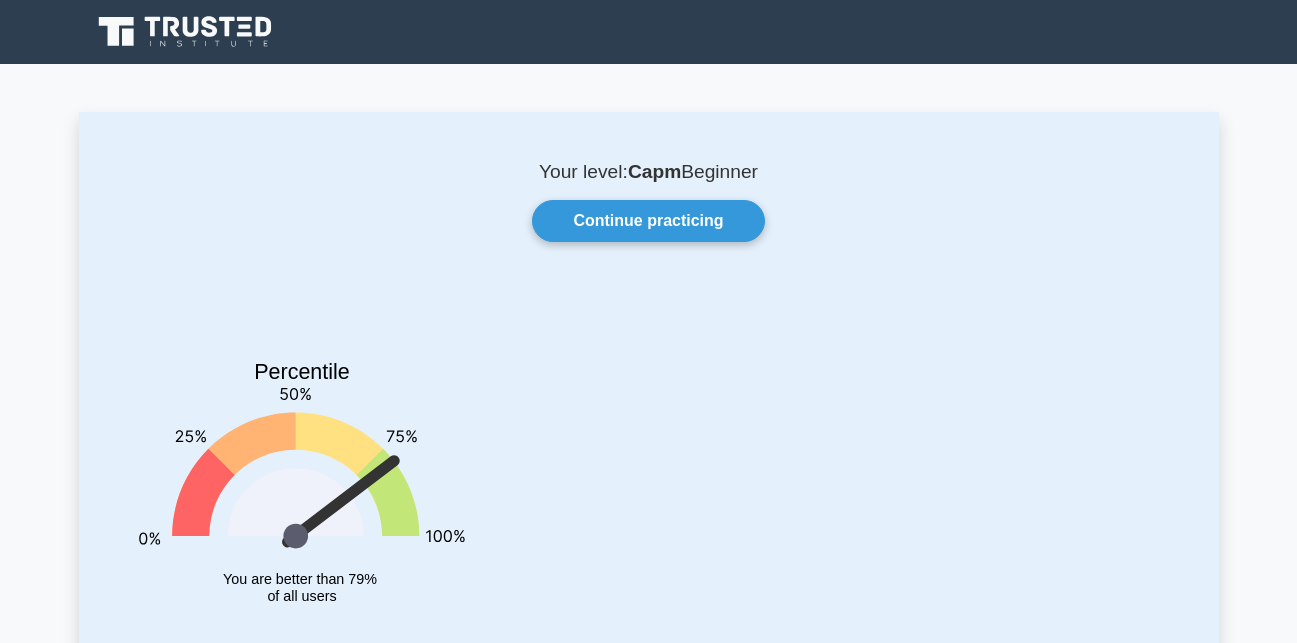 scroll, scrollTop: 0, scrollLeft: 0, axis: both 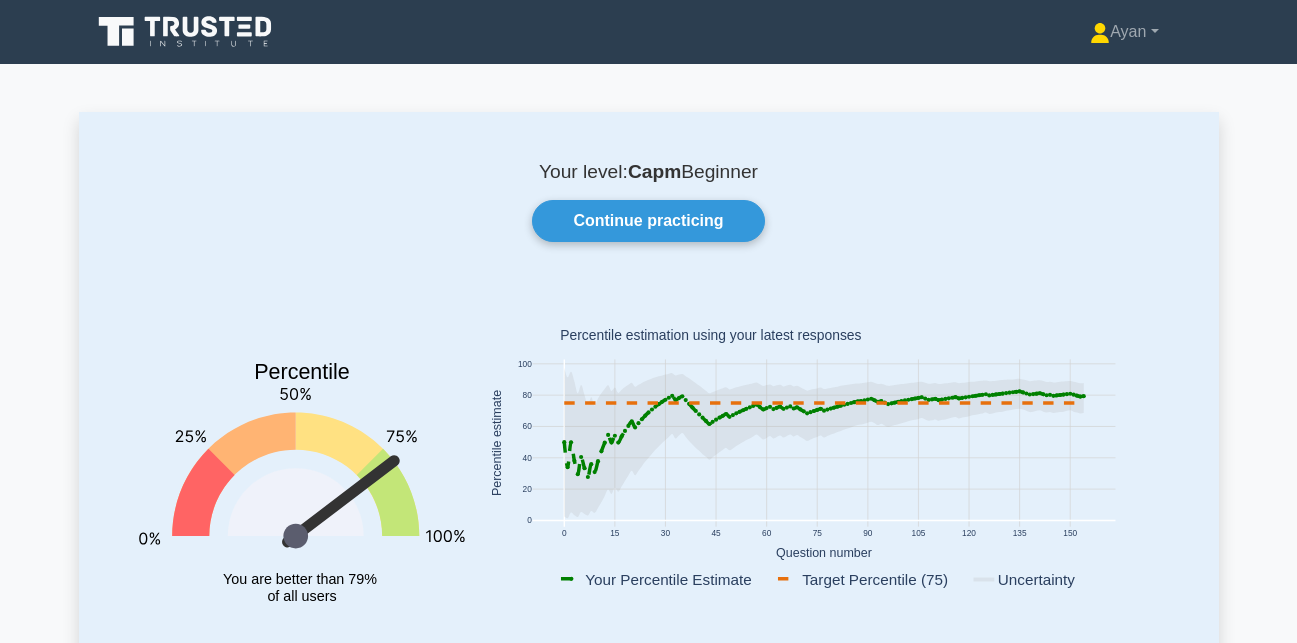 click on "Your level:
Capm  Beginner
Continue practicing
Percentile
You are better than 79%
of all  users
0 15 30 45 60 75 90 105 120 135 150 0 20 40 60 80 100 Uncertainty" at bounding box center (649, 413) 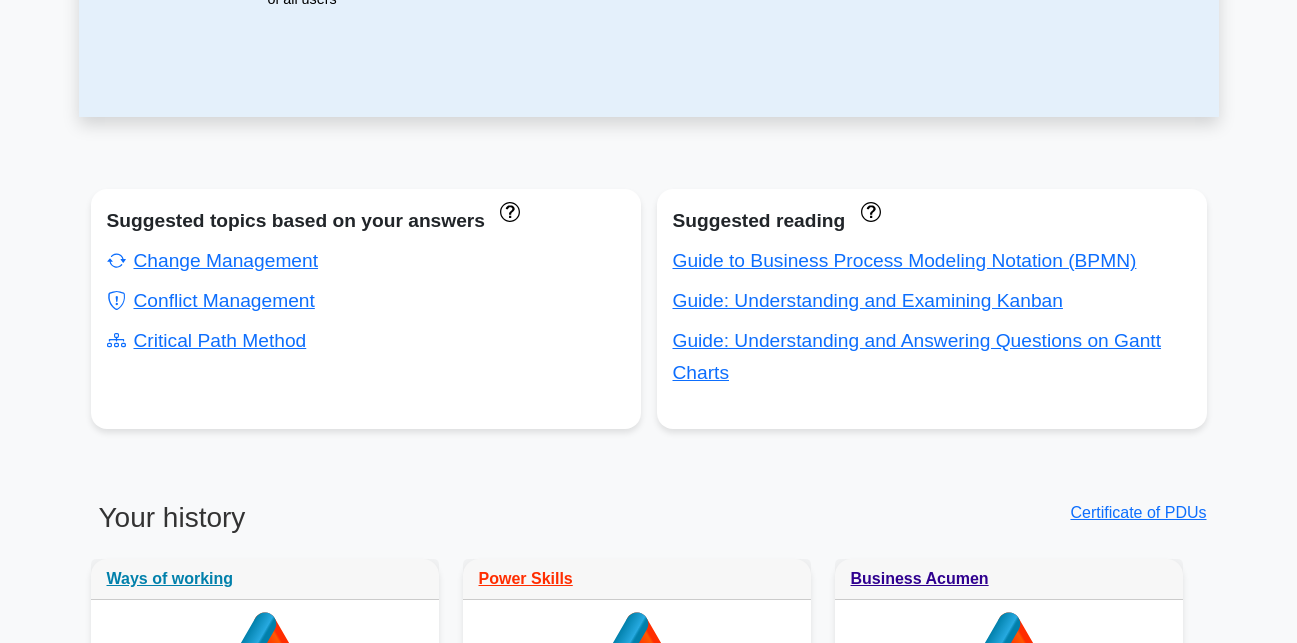 scroll, scrollTop: 593, scrollLeft: 0, axis: vertical 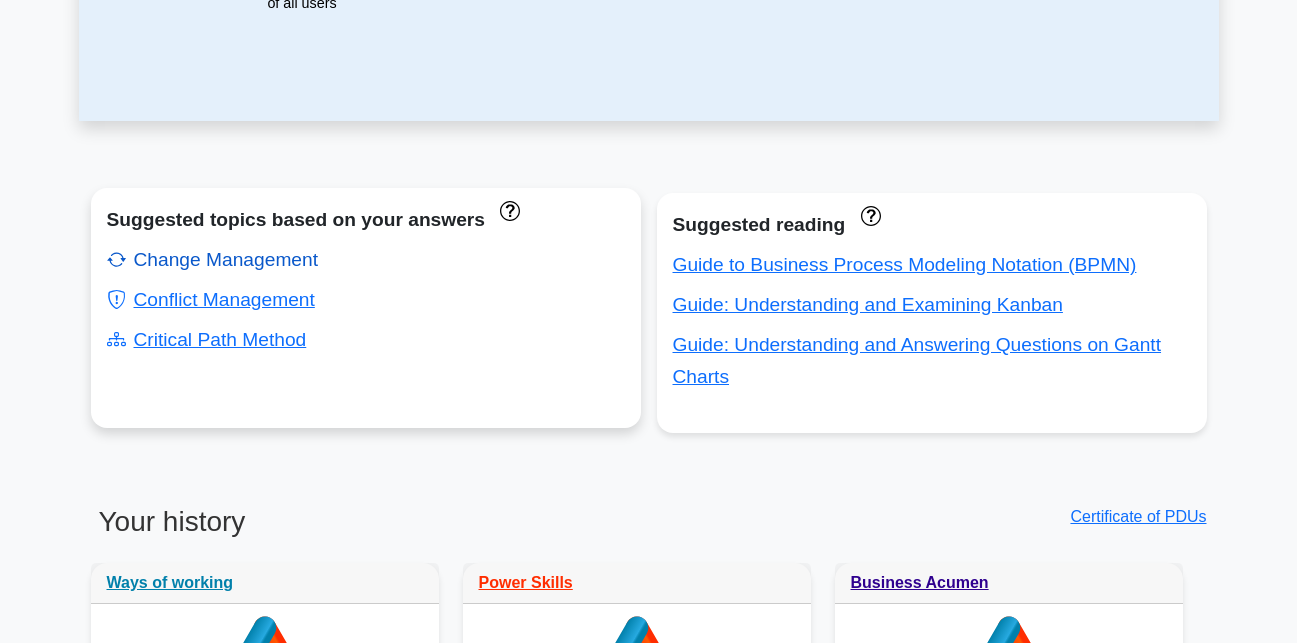 click on "Change Management" at bounding box center (213, 259) 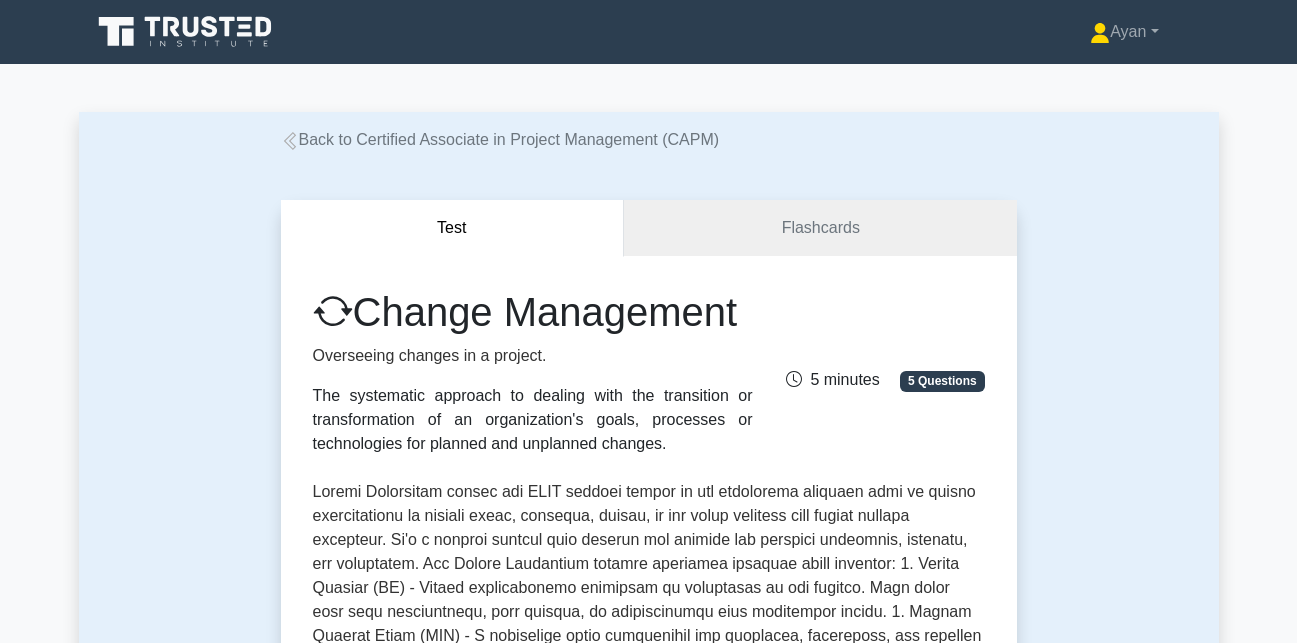 scroll, scrollTop: 0, scrollLeft: 0, axis: both 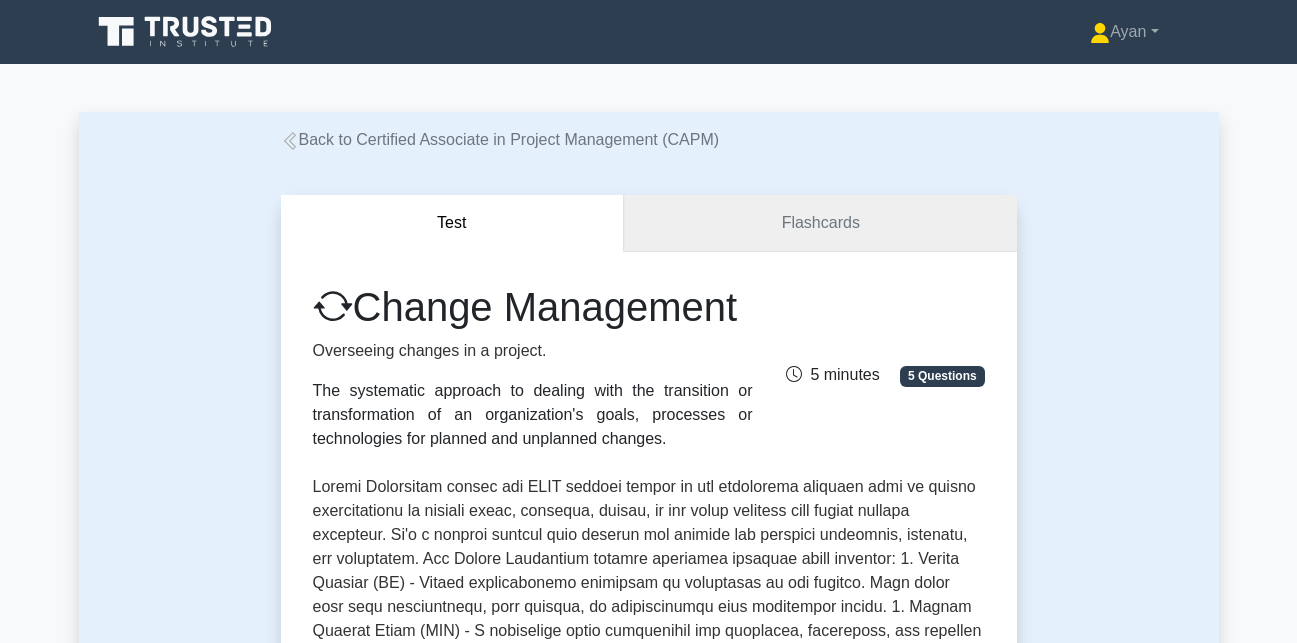 click on "Flashcards" at bounding box center (820, 223) 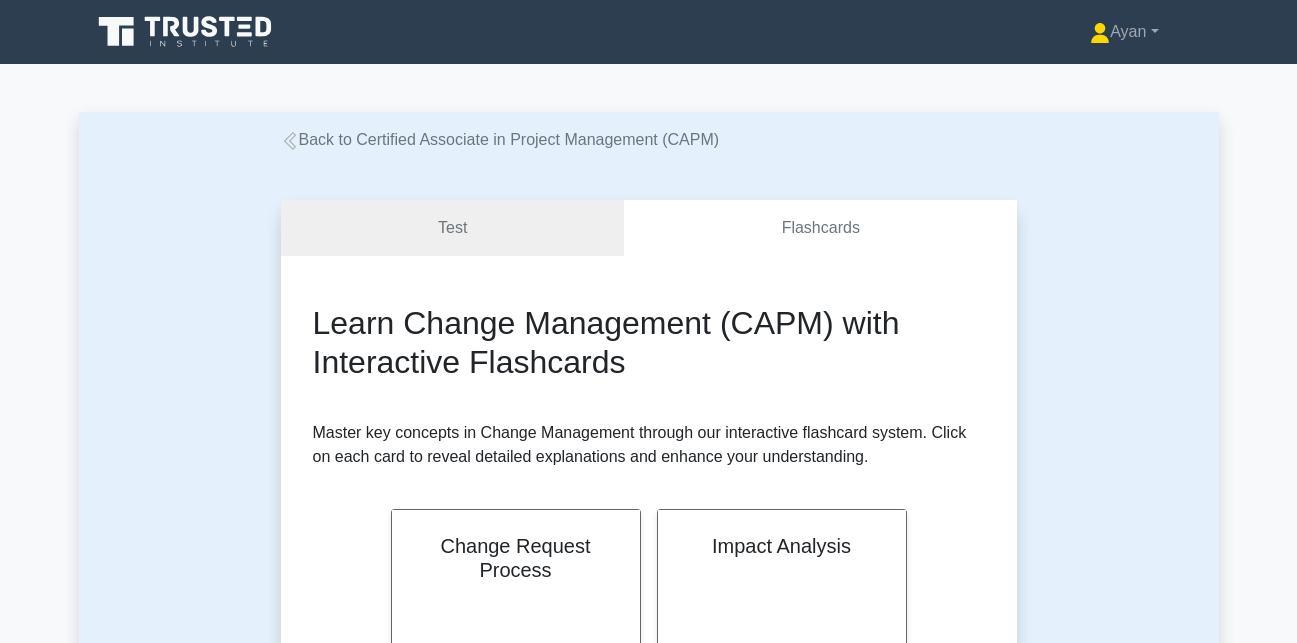 scroll, scrollTop: 0, scrollLeft: 0, axis: both 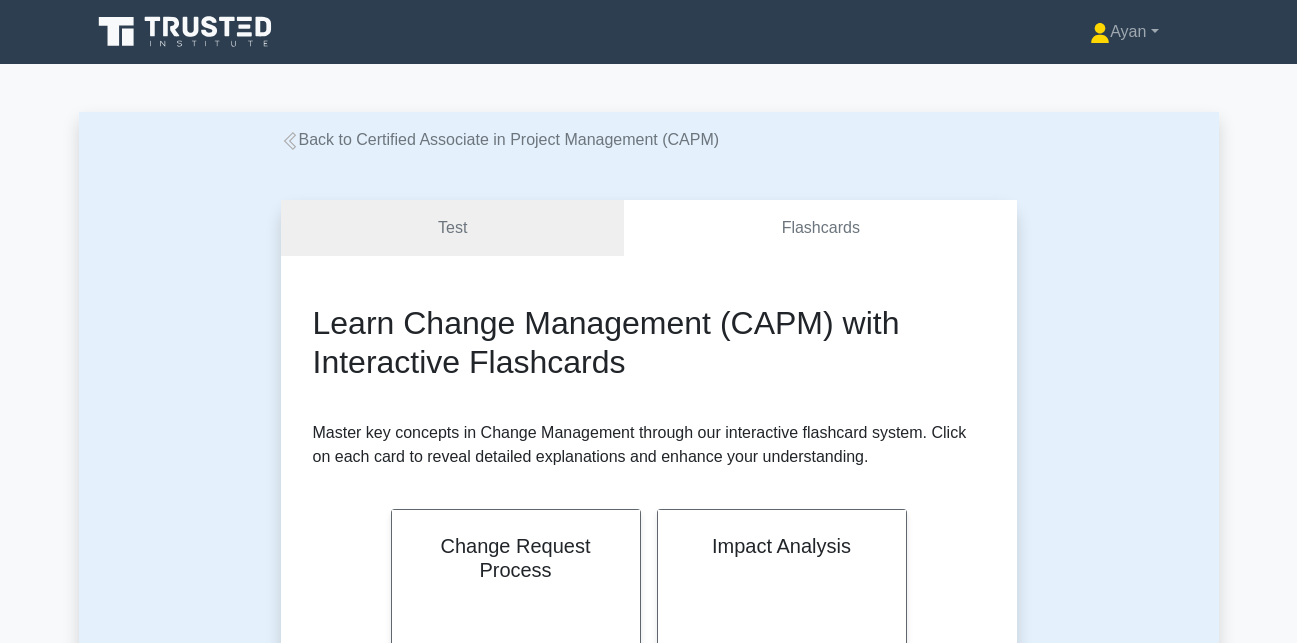 click on "Test
Flashcards
Learn Change Management (CAPM) with Interactive Flashcards
Master key concepts in Change Management through our interactive flashcard system. Click on each card to reveal detailed explanations and enhance your understanding.
Change Request Process
Flip Hide" at bounding box center [649, 1390] 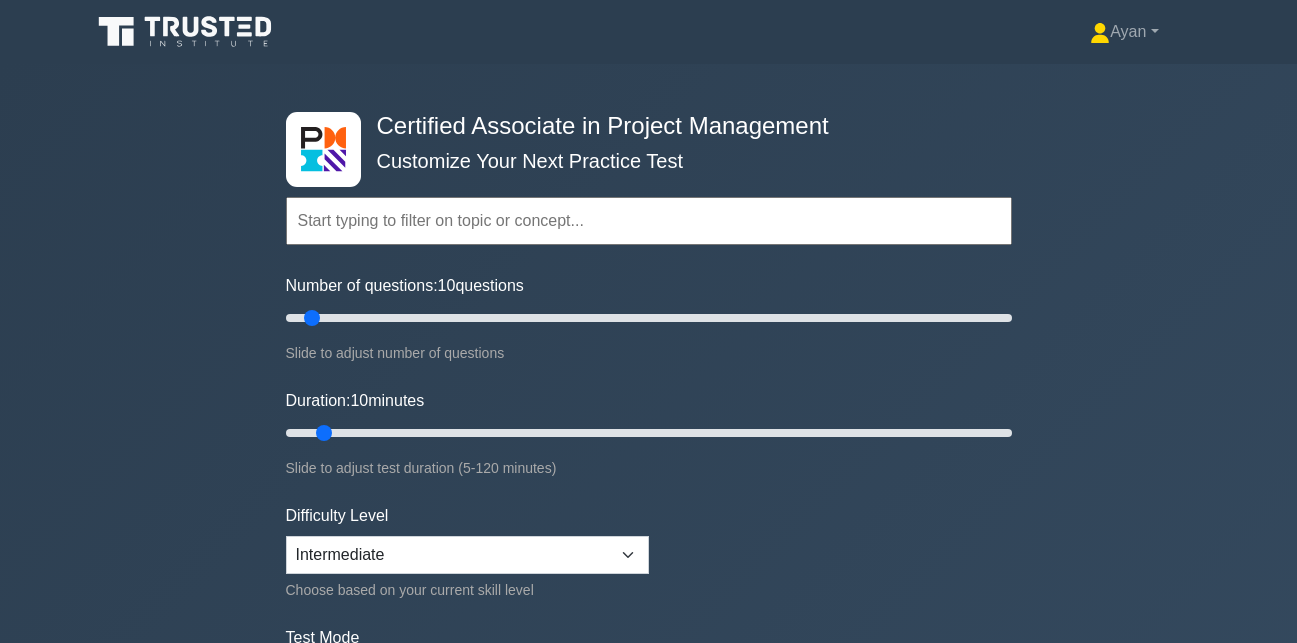 scroll, scrollTop: 0, scrollLeft: 0, axis: both 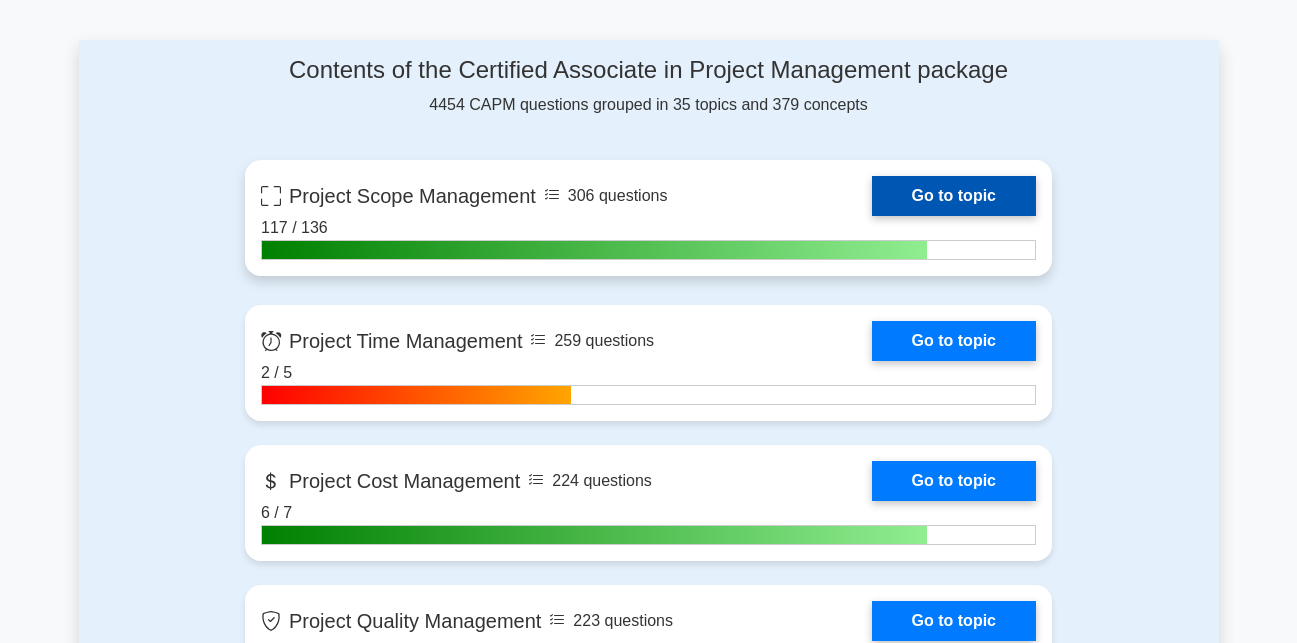 click on "Go to topic" at bounding box center [954, 196] 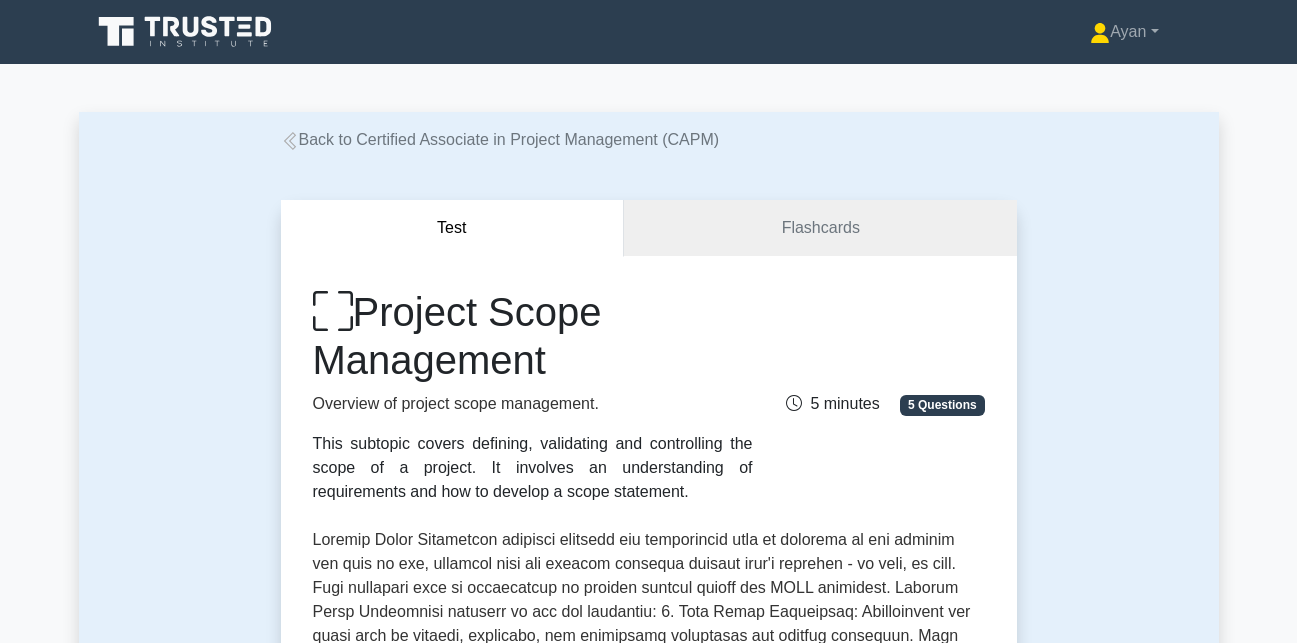 scroll, scrollTop: 0, scrollLeft: 0, axis: both 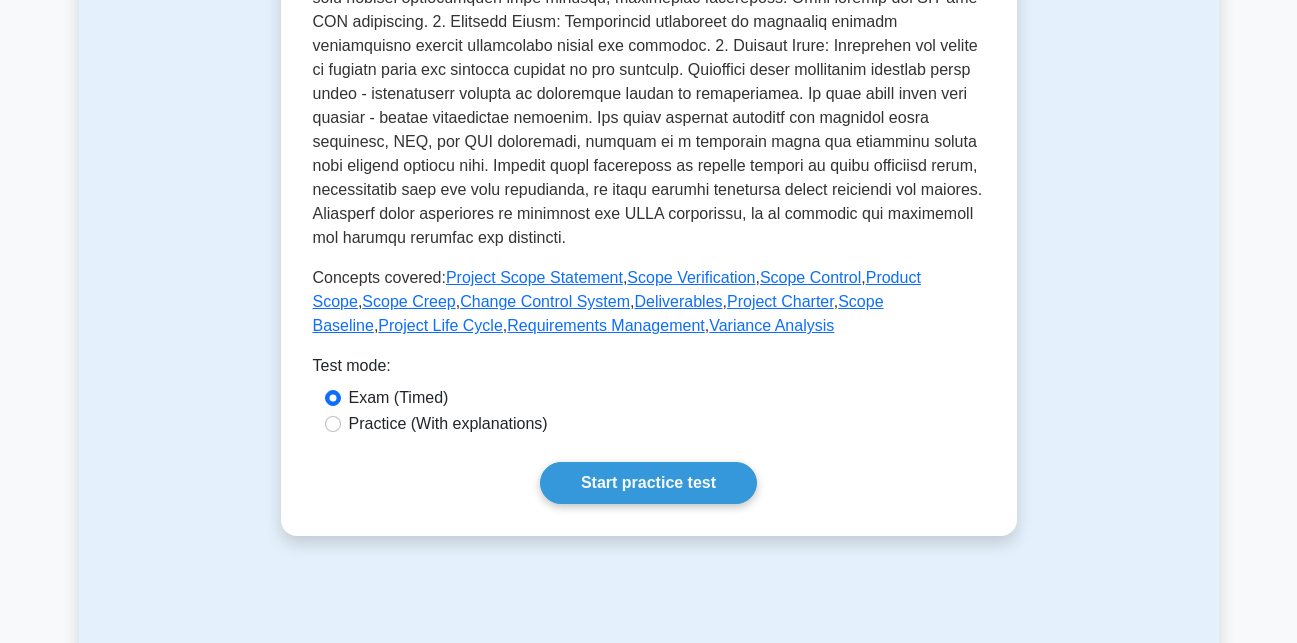 click on "Practice (With explanations)" at bounding box center (448, 424) 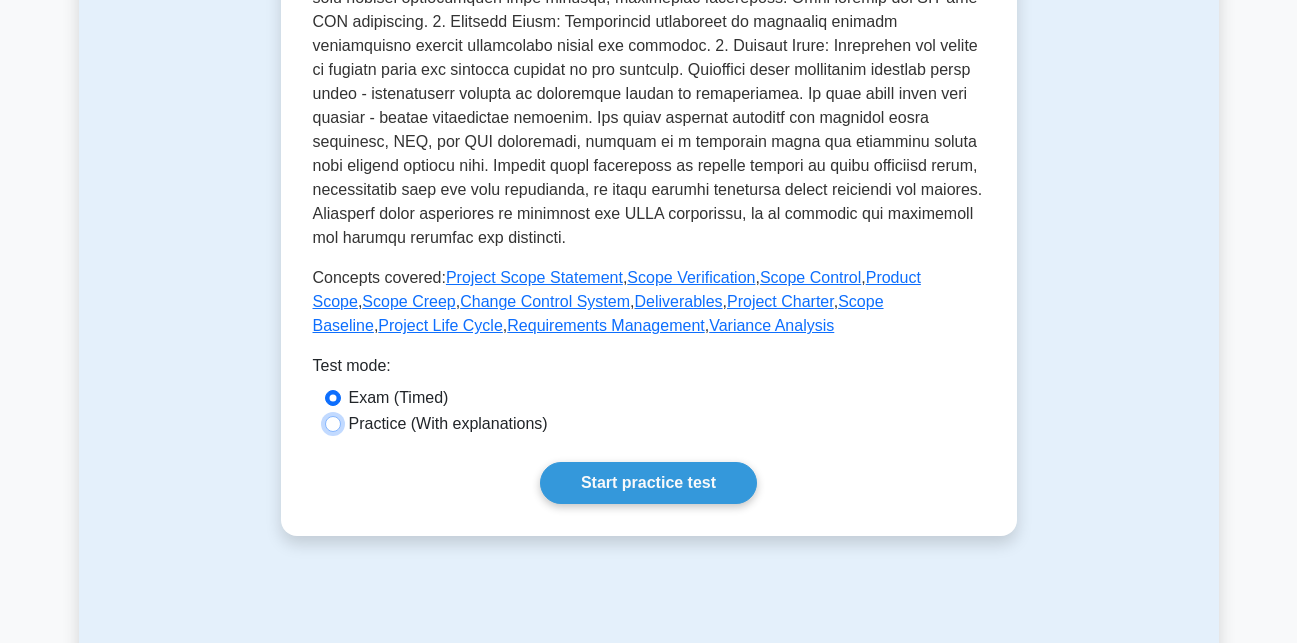 click on "Practice (With explanations)" at bounding box center (333, 424) 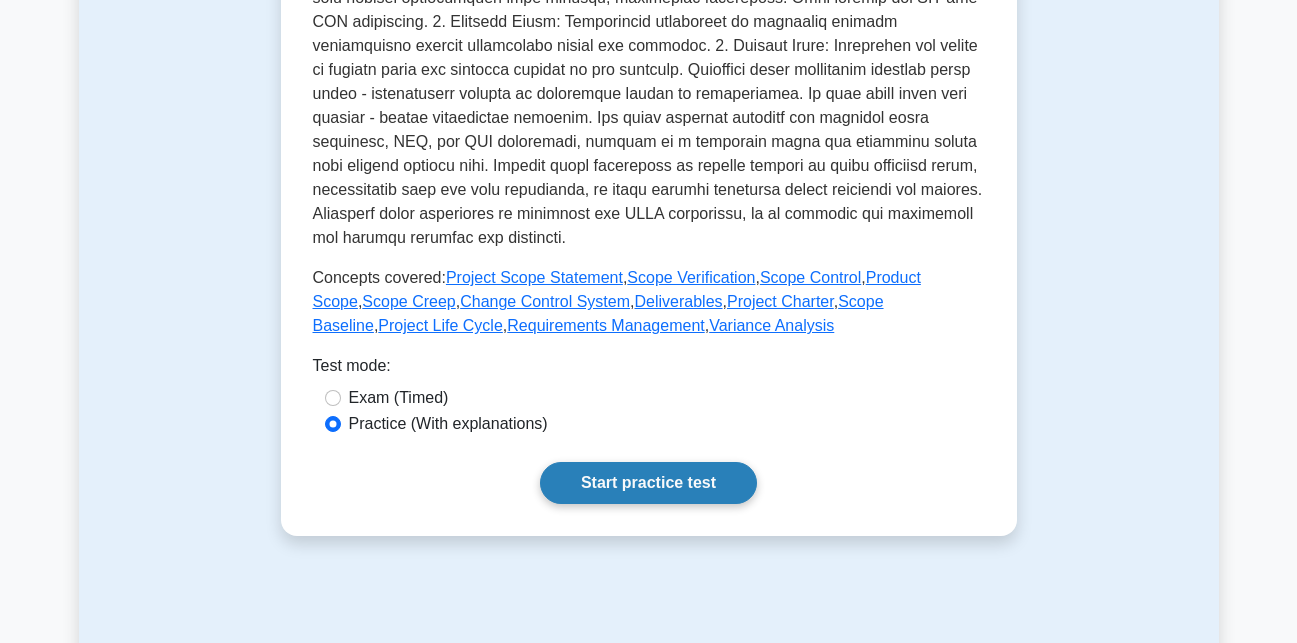 click on "Start practice test" at bounding box center [648, 483] 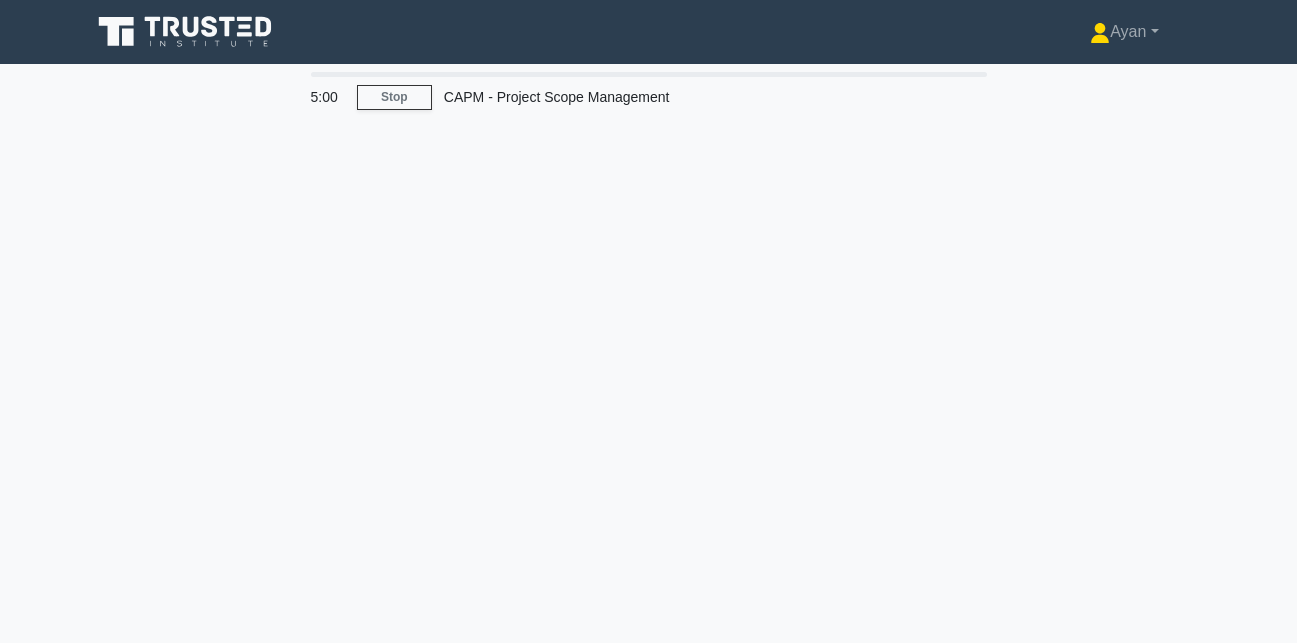 scroll, scrollTop: 0, scrollLeft: 0, axis: both 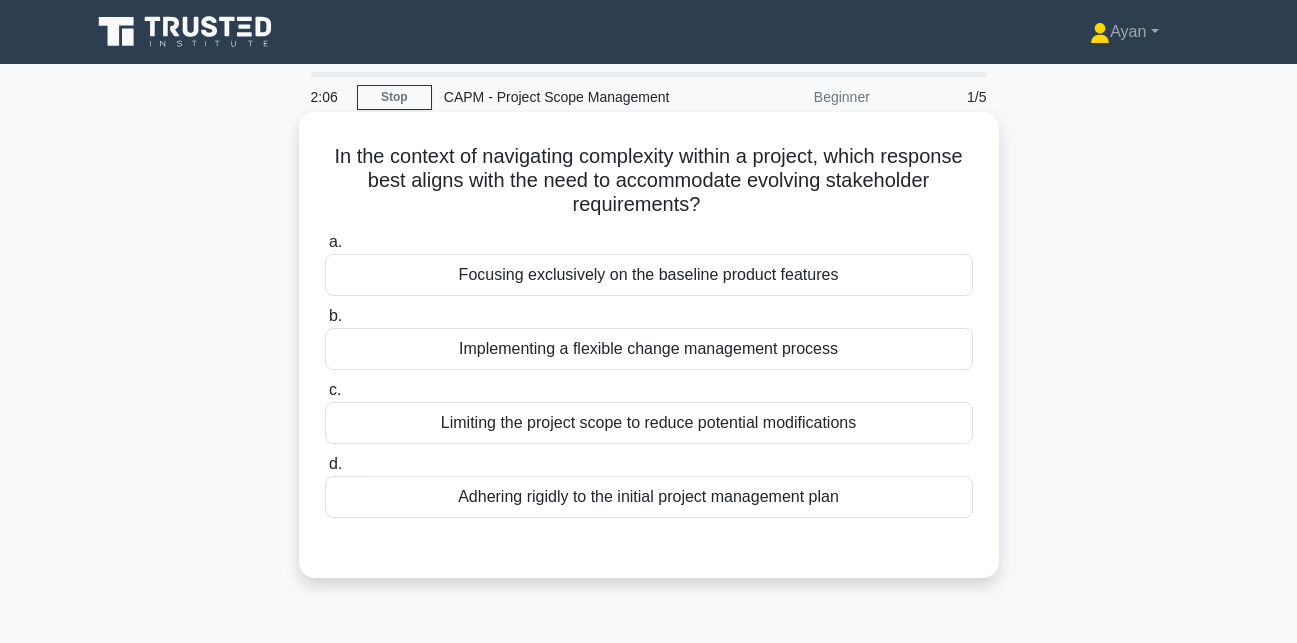 click on "Implementing a flexible change management process" at bounding box center (649, 349) 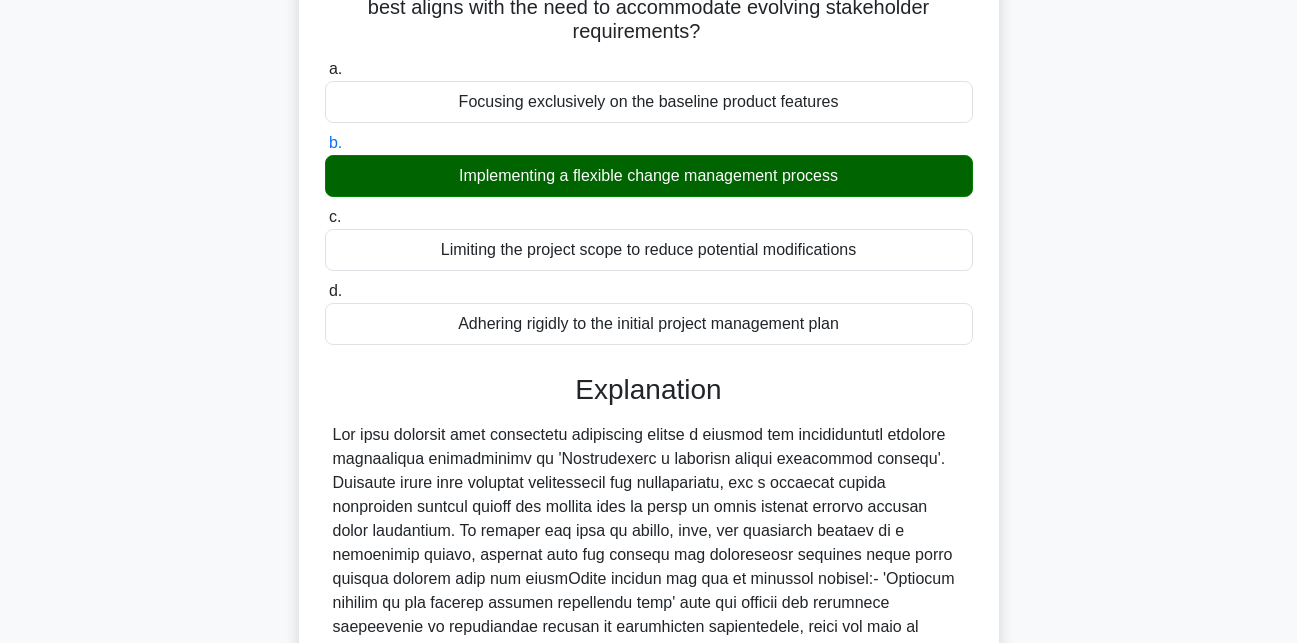 scroll, scrollTop: 519, scrollLeft: 0, axis: vertical 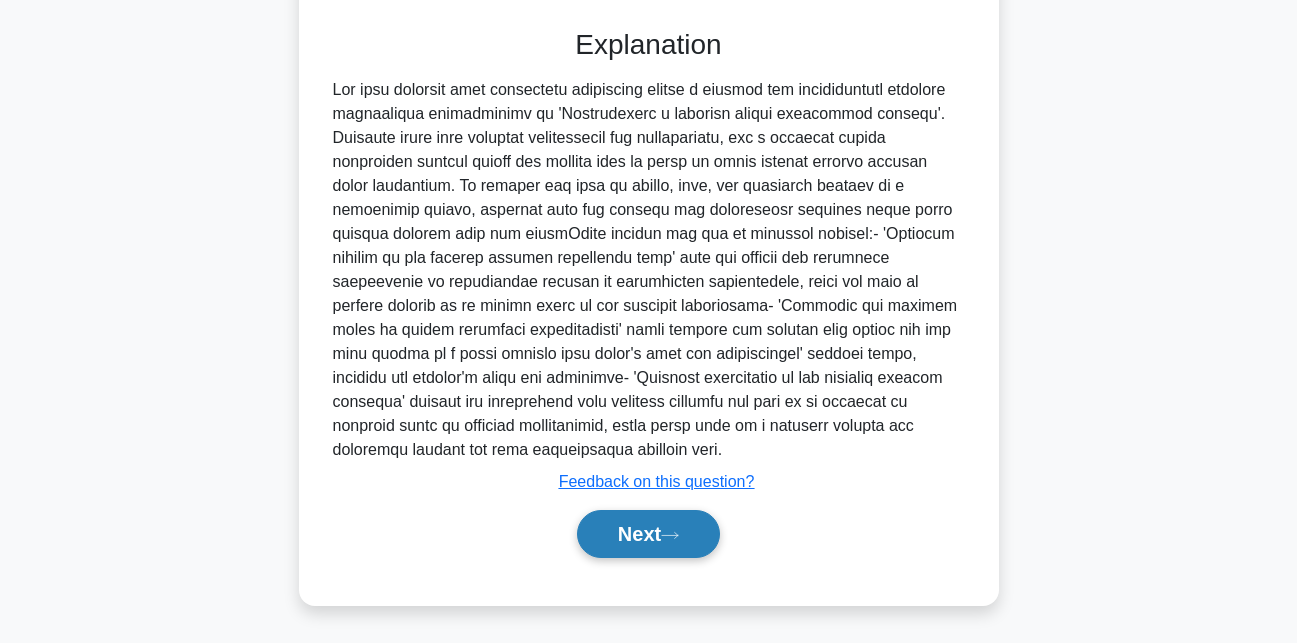 click on "Next" at bounding box center (648, 534) 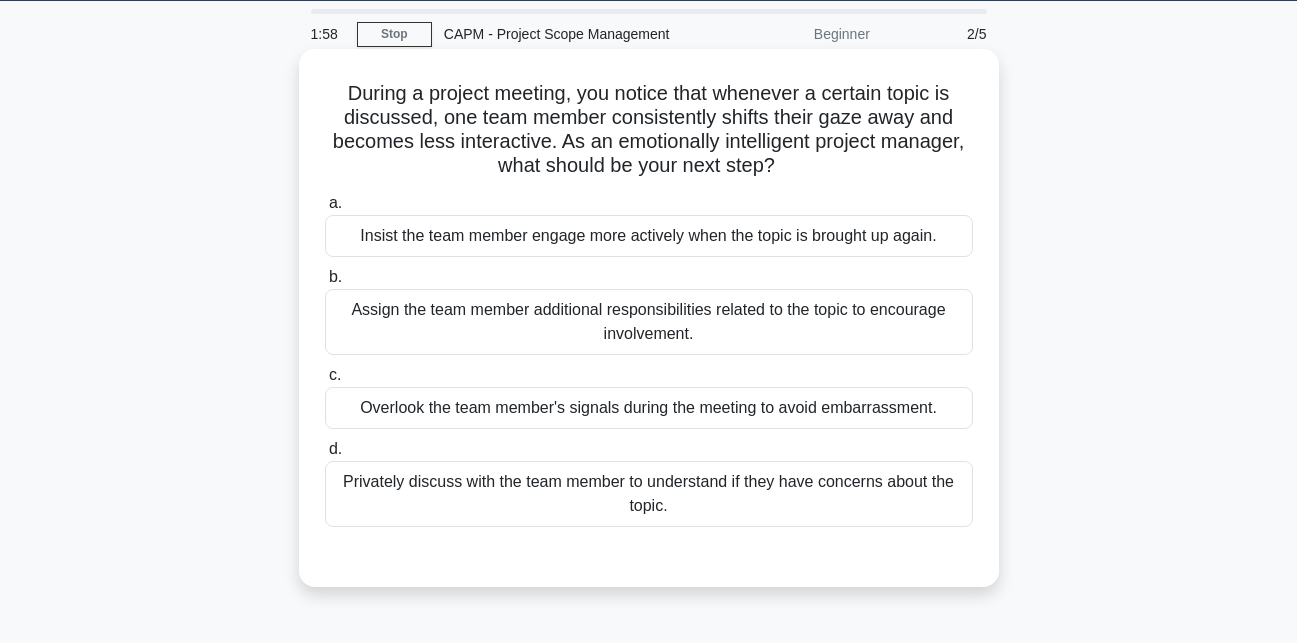scroll, scrollTop: 67, scrollLeft: 0, axis: vertical 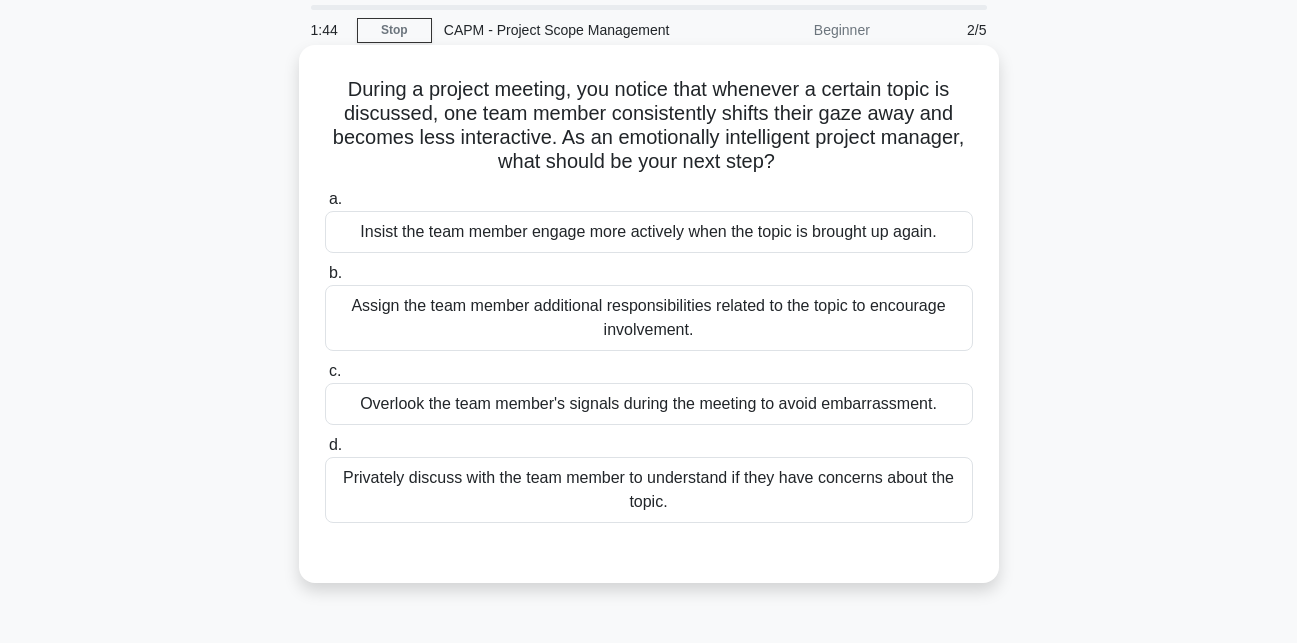 click on "Privately discuss with the team member to understand if they have concerns about the topic." at bounding box center [649, 490] 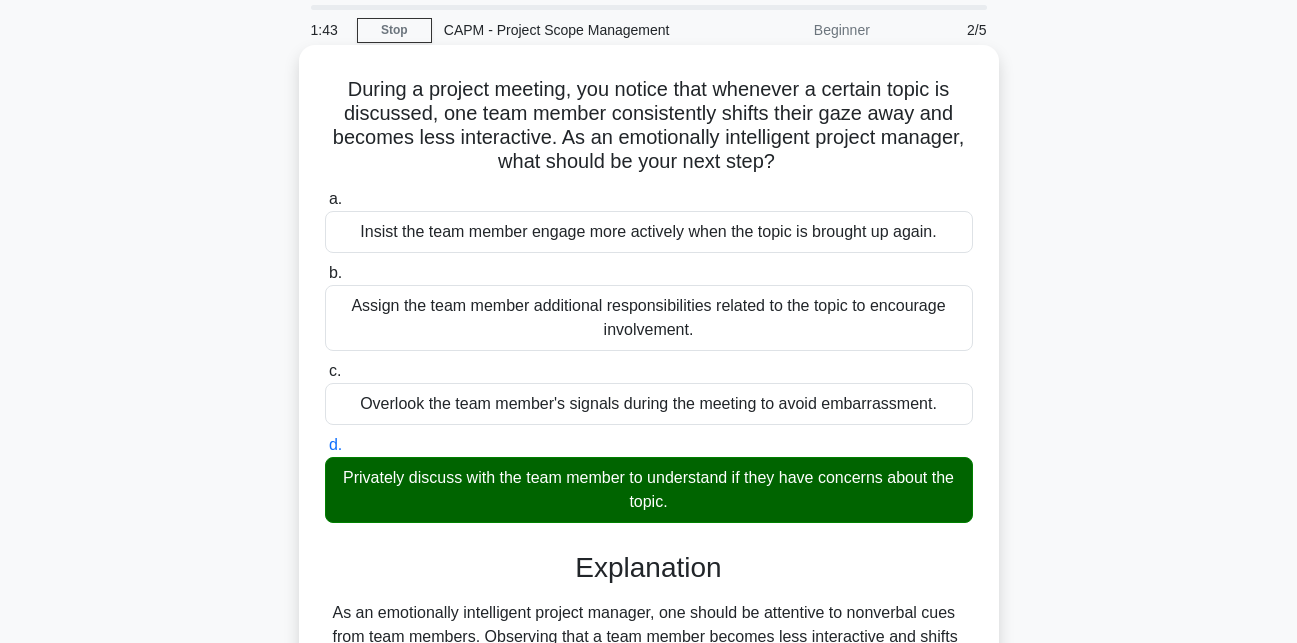 scroll, scrollTop: 567, scrollLeft: 0, axis: vertical 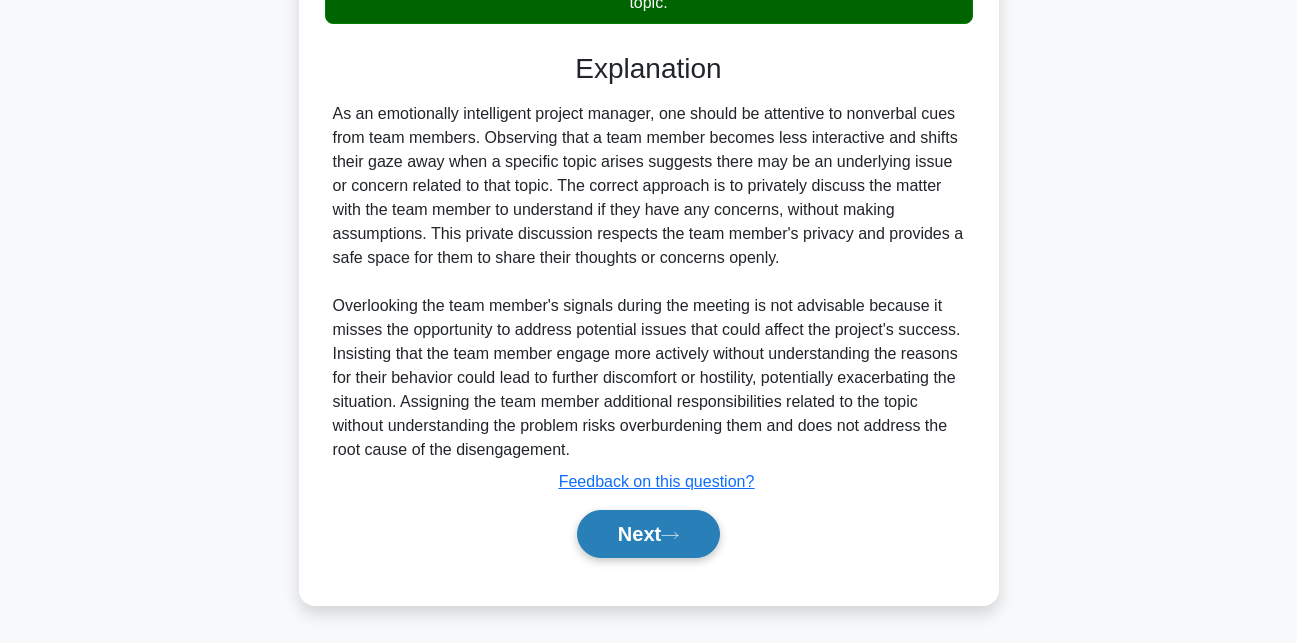 click on "Next" at bounding box center [648, 534] 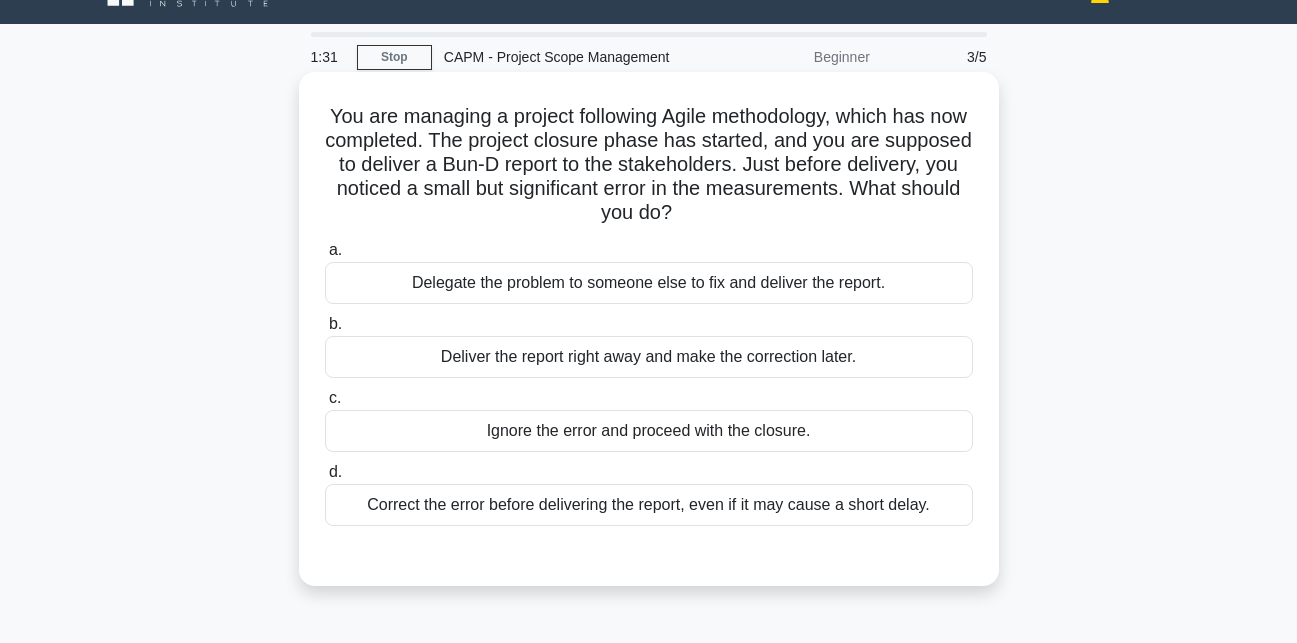 scroll, scrollTop: 47, scrollLeft: 0, axis: vertical 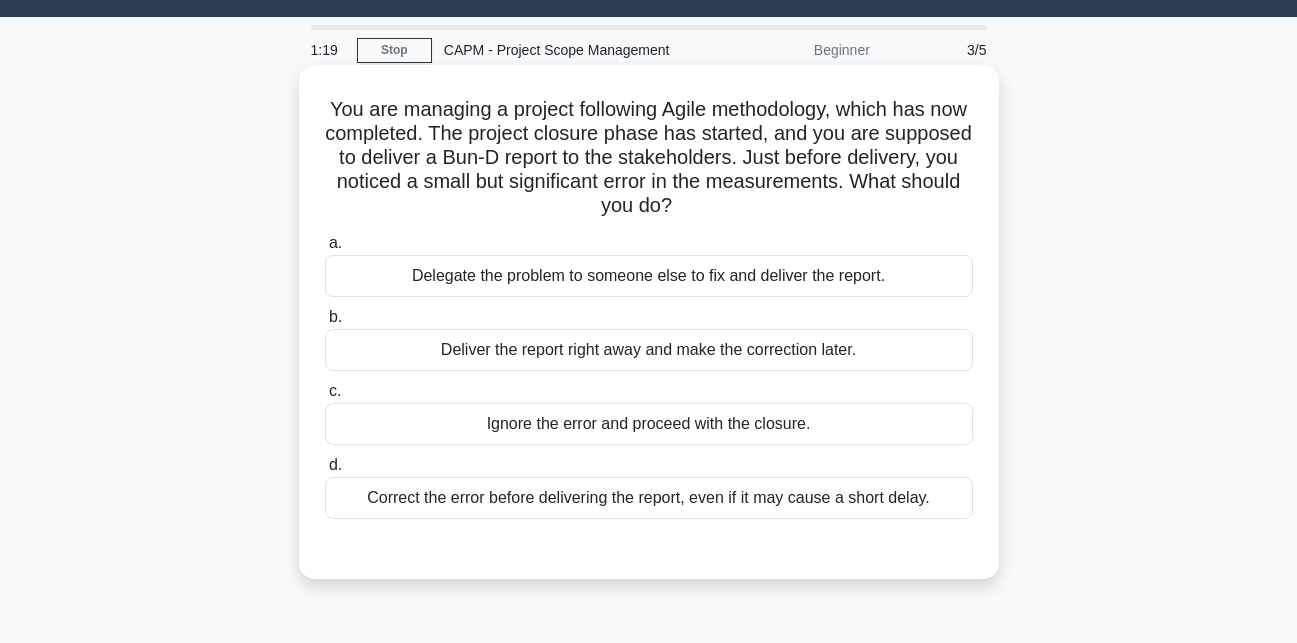 click on "Correct the error before delivering the report, even if it may cause a short delay." at bounding box center (649, 498) 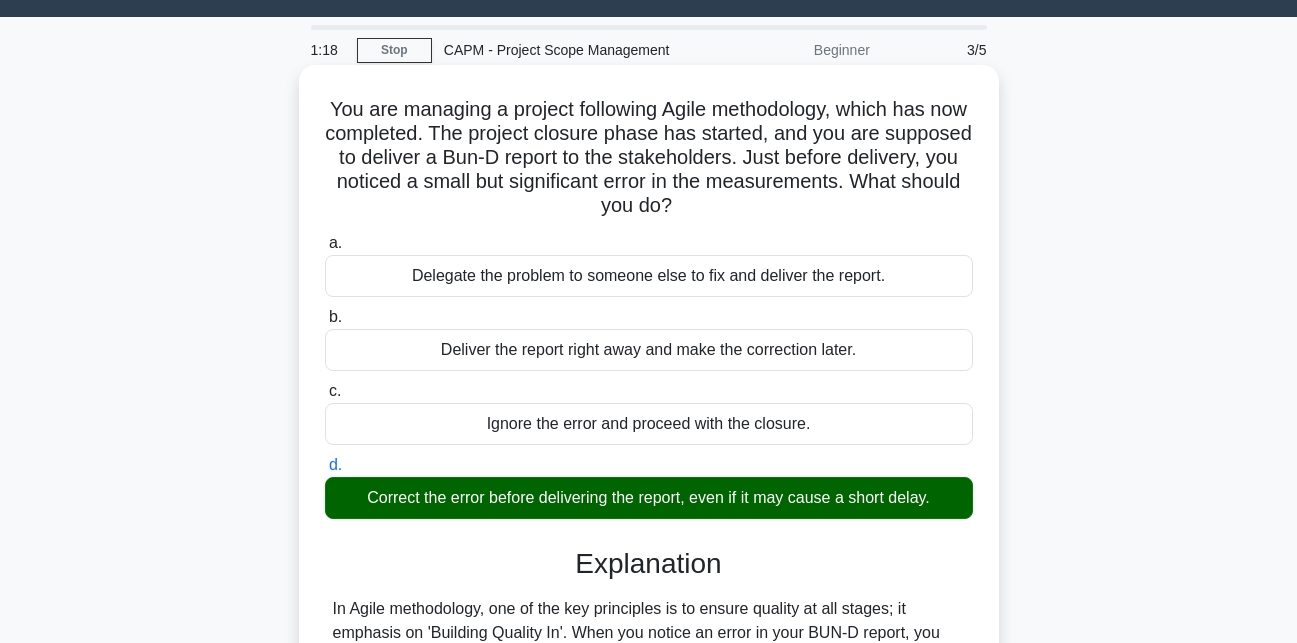 scroll, scrollTop: 447, scrollLeft: 0, axis: vertical 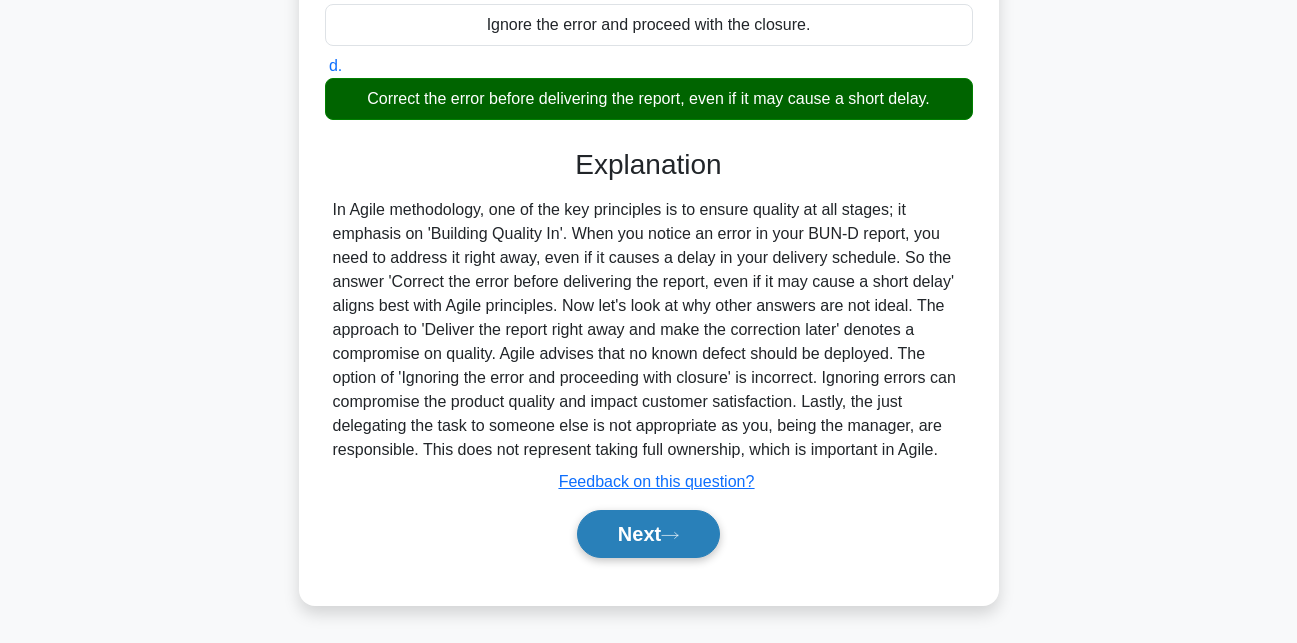 click on "Next" at bounding box center [648, 534] 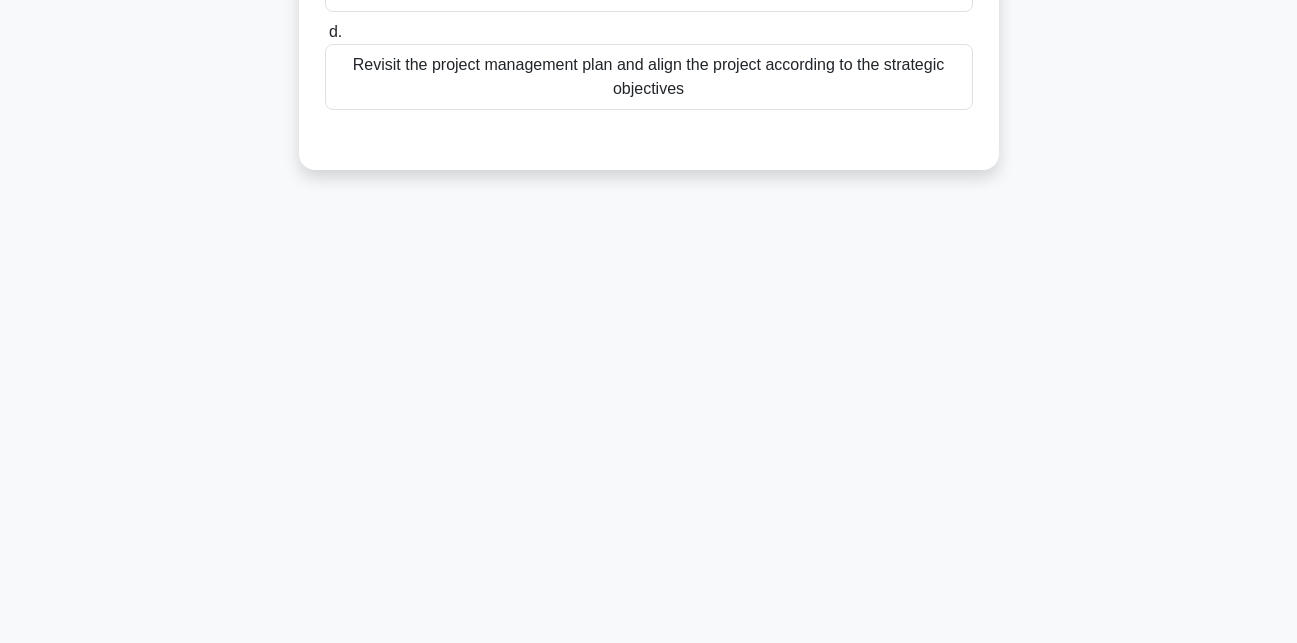 scroll, scrollTop: 0, scrollLeft: 0, axis: both 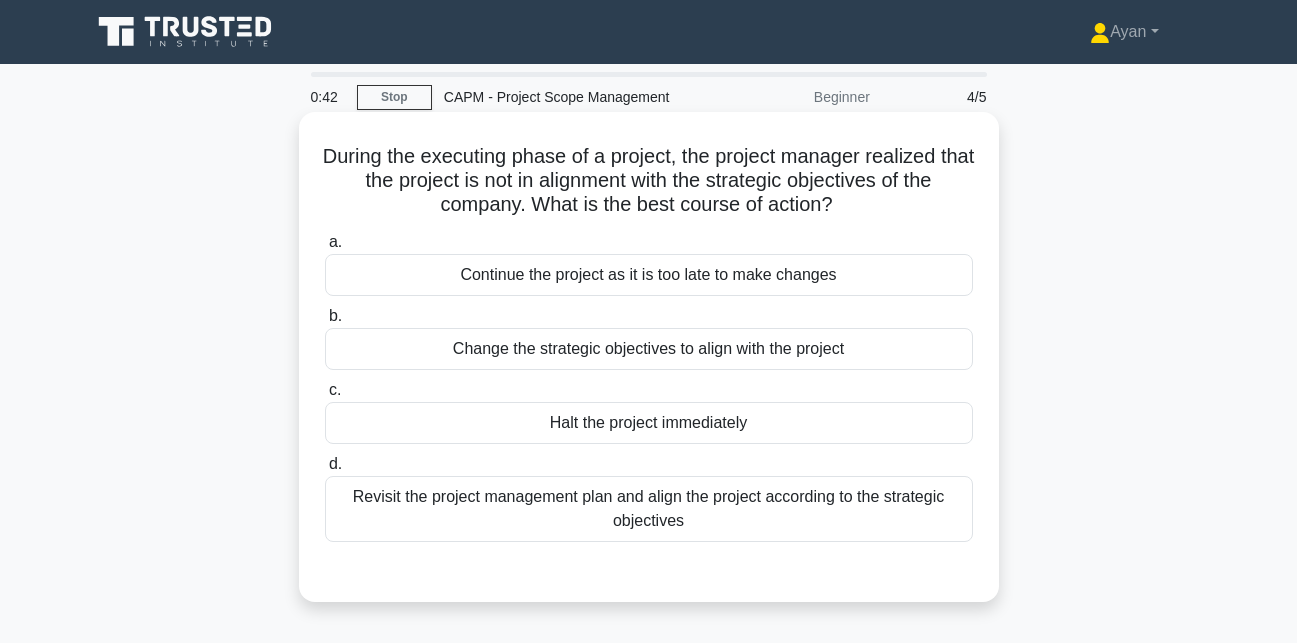 click on "Revisit the project management plan and align the project according to the strategic objectives" at bounding box center (649, 509) 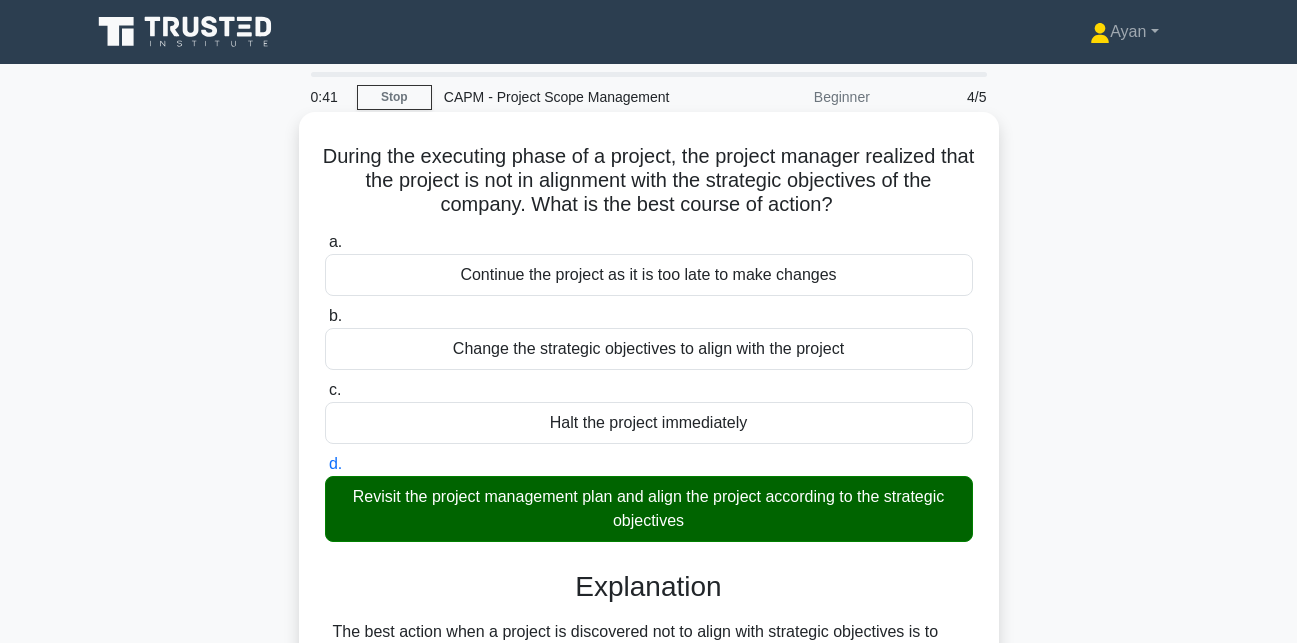 scroll, scrollTop: 437, scrollLeft: 0, axis: vertical 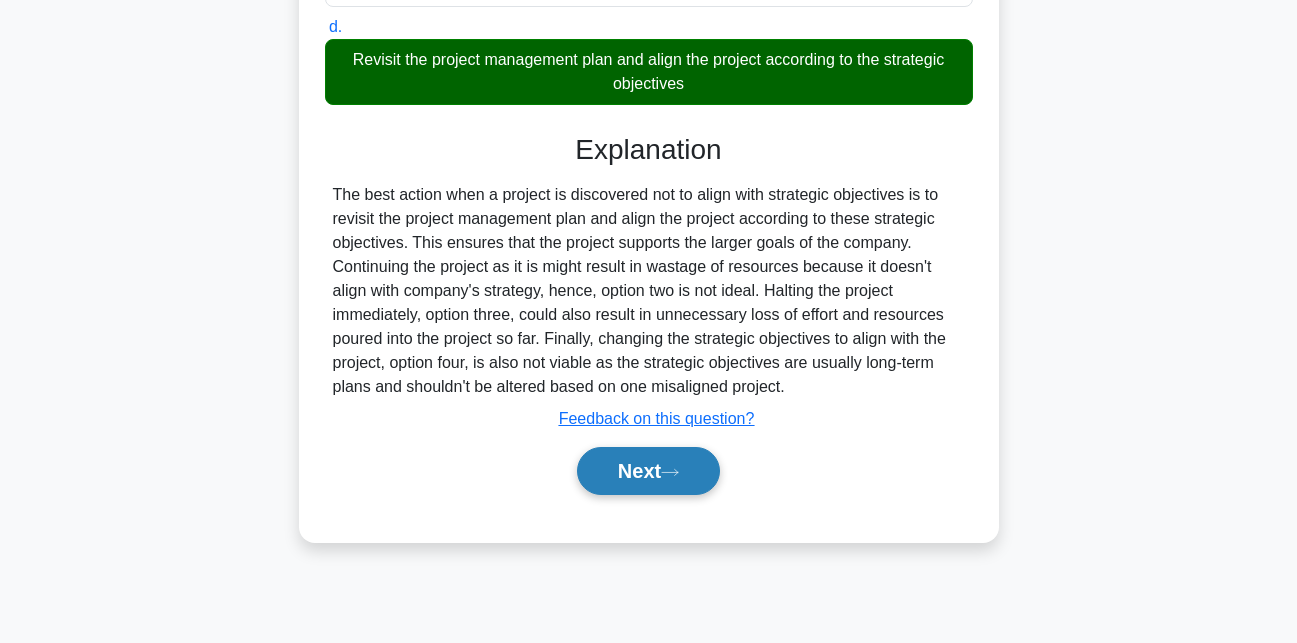 click on "Next" at bounding box center [648, 471] 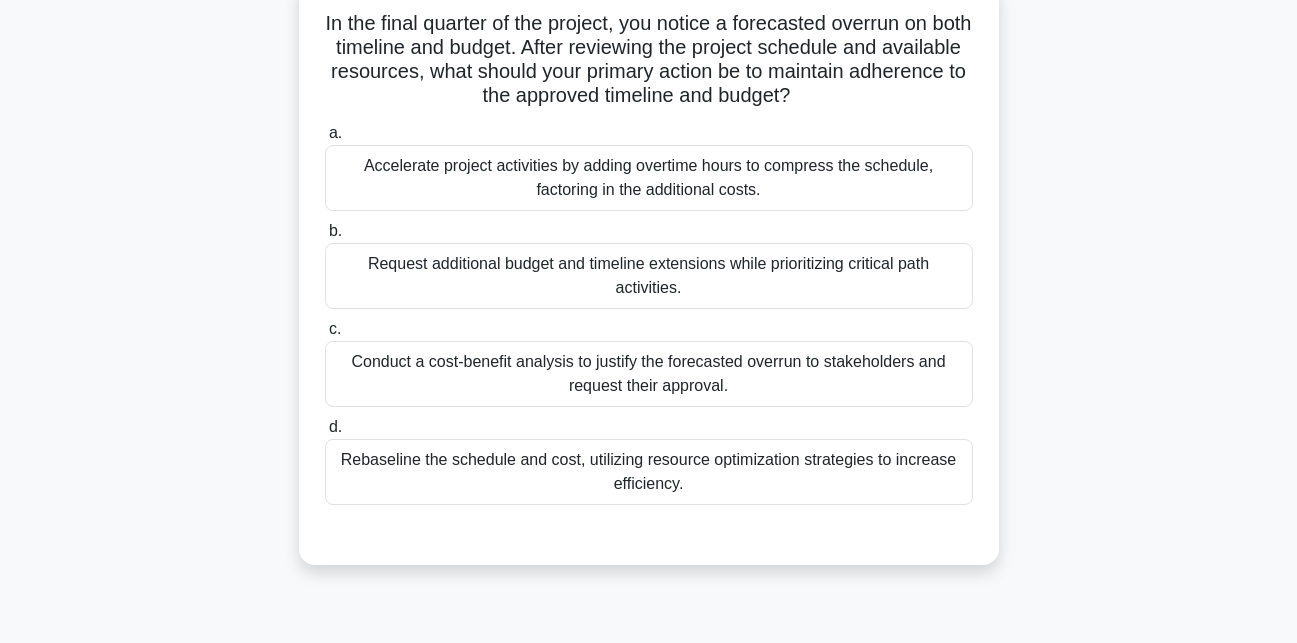 scroll, scrollTop: 147, scrollLeft: 0, axis: vertical 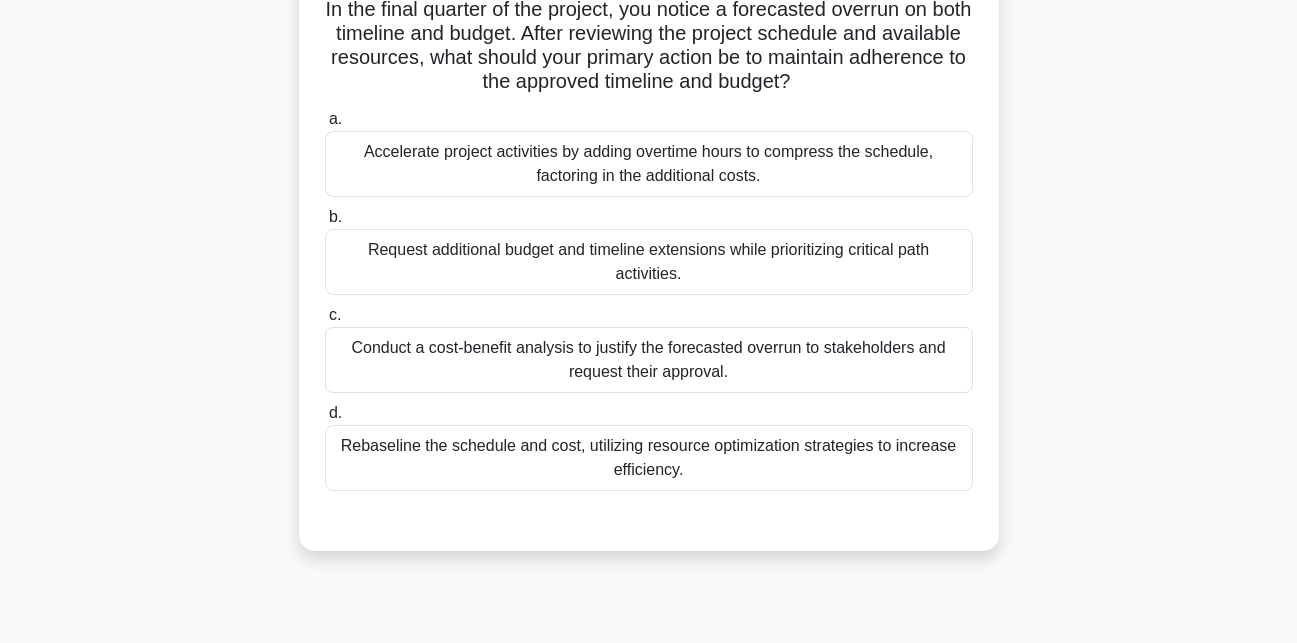 click on "Rebaseline the schedule and cost, utilizing resource optimization strategies to increase efficiency." at bounding box center (649, 458) 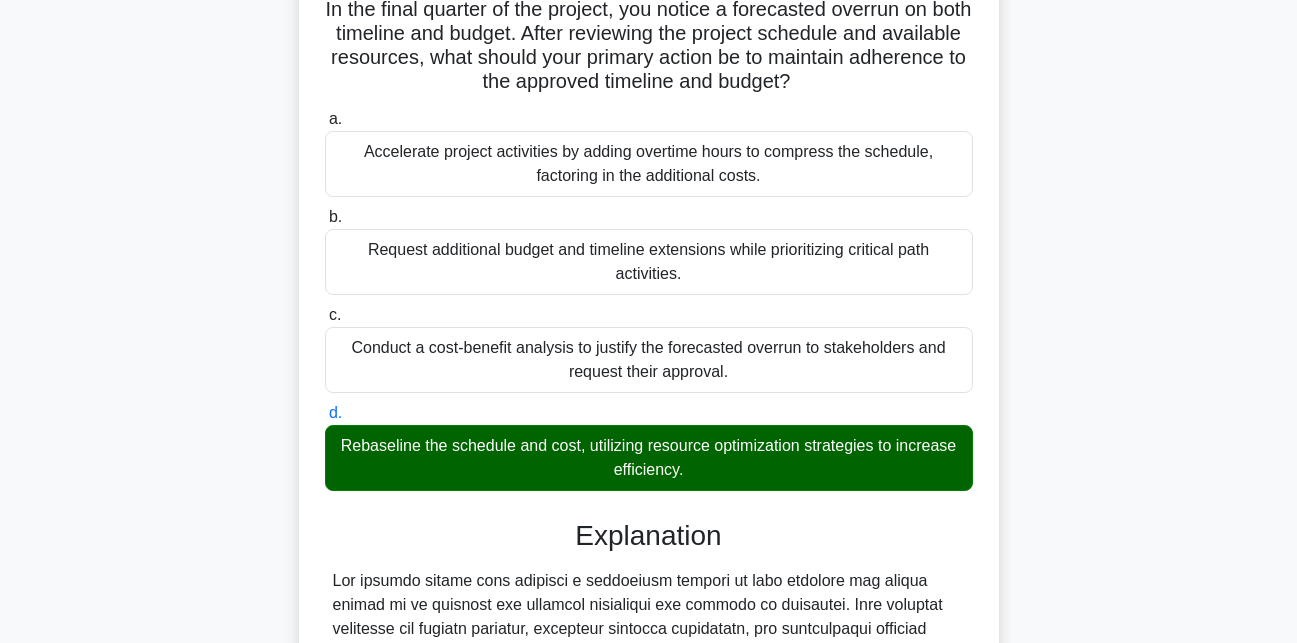 scroll, scrollTop: 567, scrollLeft: 0, axis: vertical 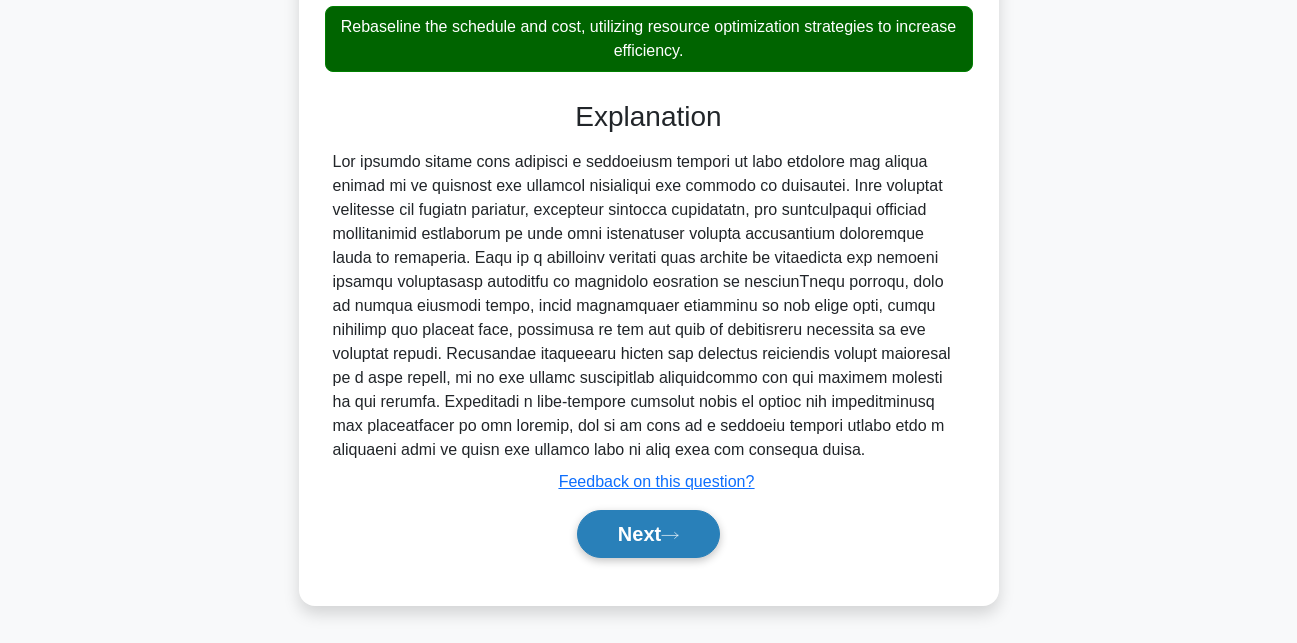 click on "Next" at bounding box center [648, 534] 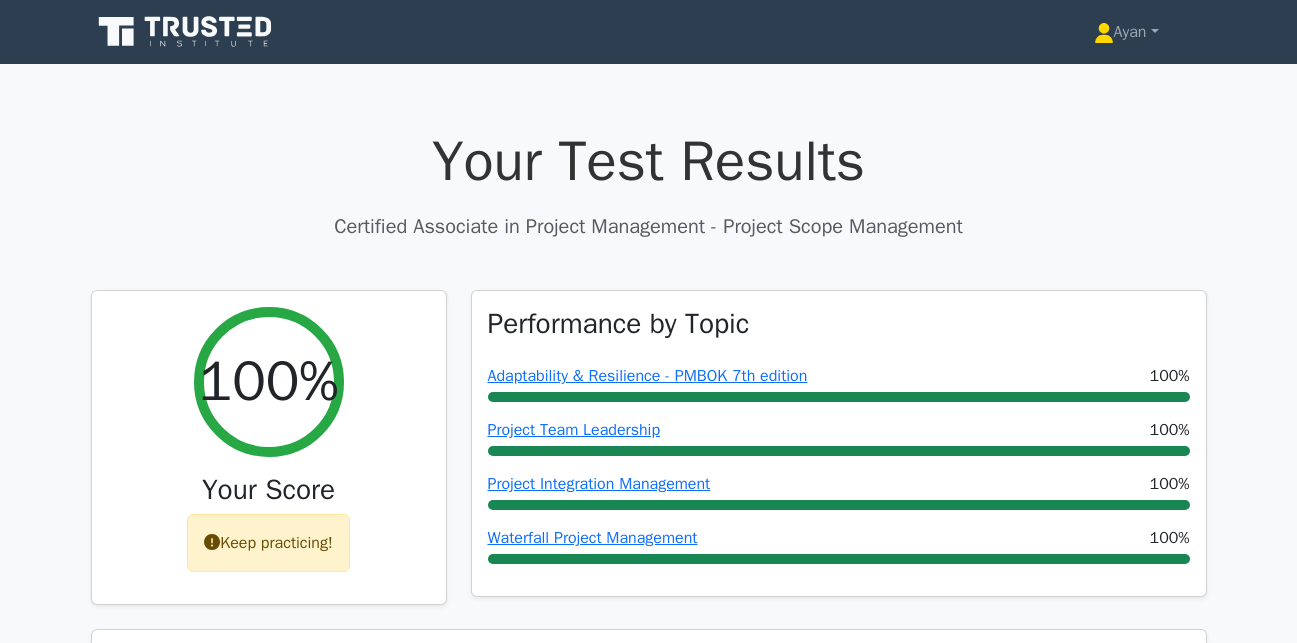 scroll, scrollTop: 0, scrollLeft: 0, axis: both 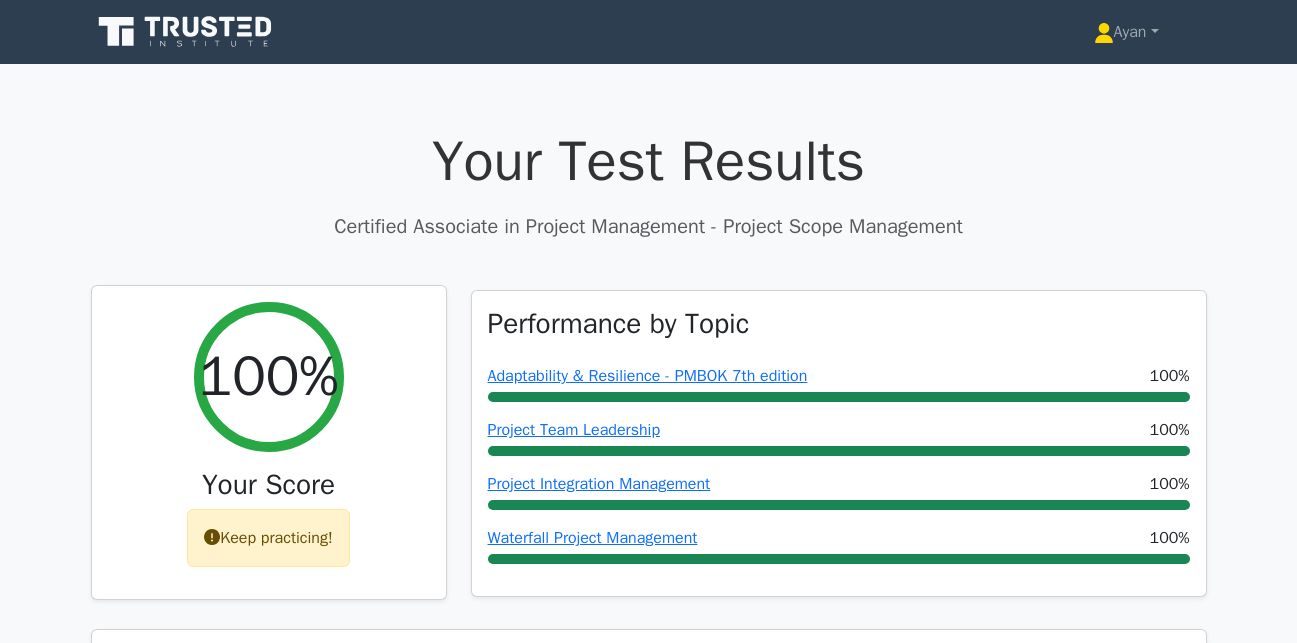 click at bounding box center [212, 537] 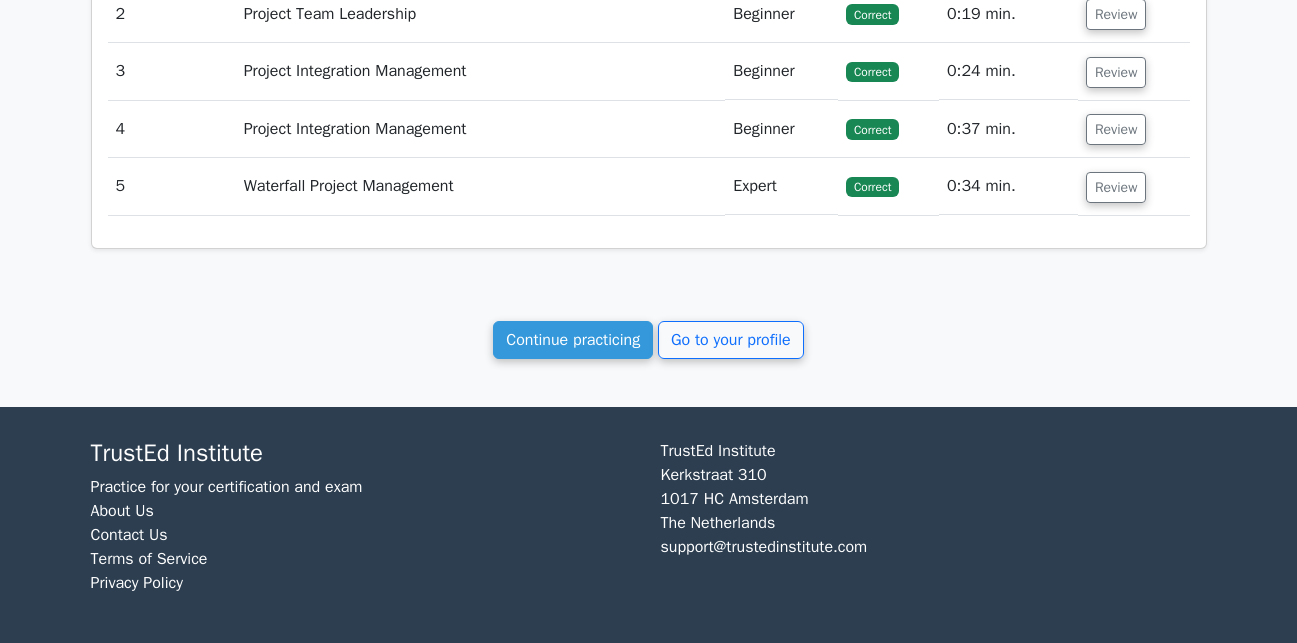 scroll, scrollTop: 0, scrollLeft: 0, axis: both 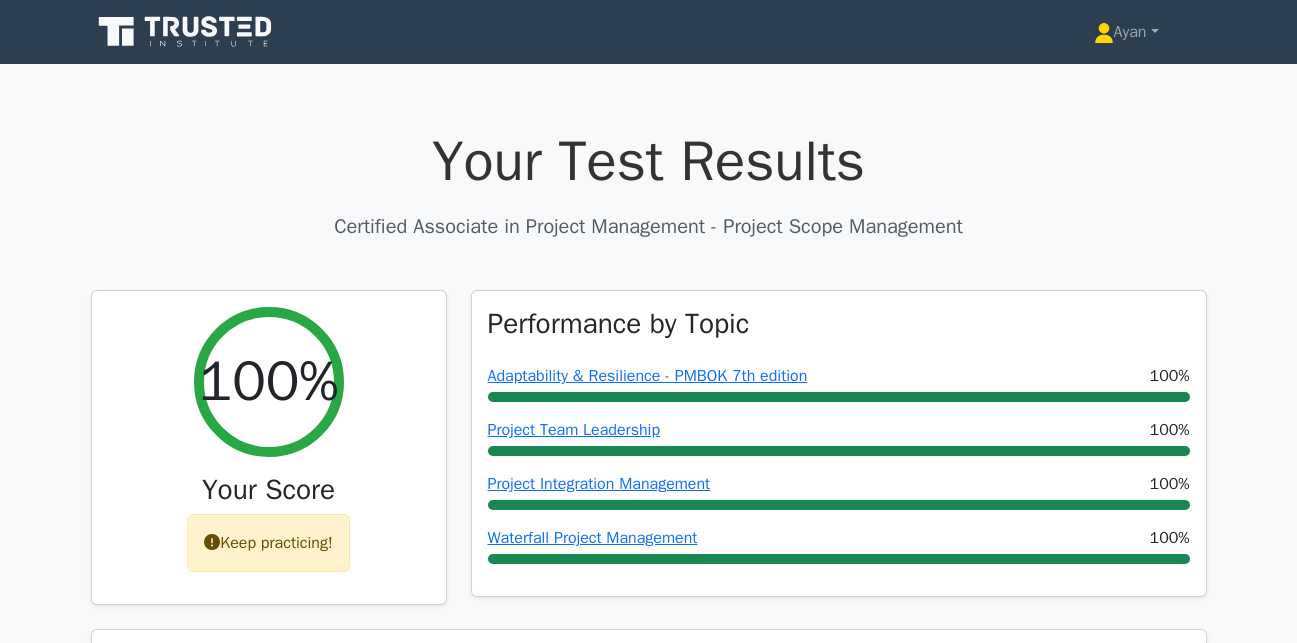 click 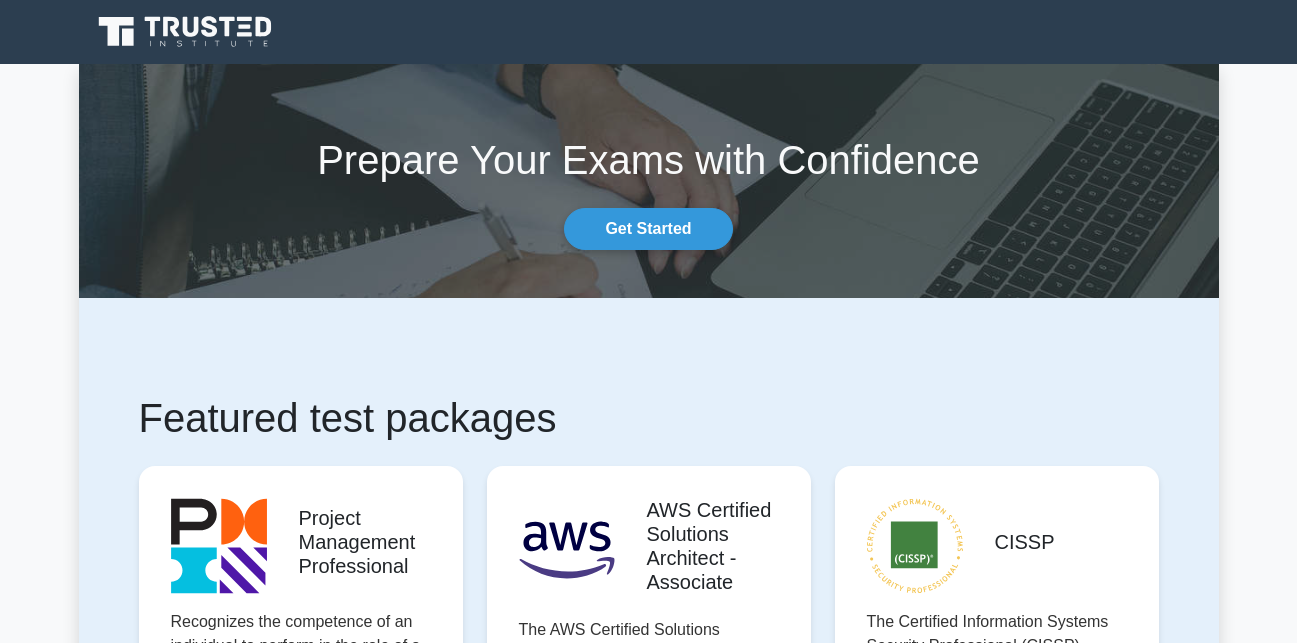 scroll, scrollTop: 0, scrollLeft: 0, axis: both 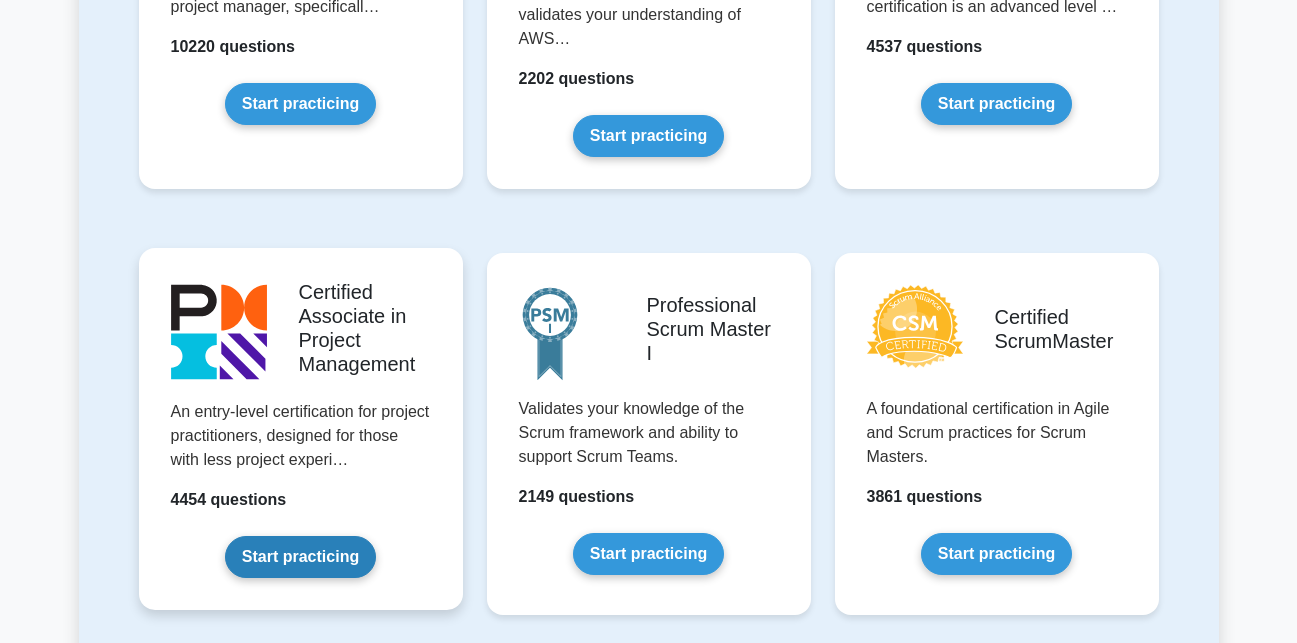 click on "Start practicing" at bounding box center (300, 557) 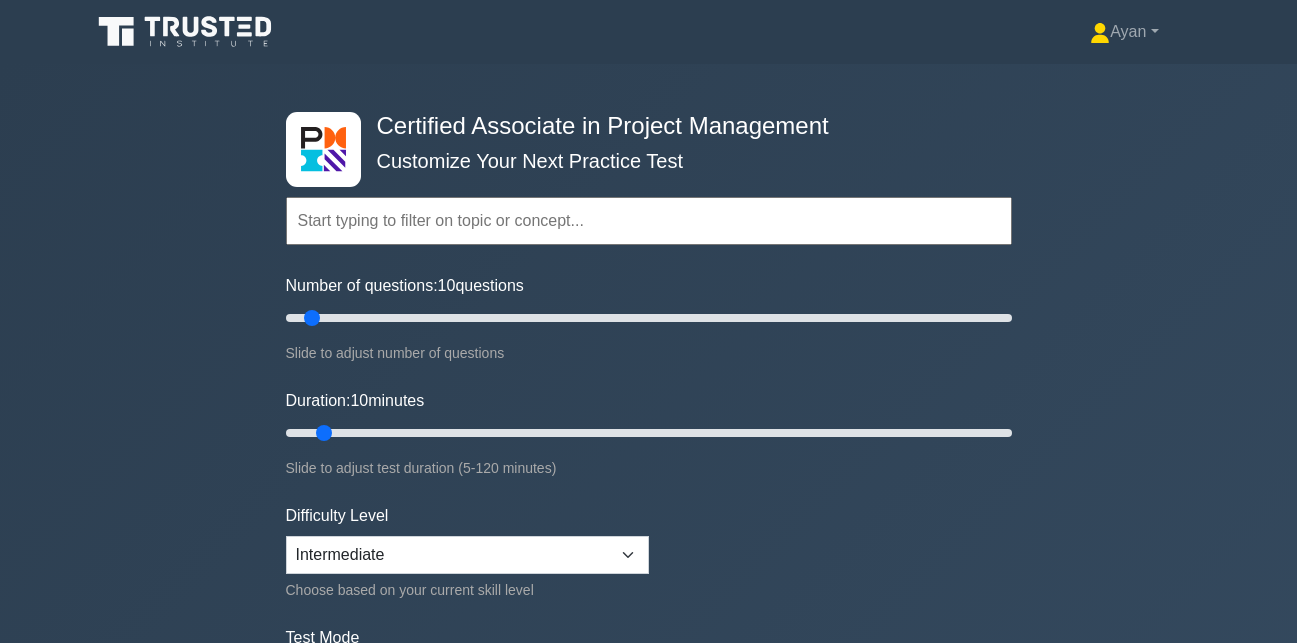 scroll, scrollTop: 0, scrollLeft: 0, axis: both 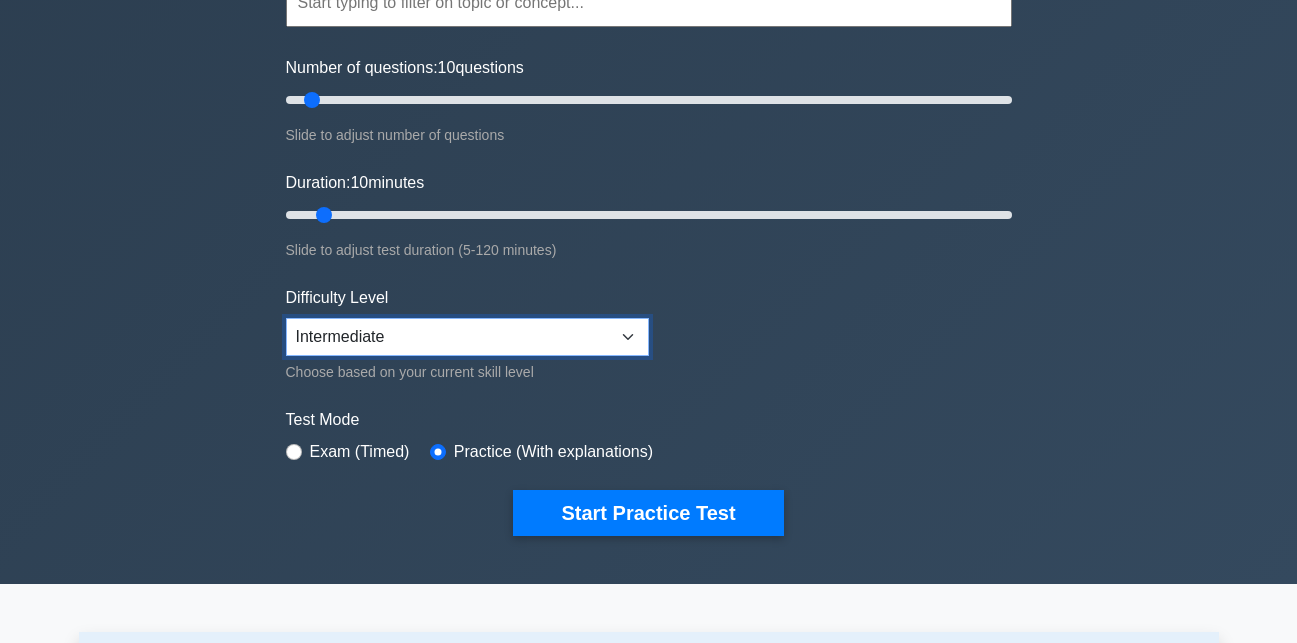 drag, startPoint x: 575, startPoint y: 319, endPoint x: 571, endPoint y: 335, distance: 16.492422 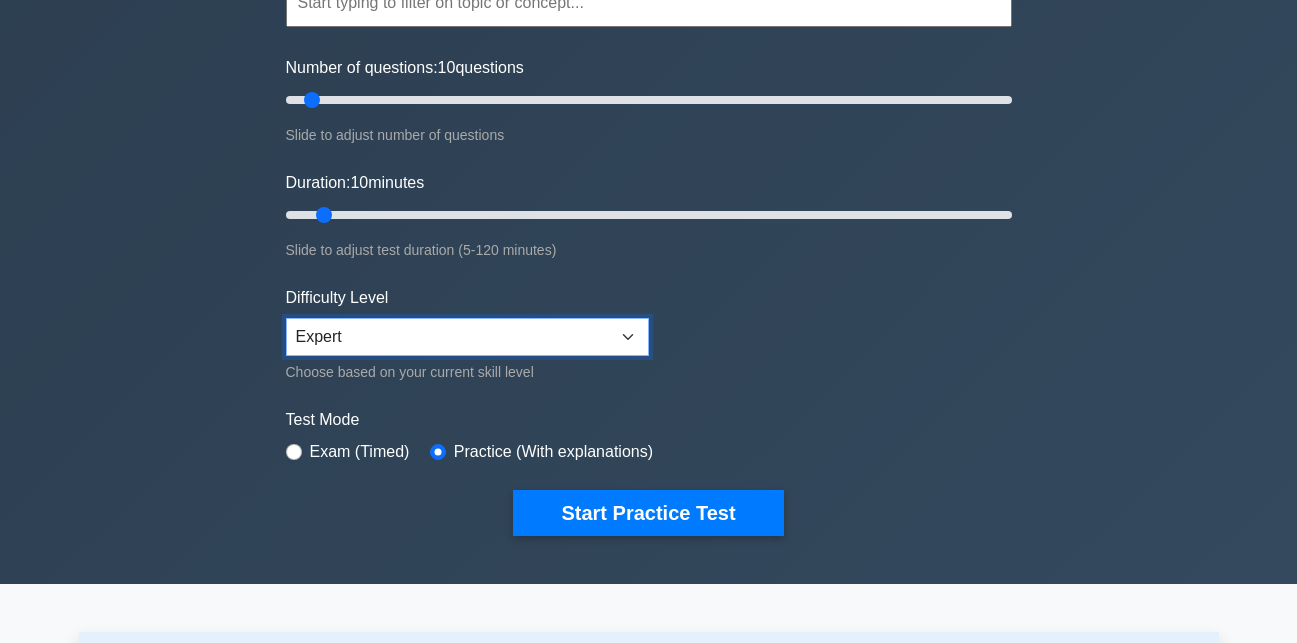 click on "Beginner
Intermediate
Expert" at bounding box center (467, 337) 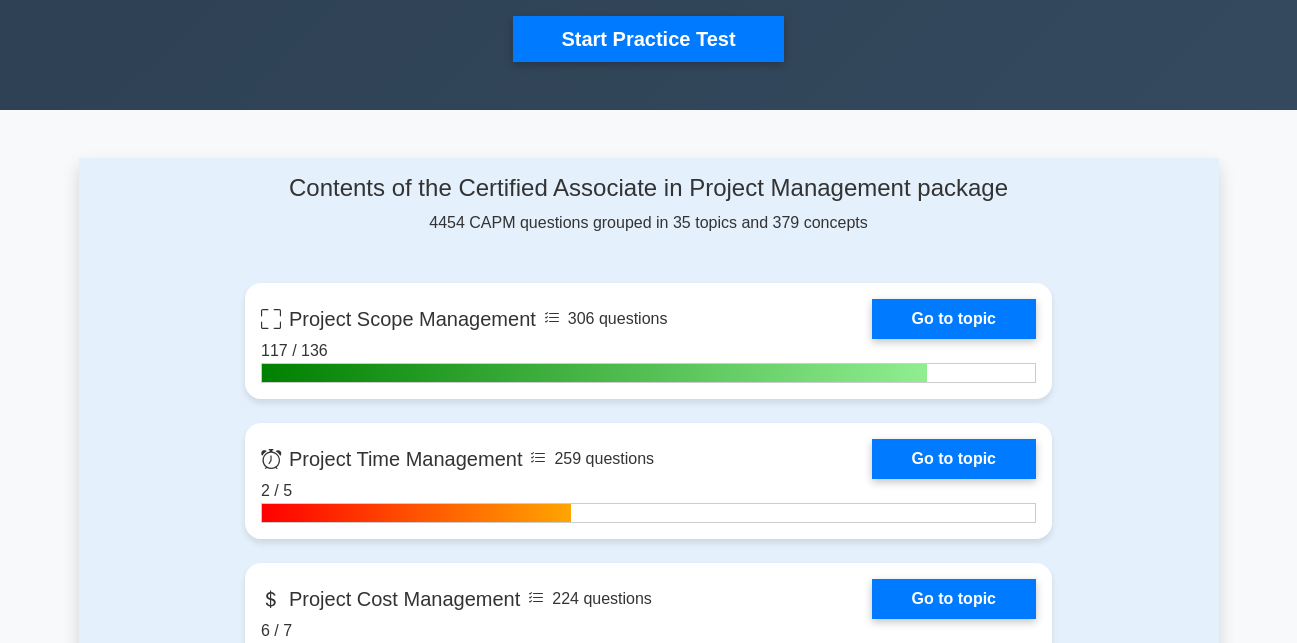 scroll, scrollTop: 718, scrollLeft: 0, axis: vertical 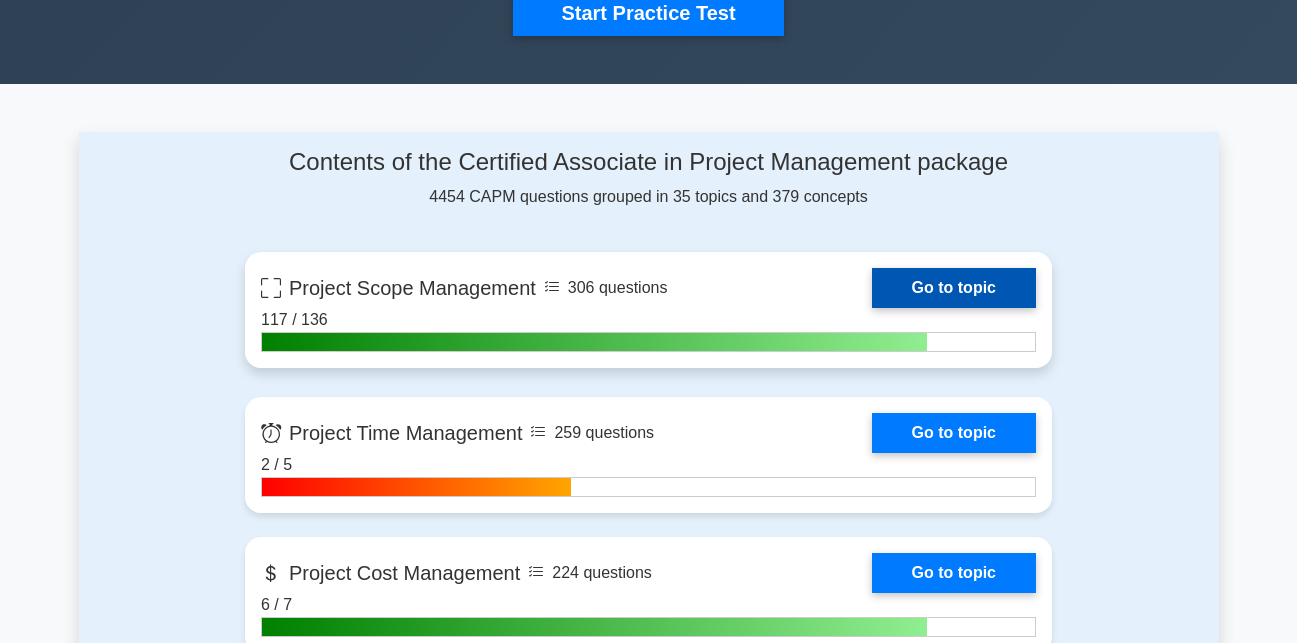 click on "Go to topic" at bounding box center (954, 288) 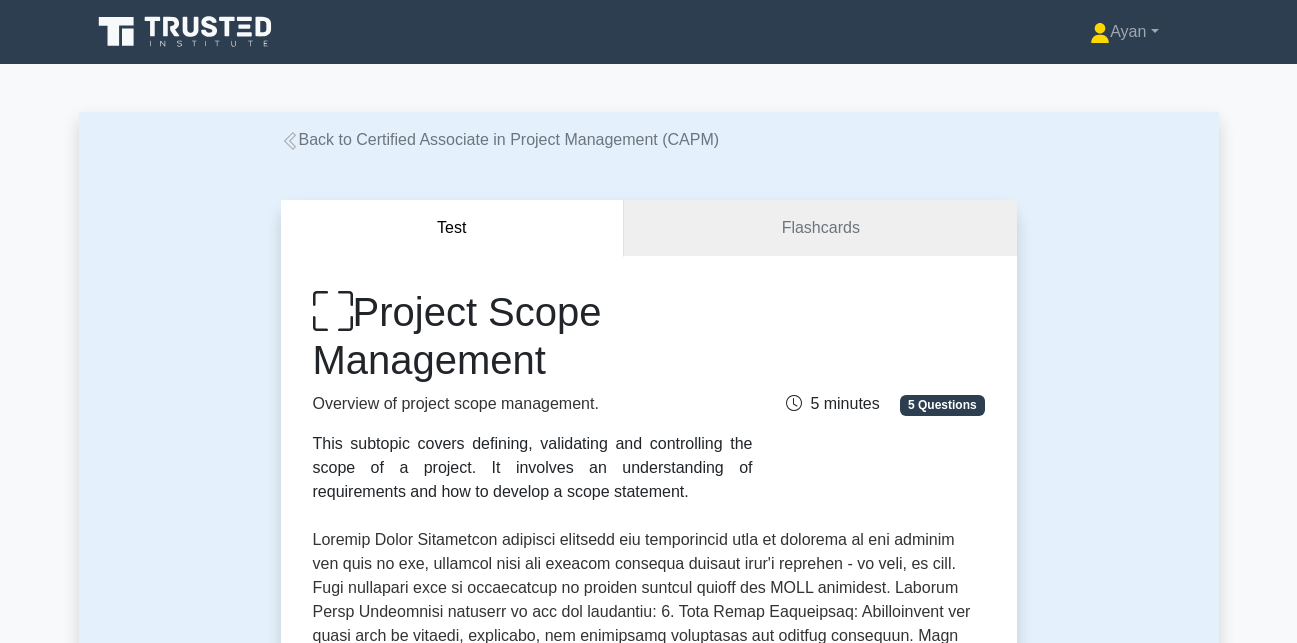 scroll, scrollTop: 0, scrollLeft: 0, axis: both 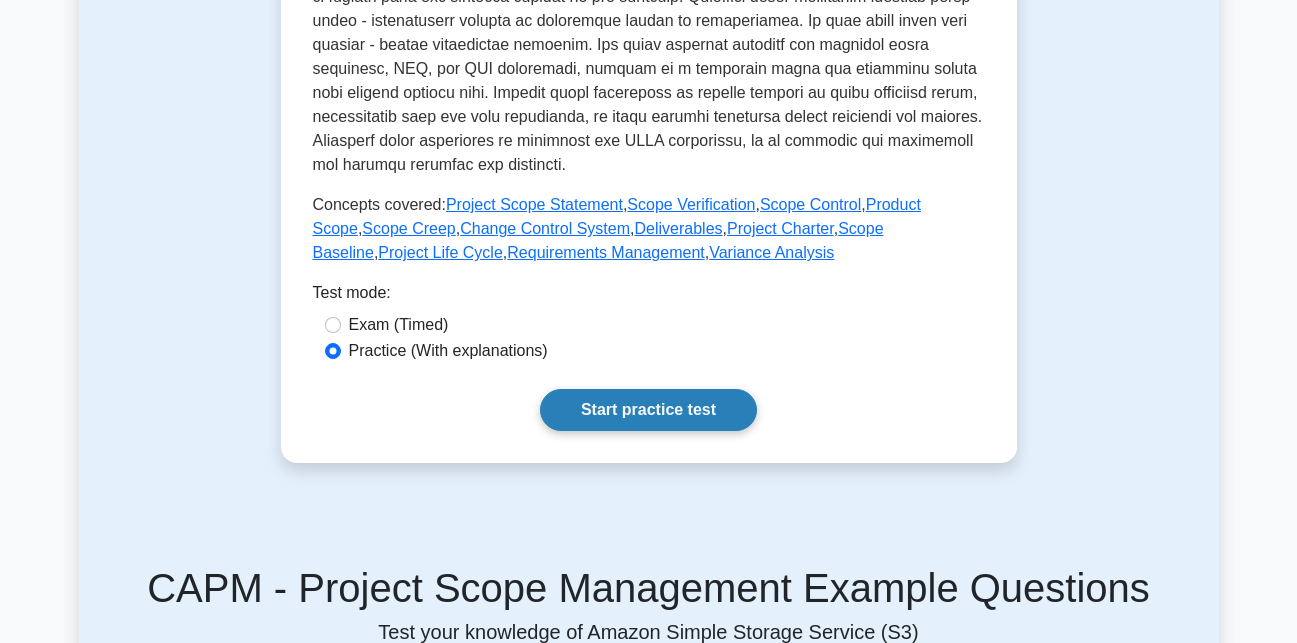 click on "Start practice test" at bounding box center [648, 410] 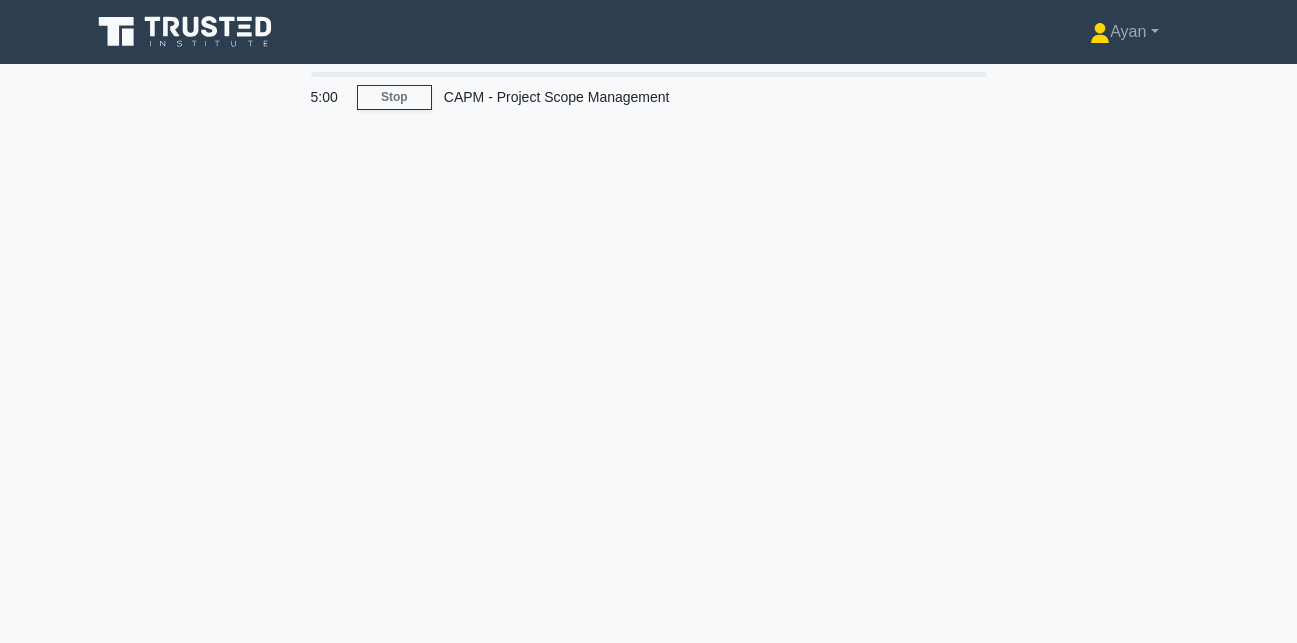 scroll, scrollTop: 0, scrollLeft: 0, axis: both 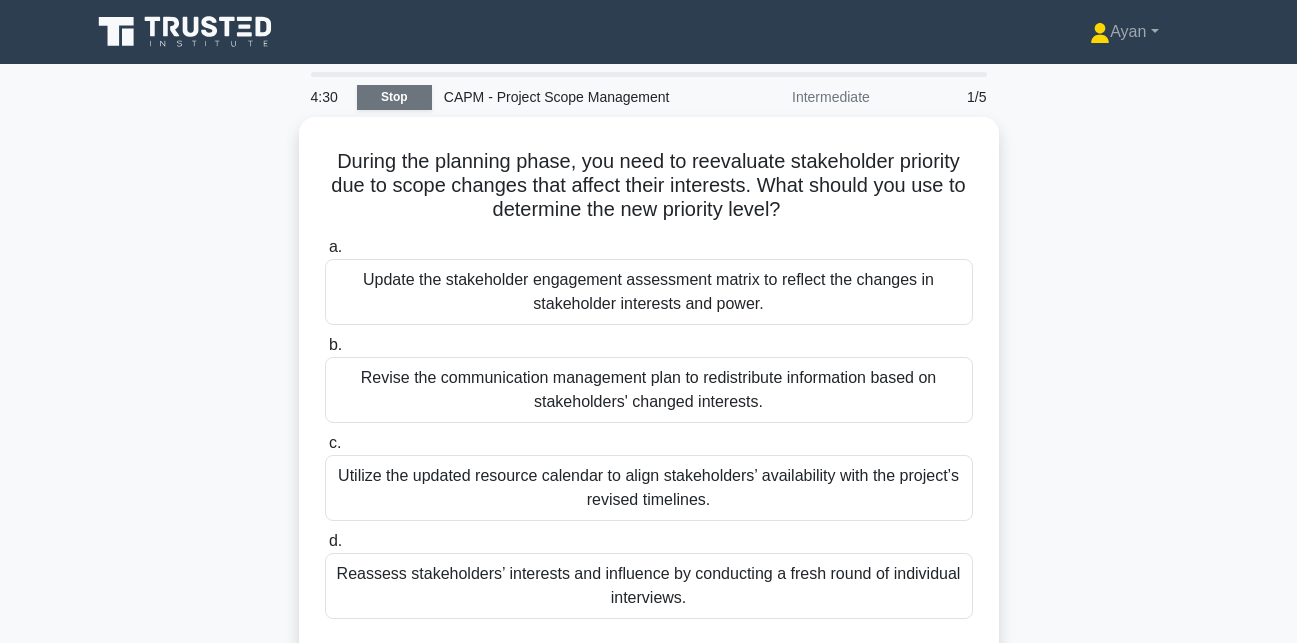click on "Stop" at bounding box center (394, 97) 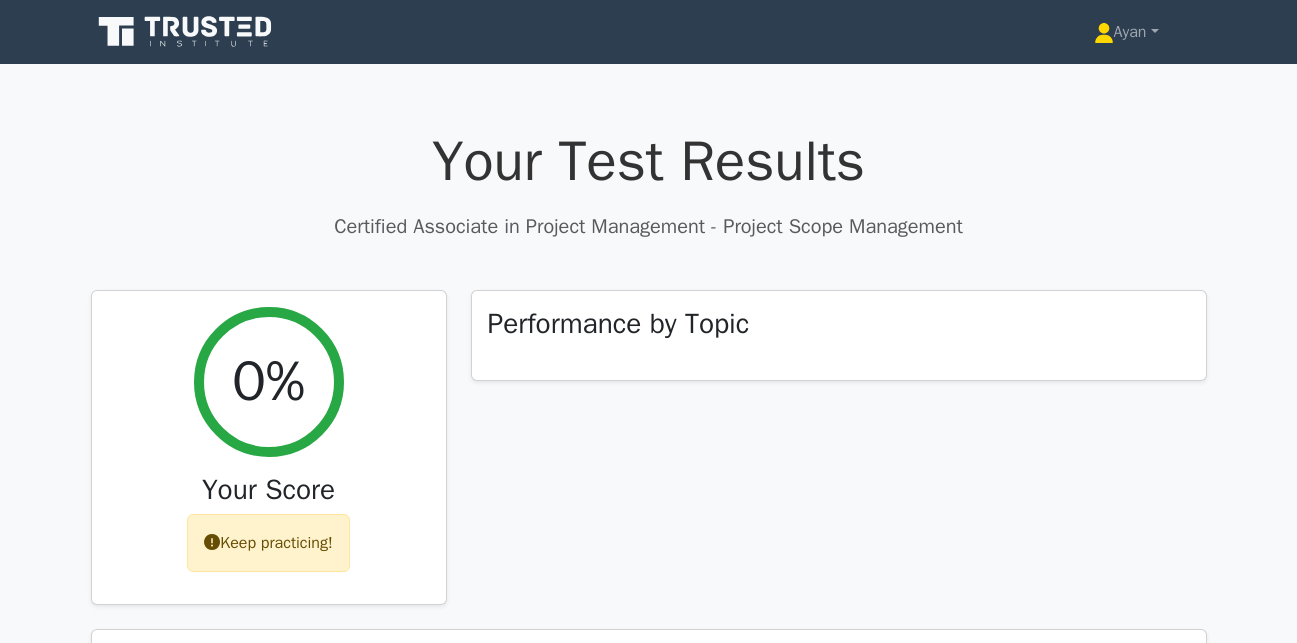 scroll, scrollTop: 0, scrollLeft: 0, axis: both 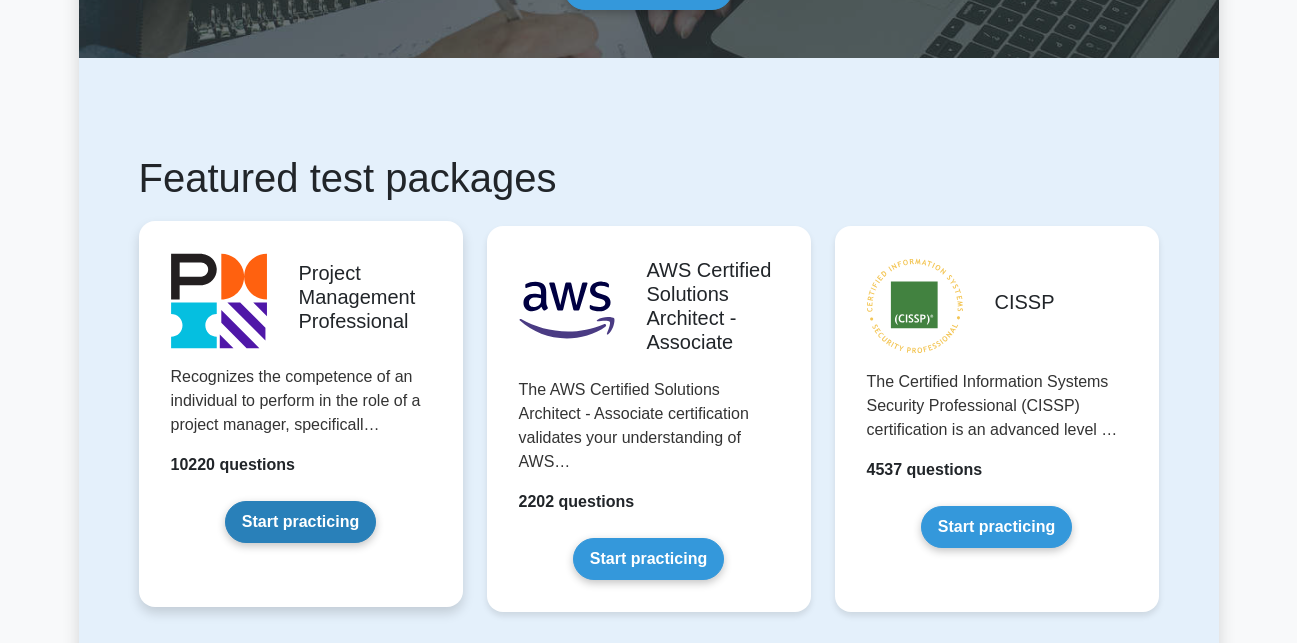 click on "Start practicing" at bounding box center [300, 522] 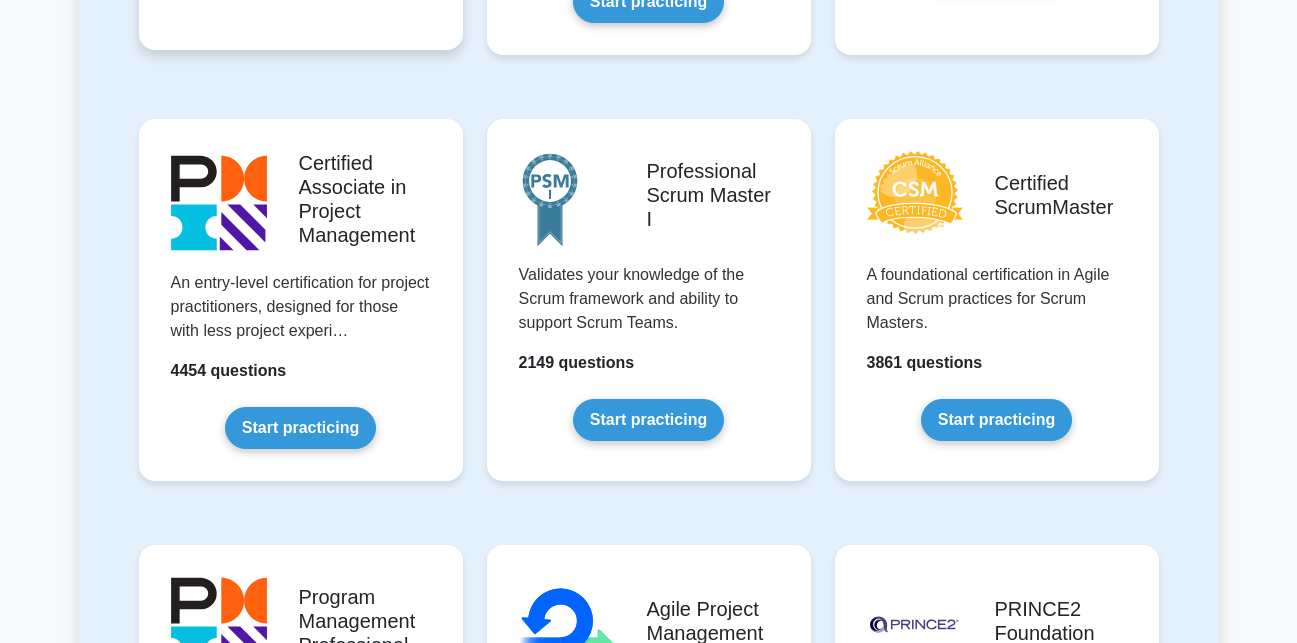 scroll, scrollTop: 803, scrollLeft: 0, axis: vertical 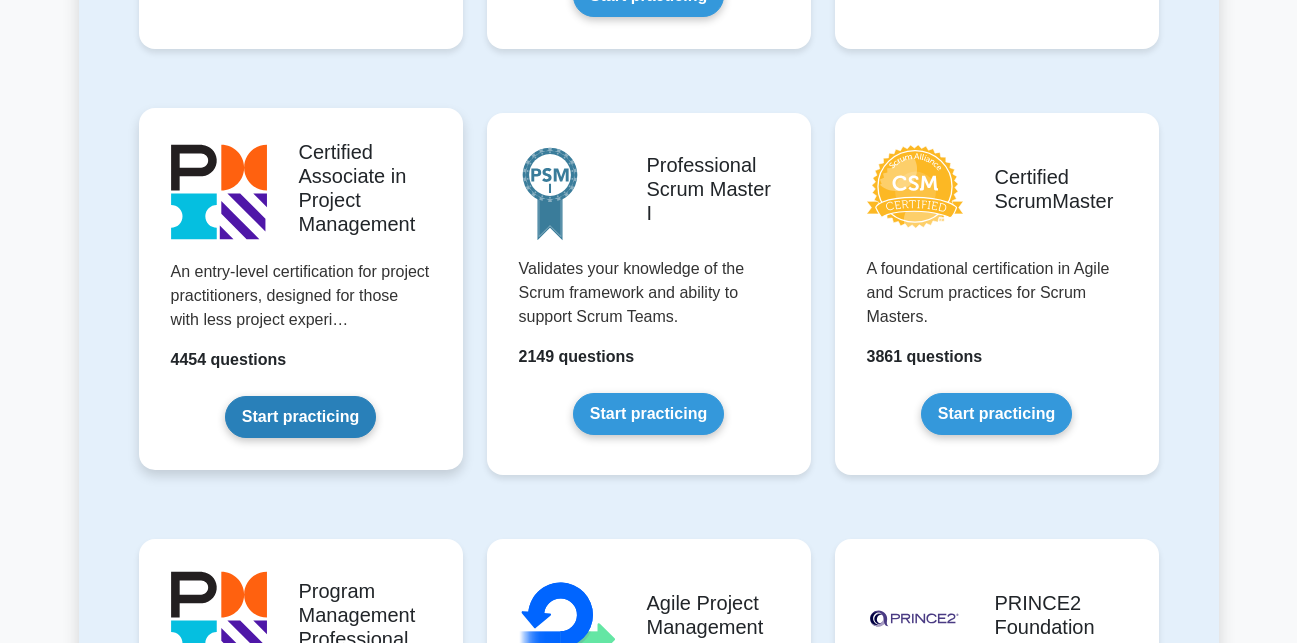 click on "Start practicing" at bounding box center (300, 417) 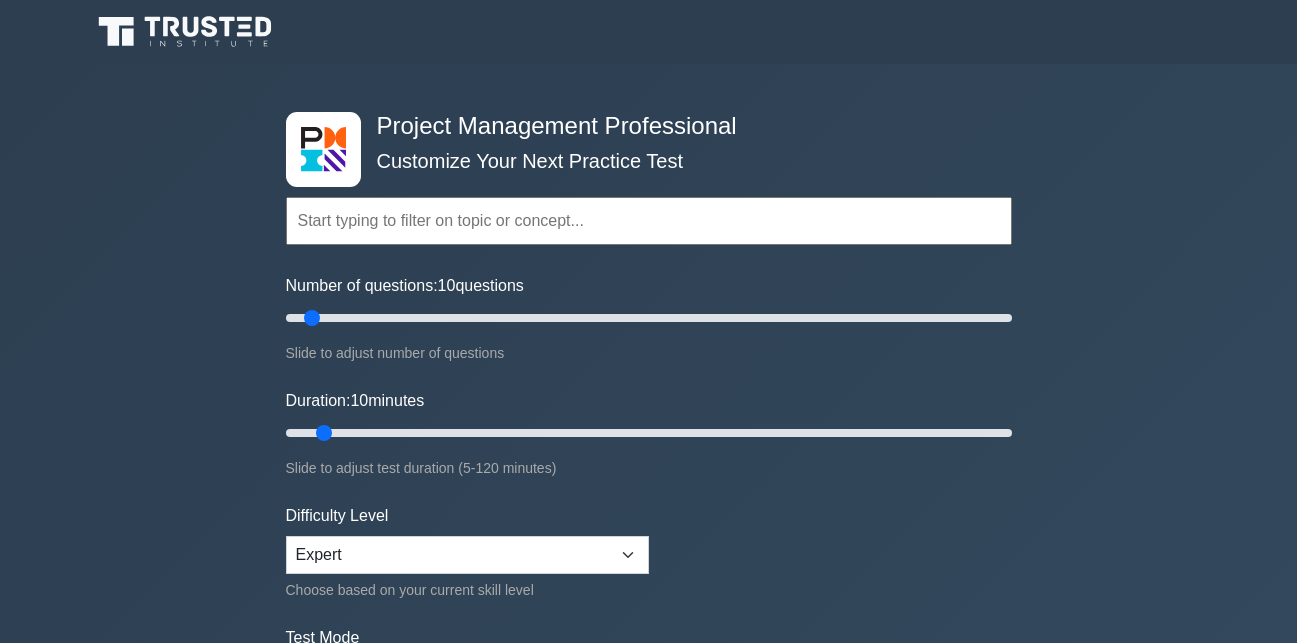 scroll, scrollTop: 0, scrollLeft: 0, axis: both 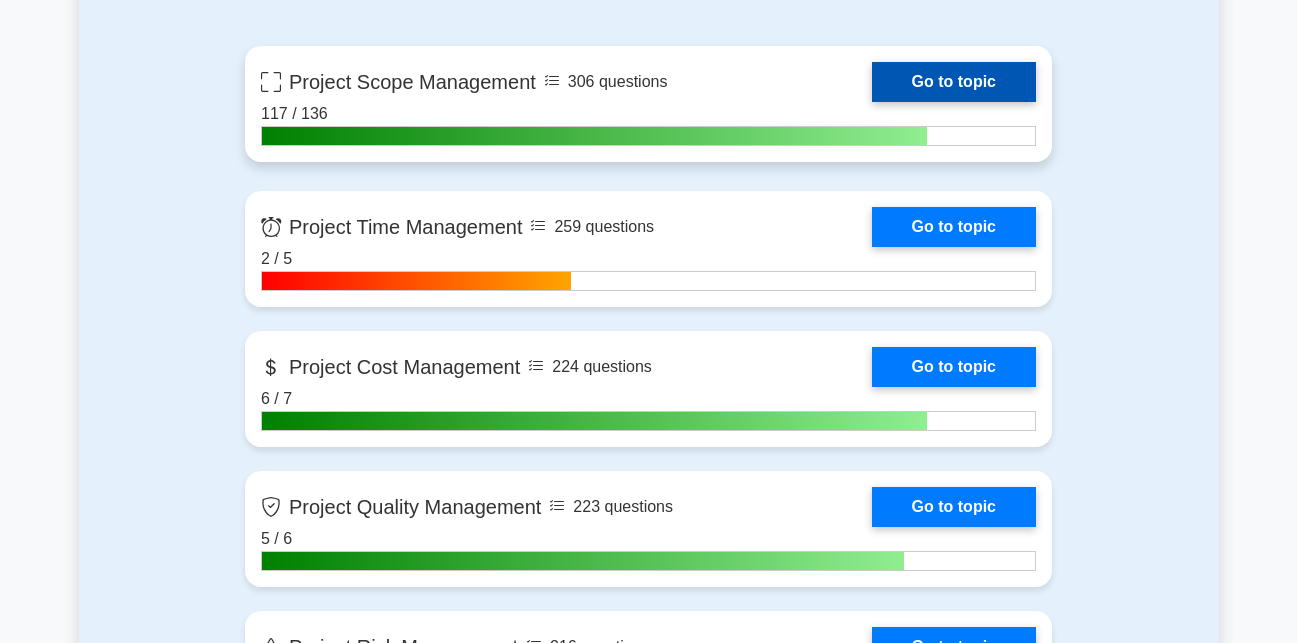 click on "Go to topic" at bounding box center [954, 82] 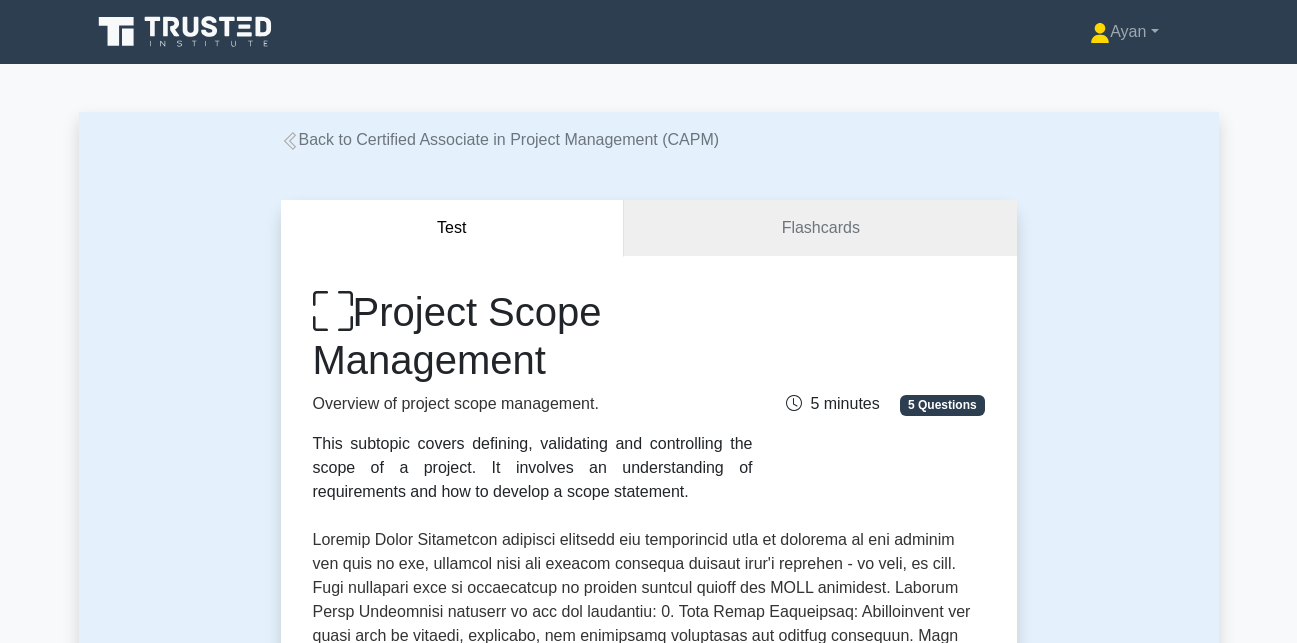 scroll, scrollTop: 0, scrollLeft: 0, axis: both 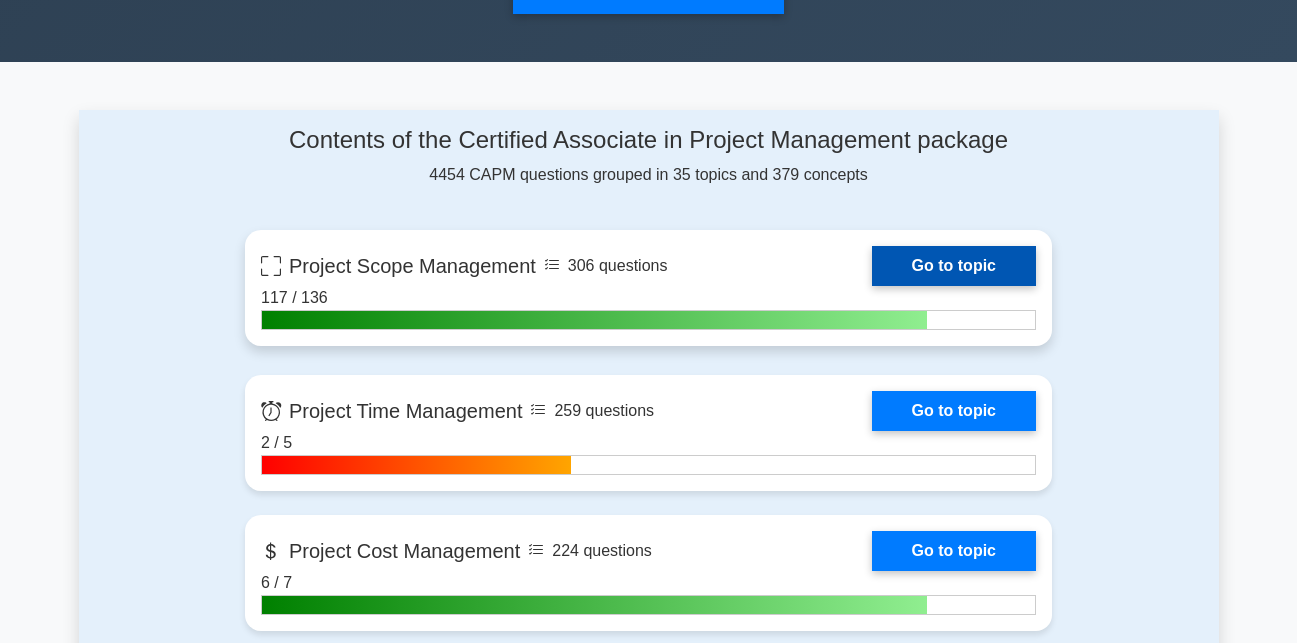 click on "Go to topic" at bounding box center [954, 266] 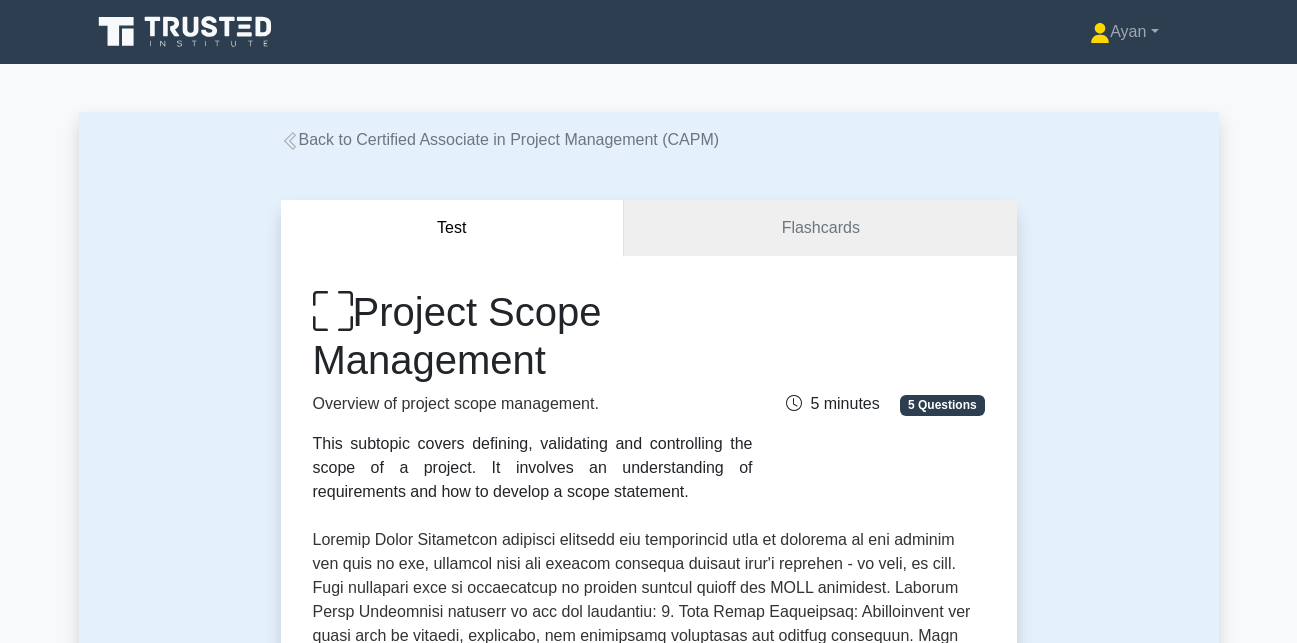 scroll, scrollTop: 450, scrollLeft: 0, axis: vertical 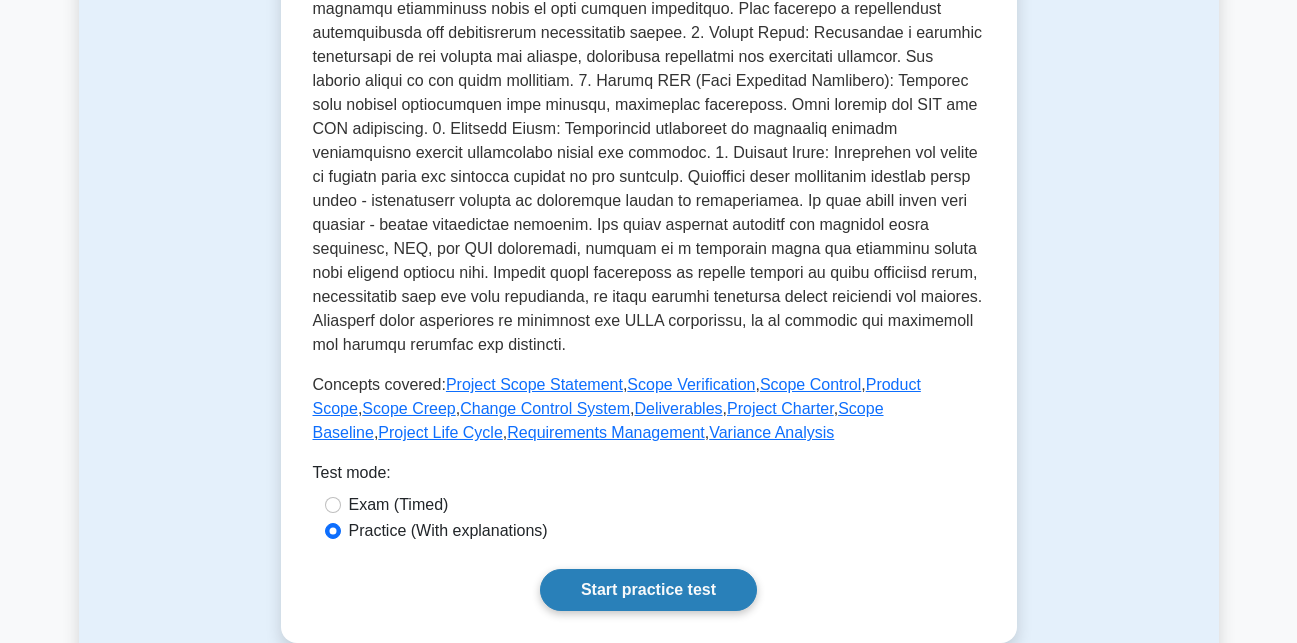 click on "Start practice test" at bounding box center (648, 590) 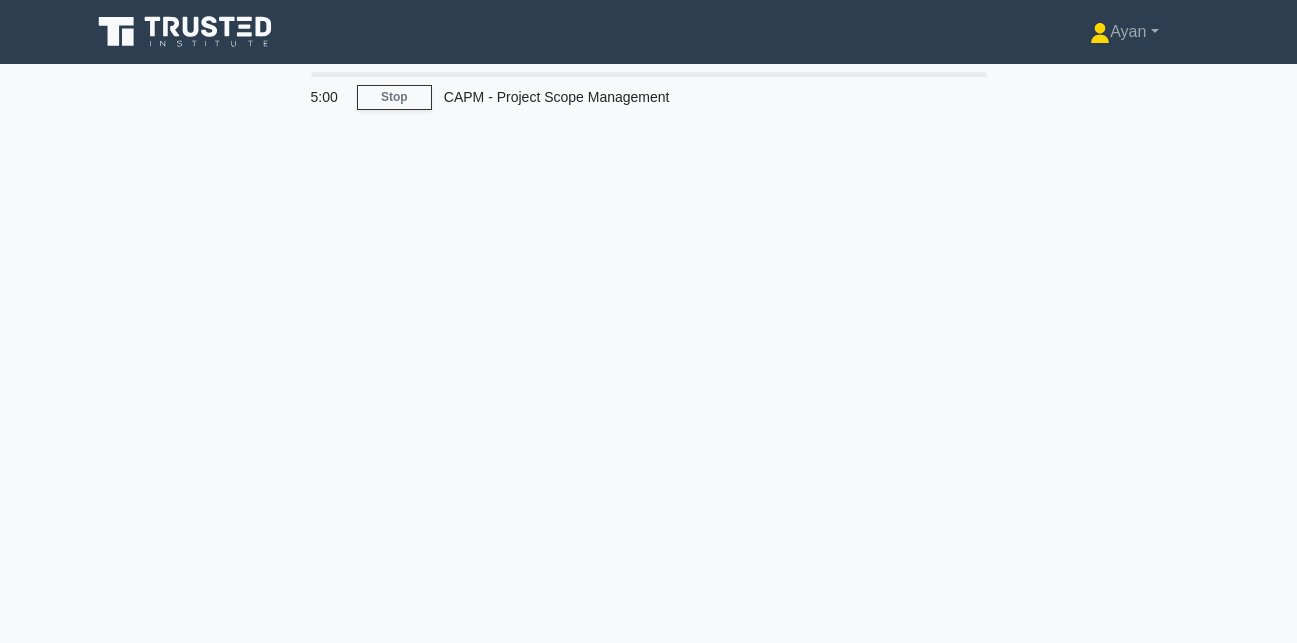 scroll, scrollTop: 0, scrollLeft: 0, axis: both 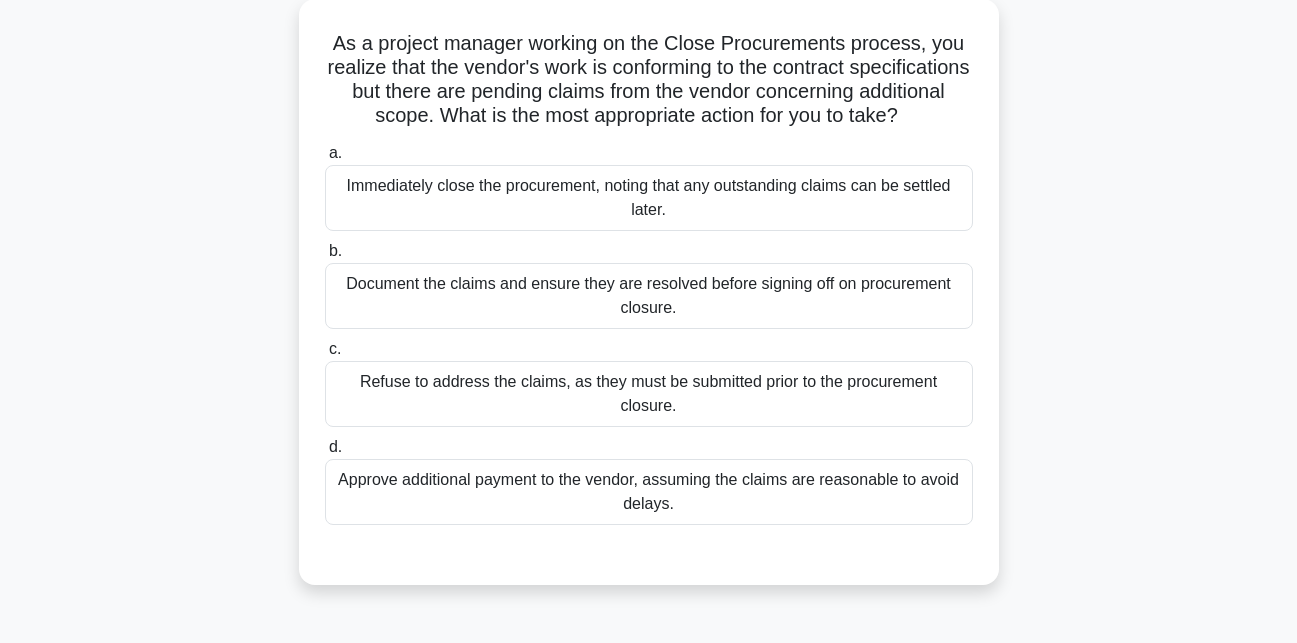 click on "Document the claims and ensure they are resolved before signing off on procurement closure." at bounding box center (649, 296) 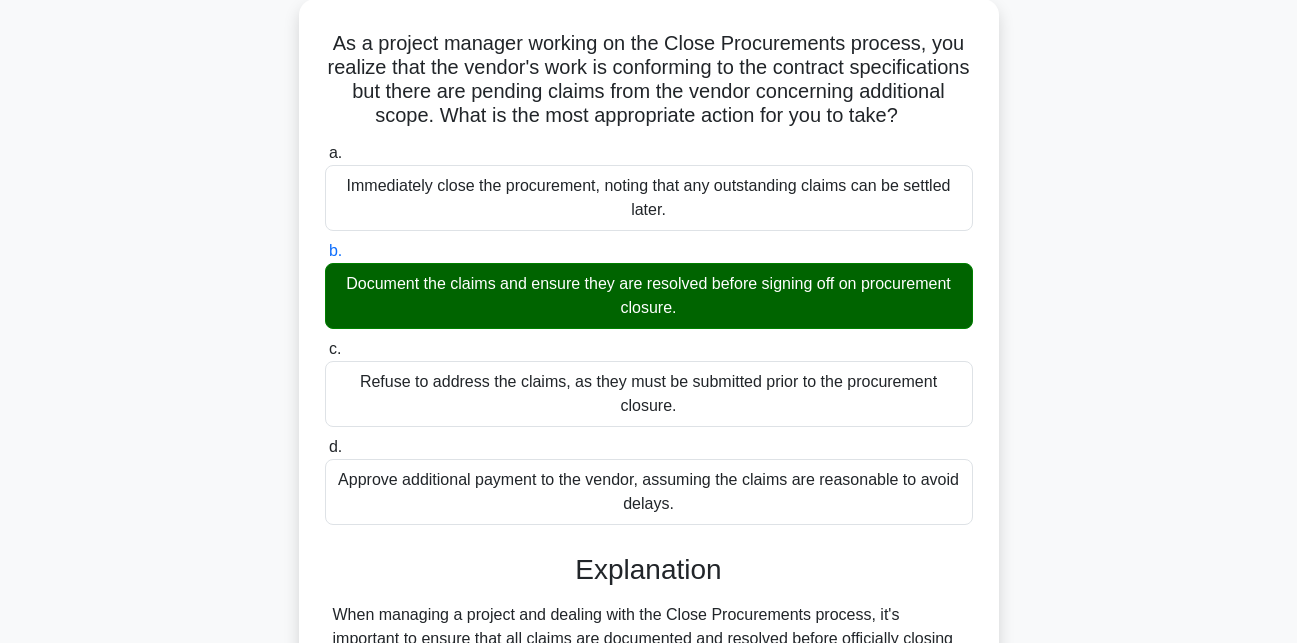 scroll, scrollTop: 519, scrollLeft: 0, axis: vertical 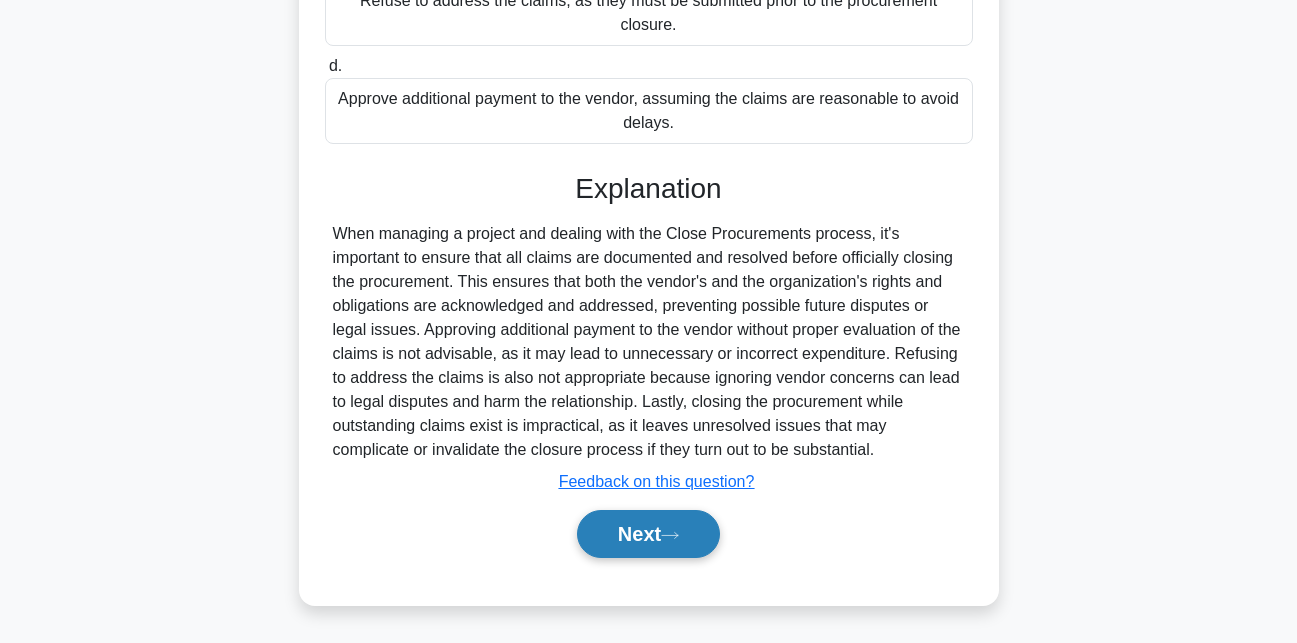 click on "Next" at bounding box center [648, 534] 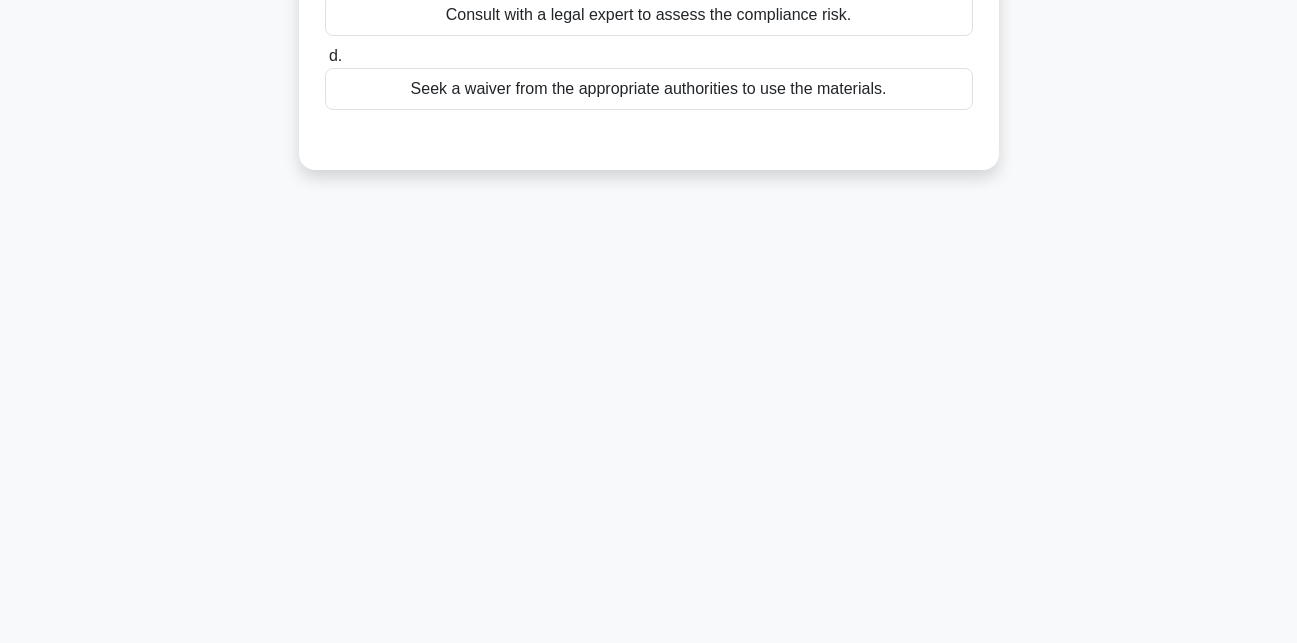 scroll, scrollTop: 0, scrollLeft: 0, axis: both 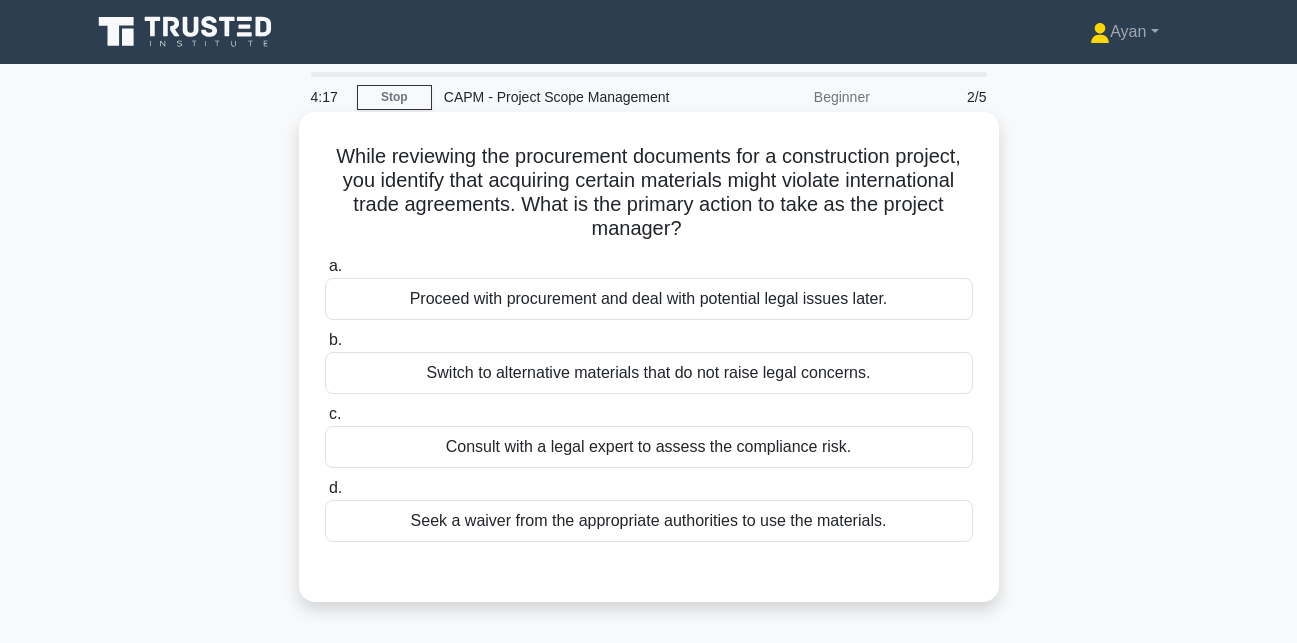 click on "Consult with a legal expert to assess the compliance risk." at bounding box center (649, 447) 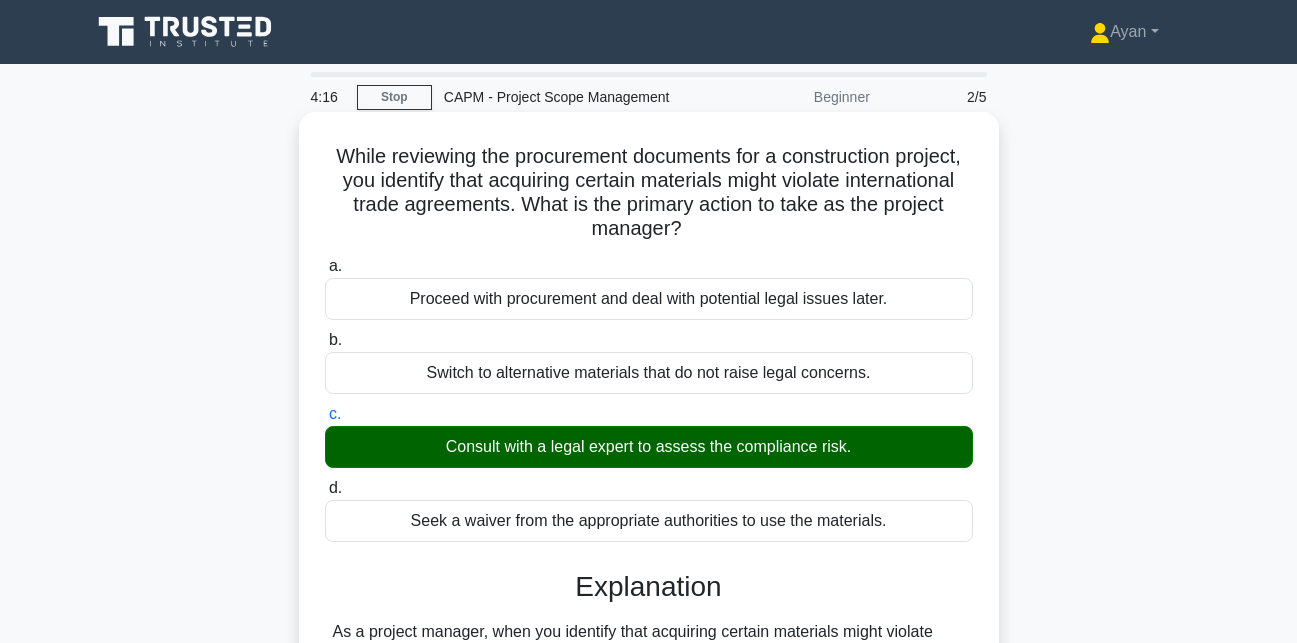 scroll, scrollTop: 447, scrollLeft: 0, axis: vertical 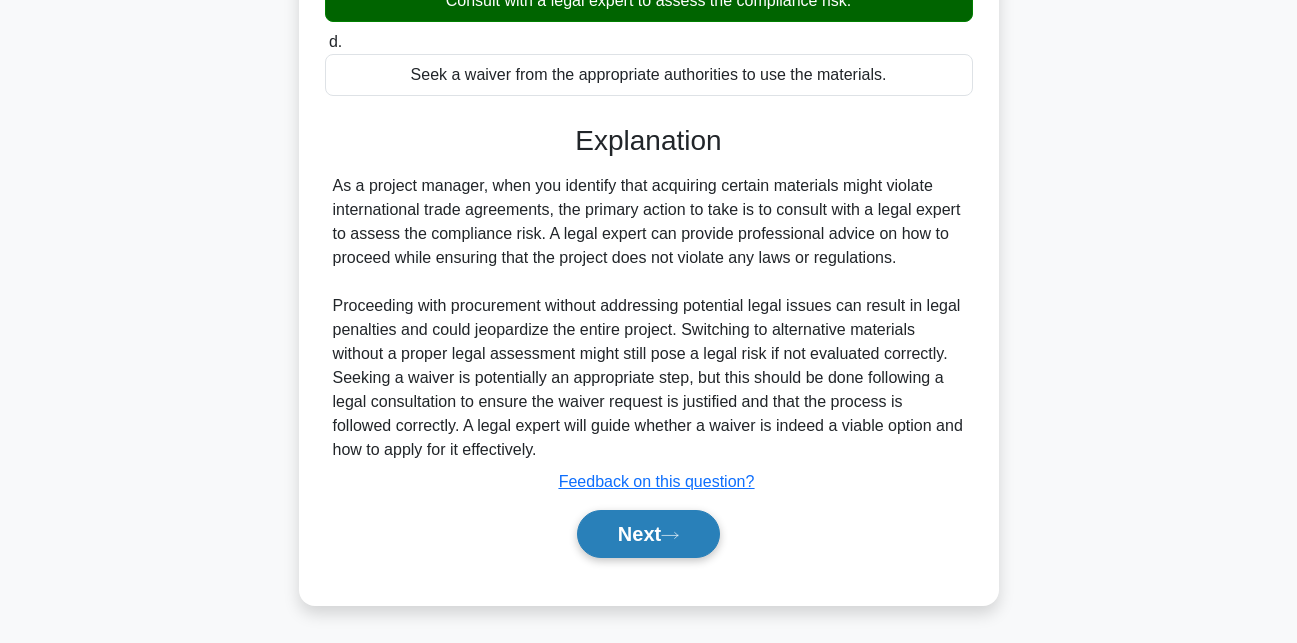 click on "Next" at bounding box center [648, 534] 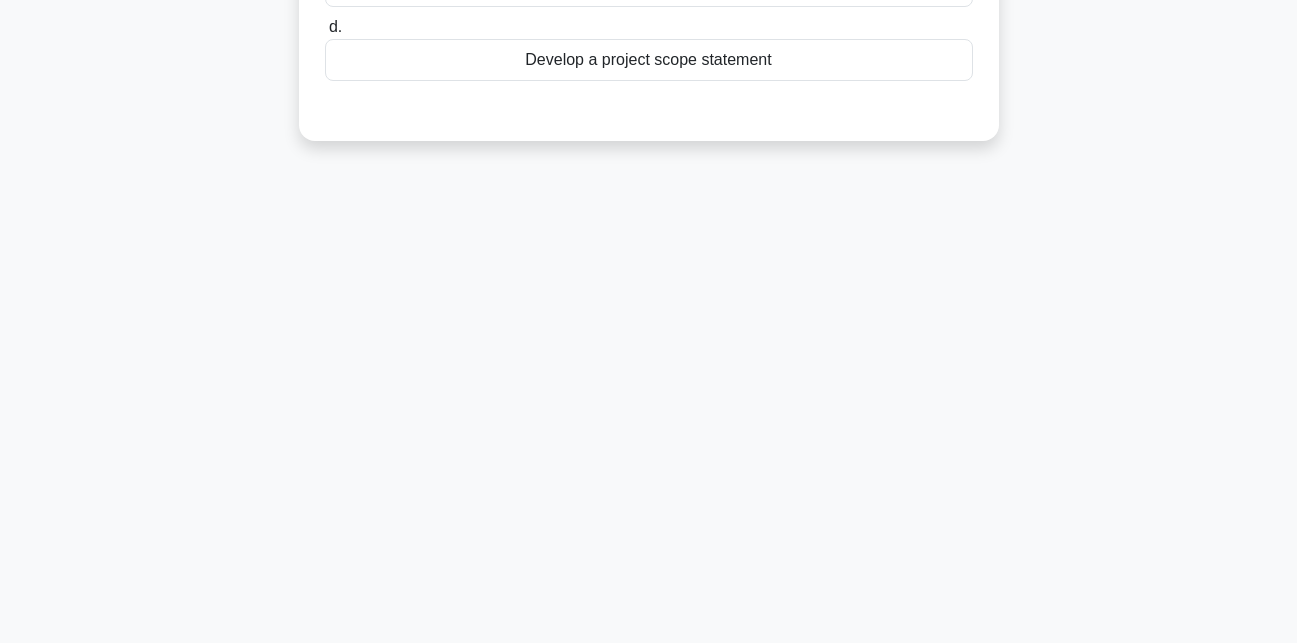 scroll, scrollTop: 0, scrollLeft: 0, axis: both 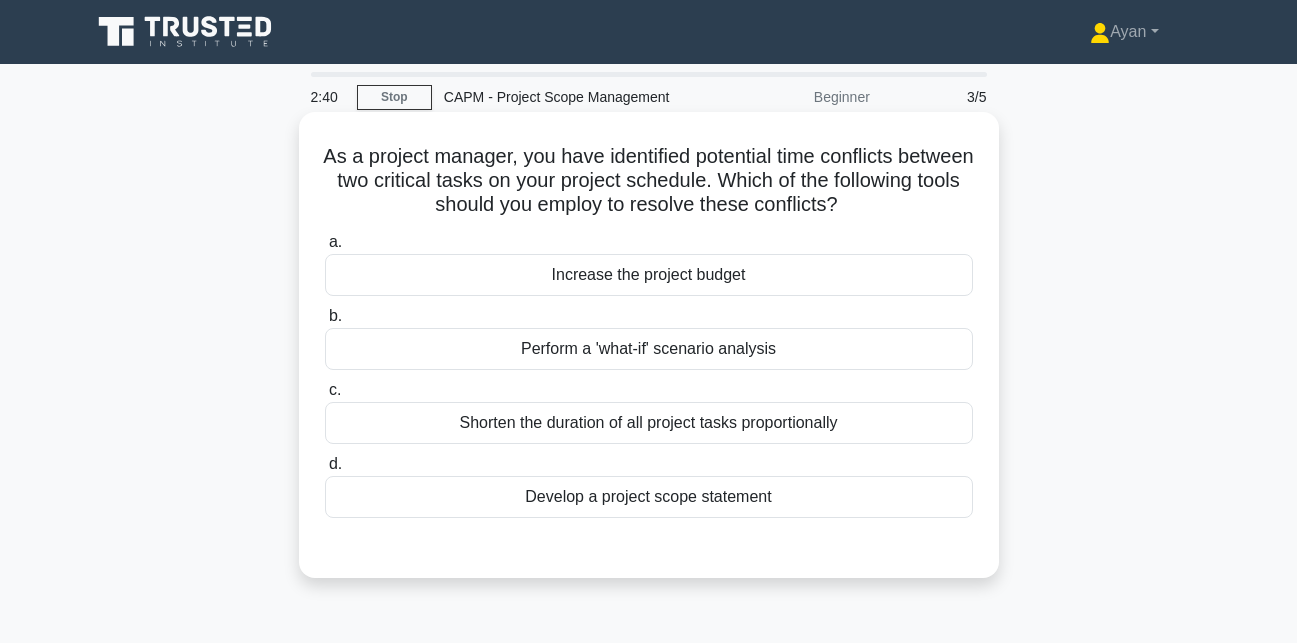 click on "Increase the project budget" at bounding box center [649, 275] 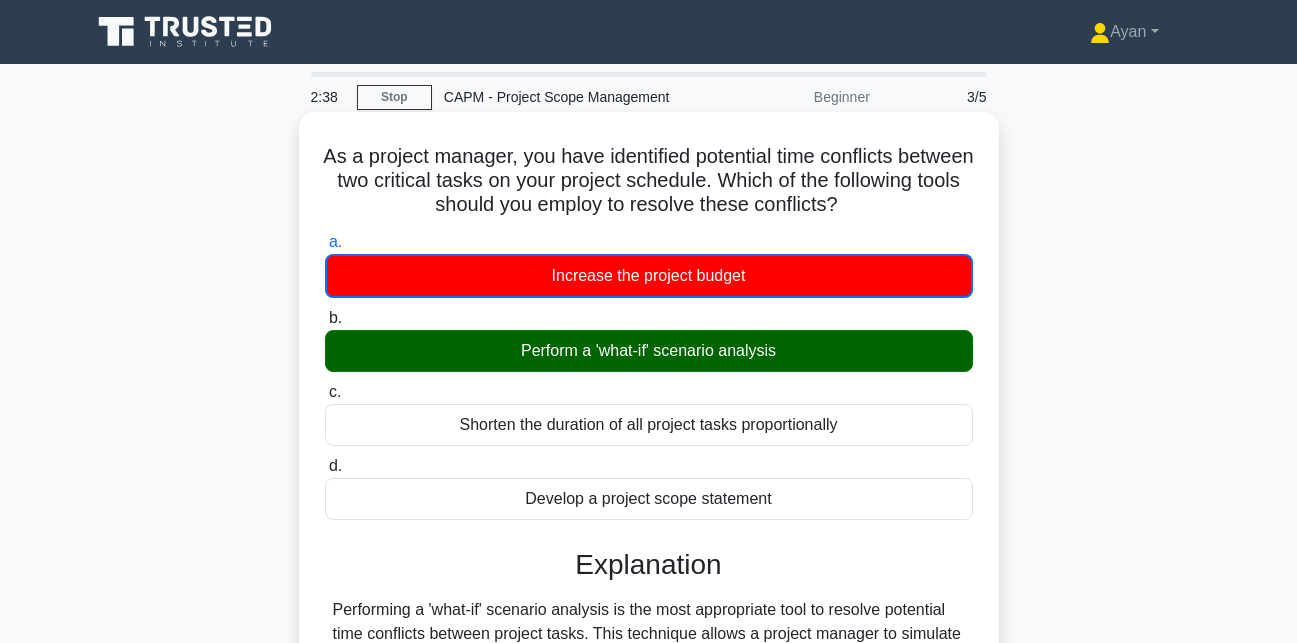 scroll, scrollTop: 437, scrollLeft: 0, axis: vertical 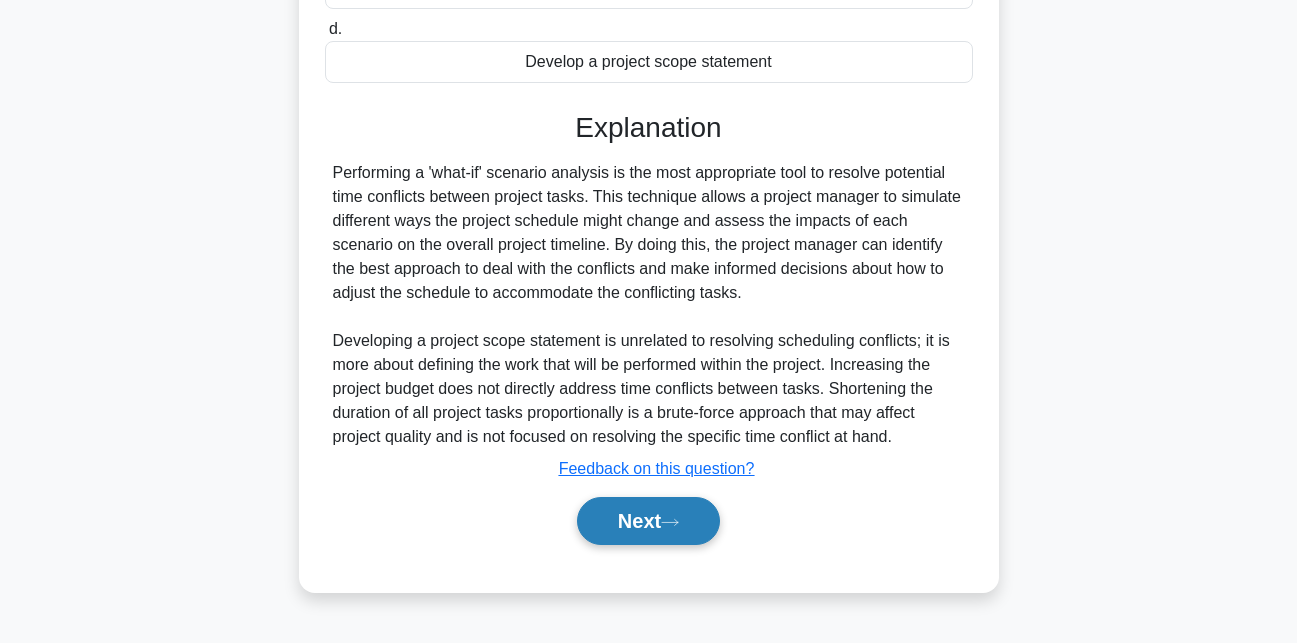 click 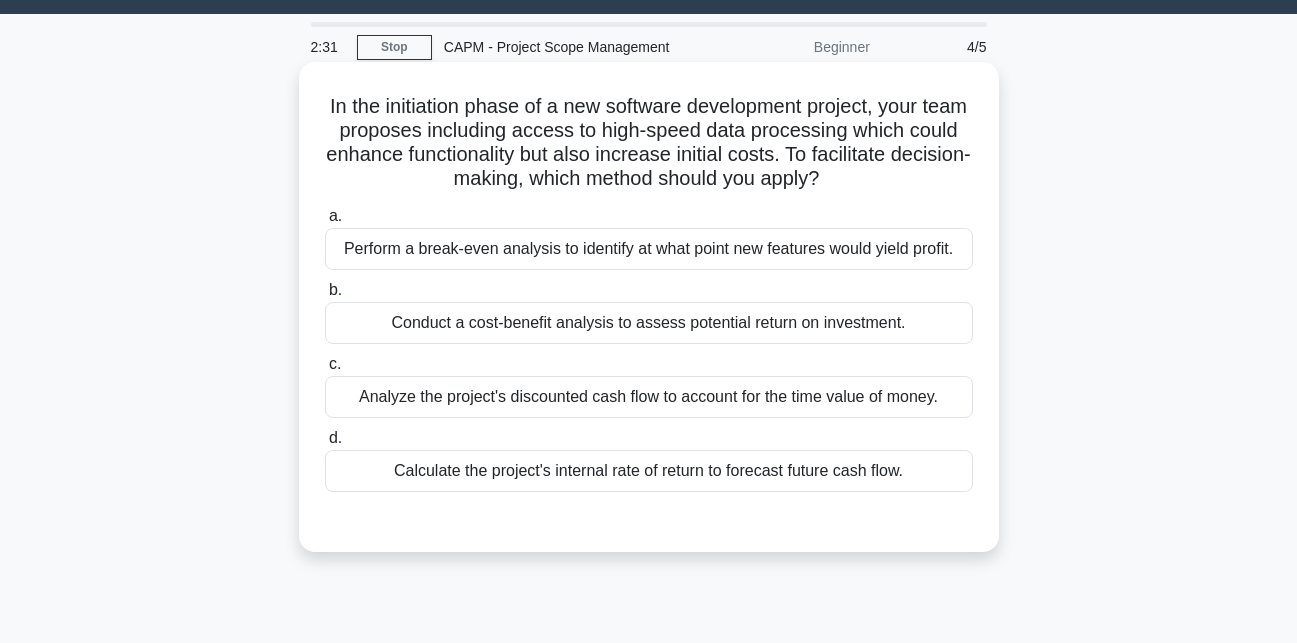 scroll, scrollTop: 53, scrollLeft: 0, axis: vertical 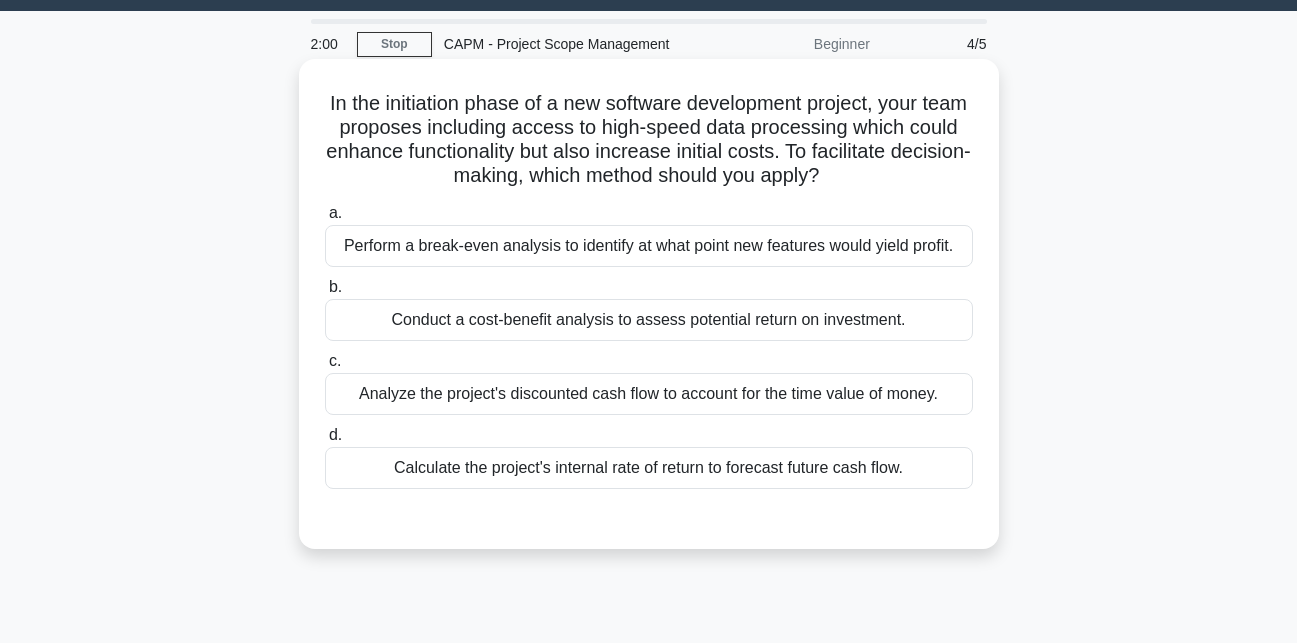 click on "In the initiation phase of a new software development project, your team proposes including access to high-speed data processing which could enhance functionality but also increase initial costs. To facilitate decision-making, which method should you apply?
.spinner_0XTQ{transform-origin:center;animation:spinner_y6GP .75s linear infinite}@keyframes spinner_y6GP{100%{transform:rotate(360deg)}}" at bounding box center (649, 140) 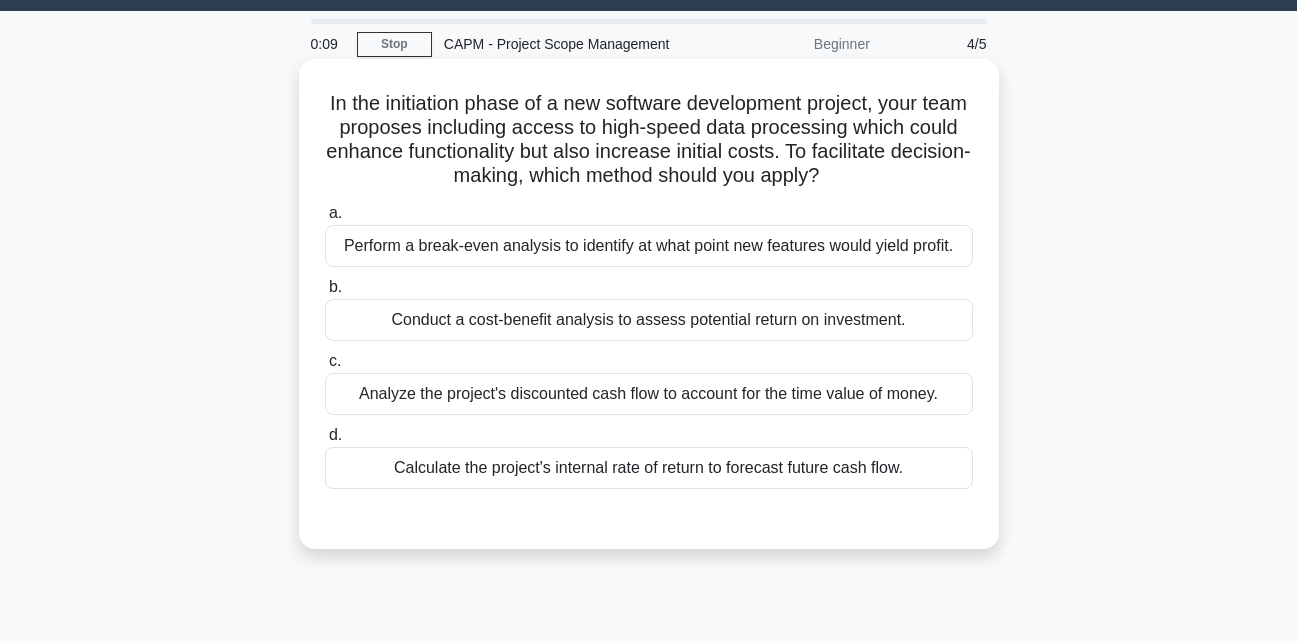 click on "Calculate the project's internal rate of return to forecast future cash flow." at bounding box center (649, 468) 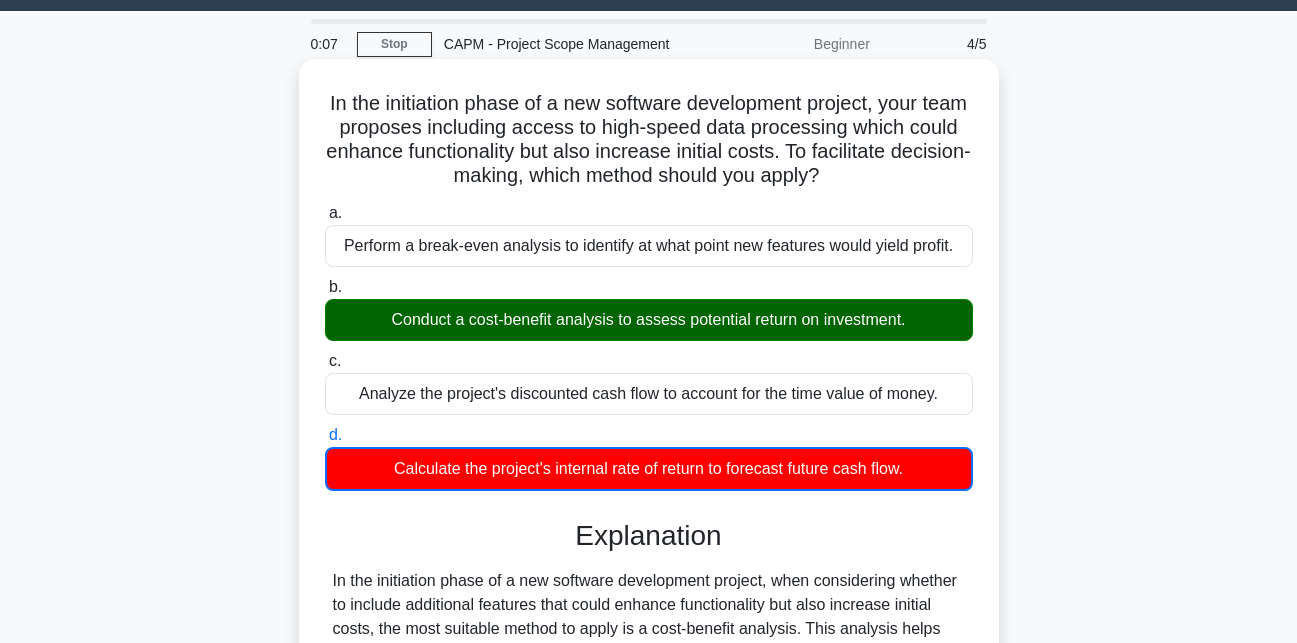 scroll, scrollTop: 449, scrollLeft: 0, axis: vertical 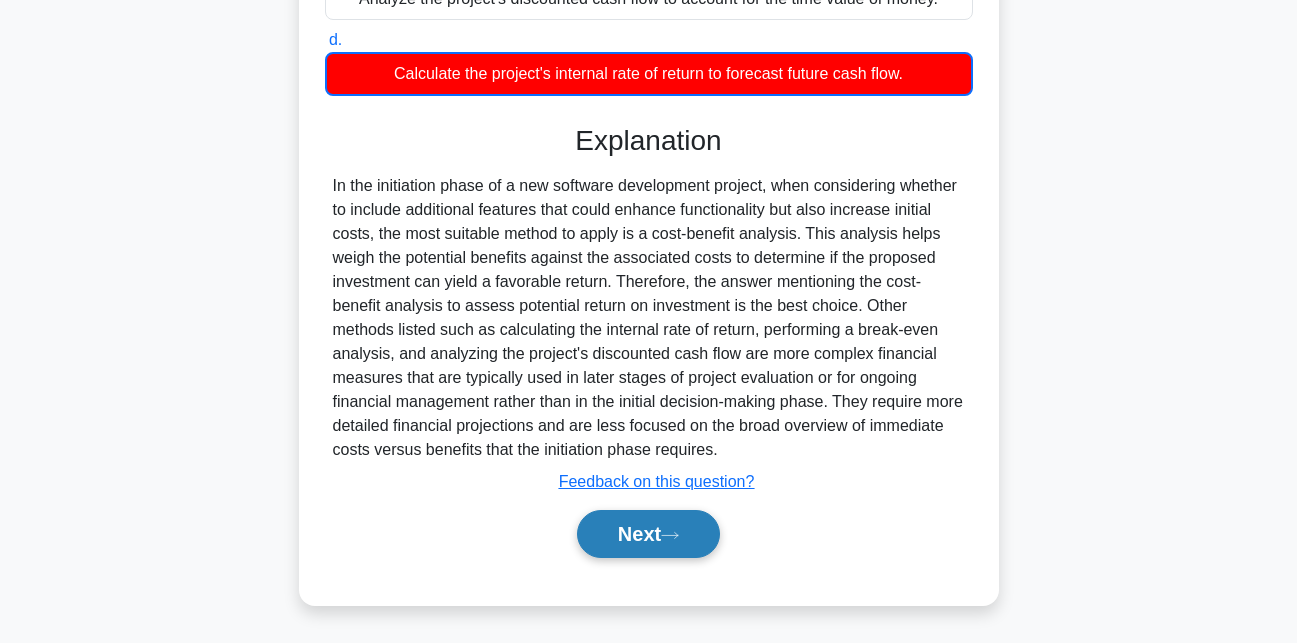 click on "Next" at bounding box center [648, 534] 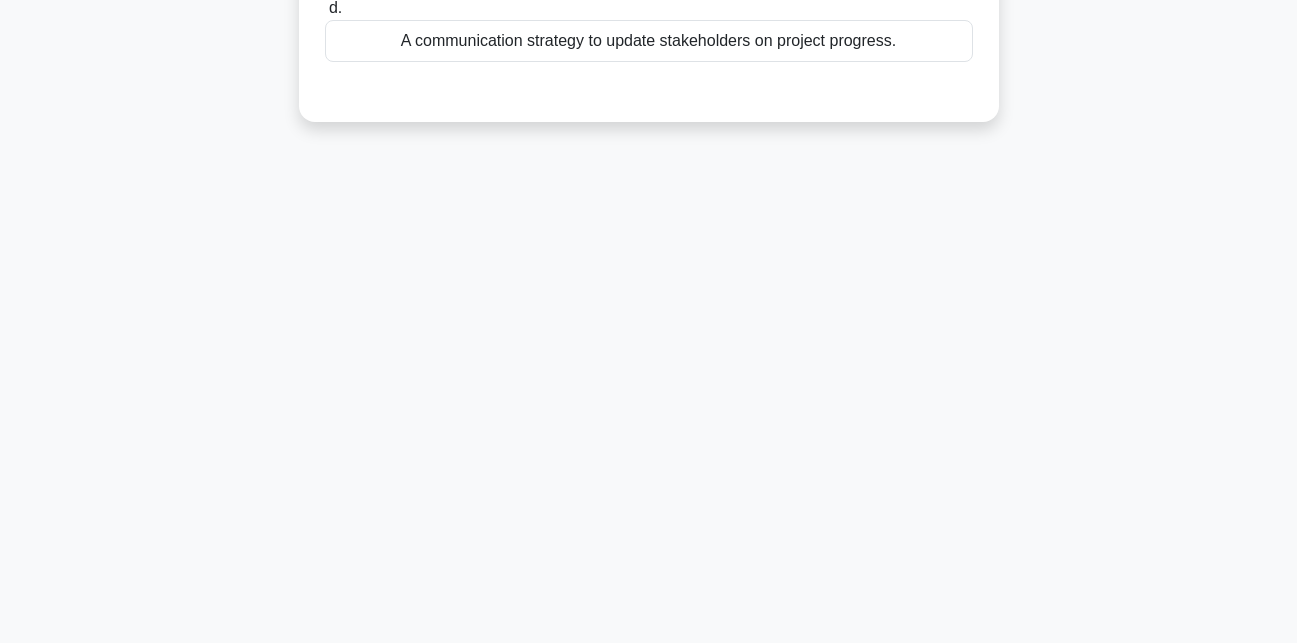 scroll, scrollTop: 0, scrollLeft: 0, axis: both 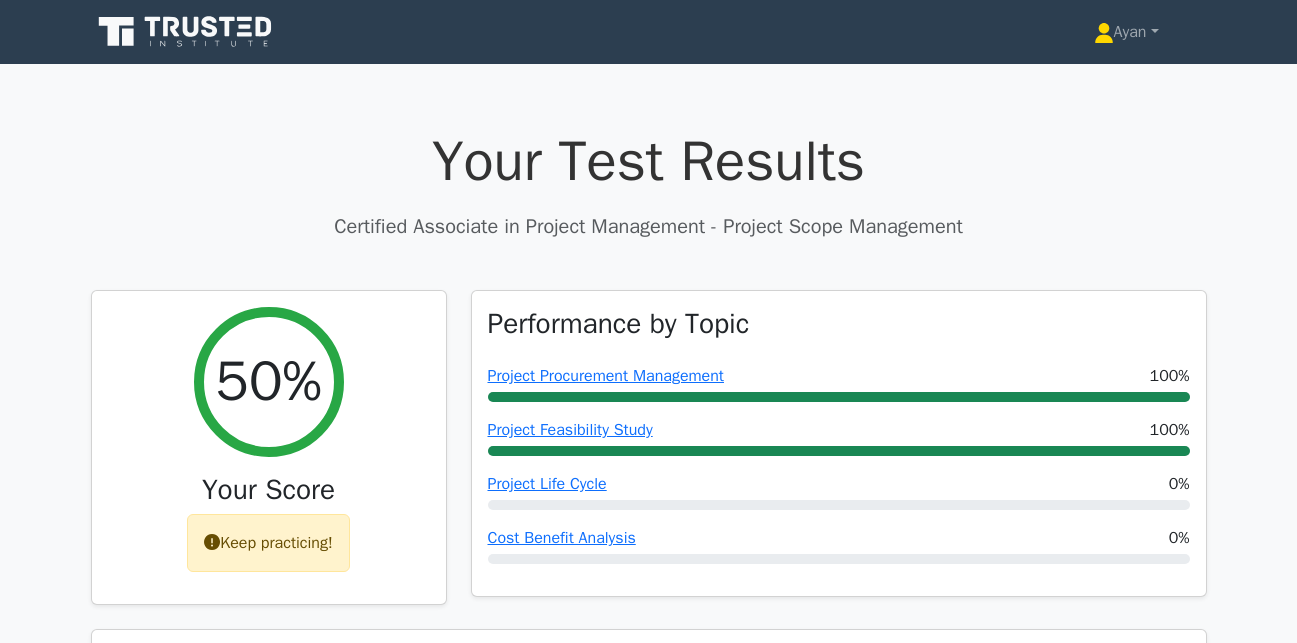 click 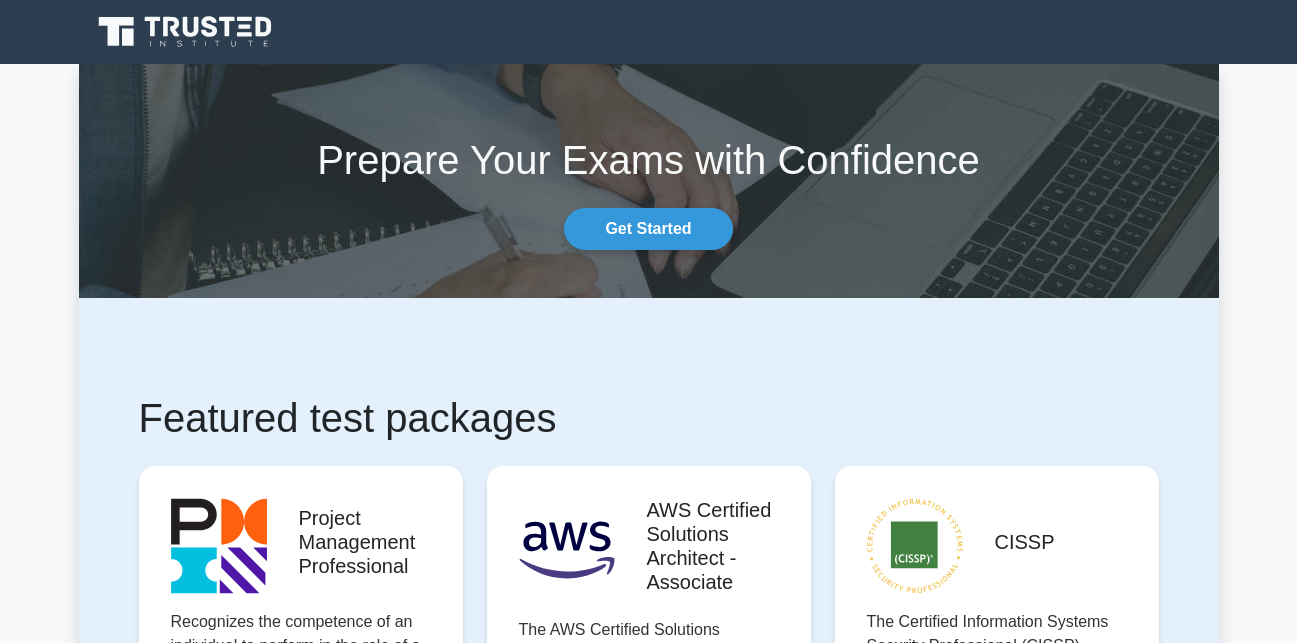 scroll, scrollTop: 0, scrollLeft: 0, axis: both 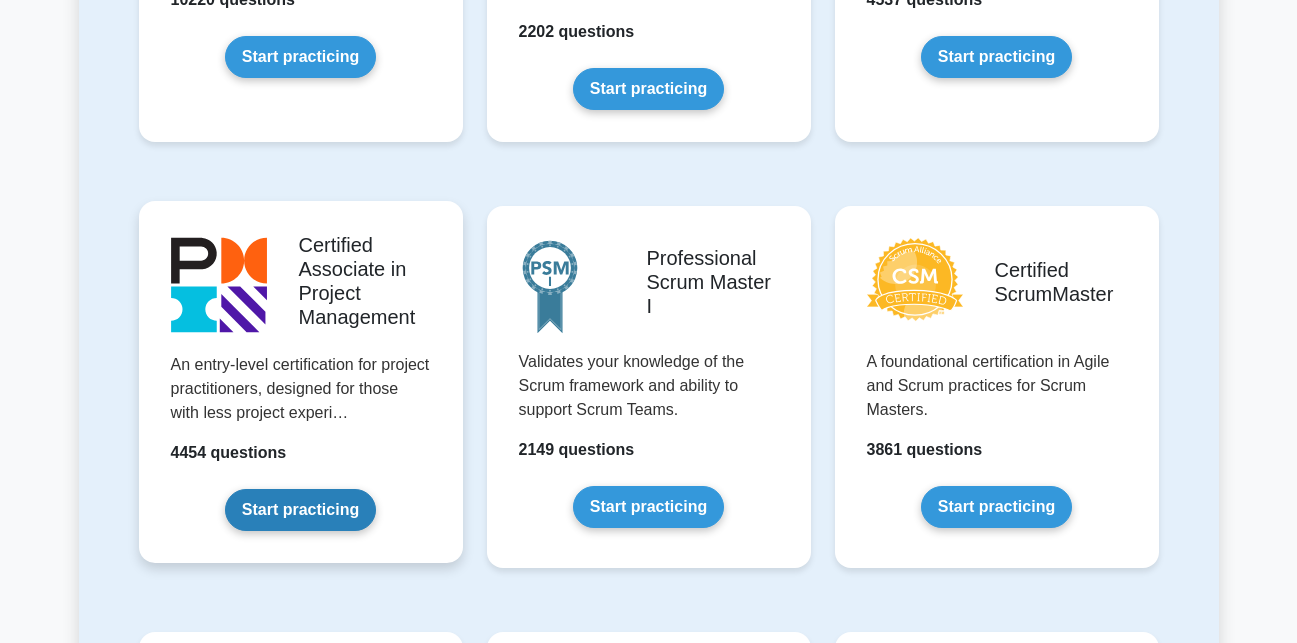 click on "Start practicing" at bounding box center [300, 510] 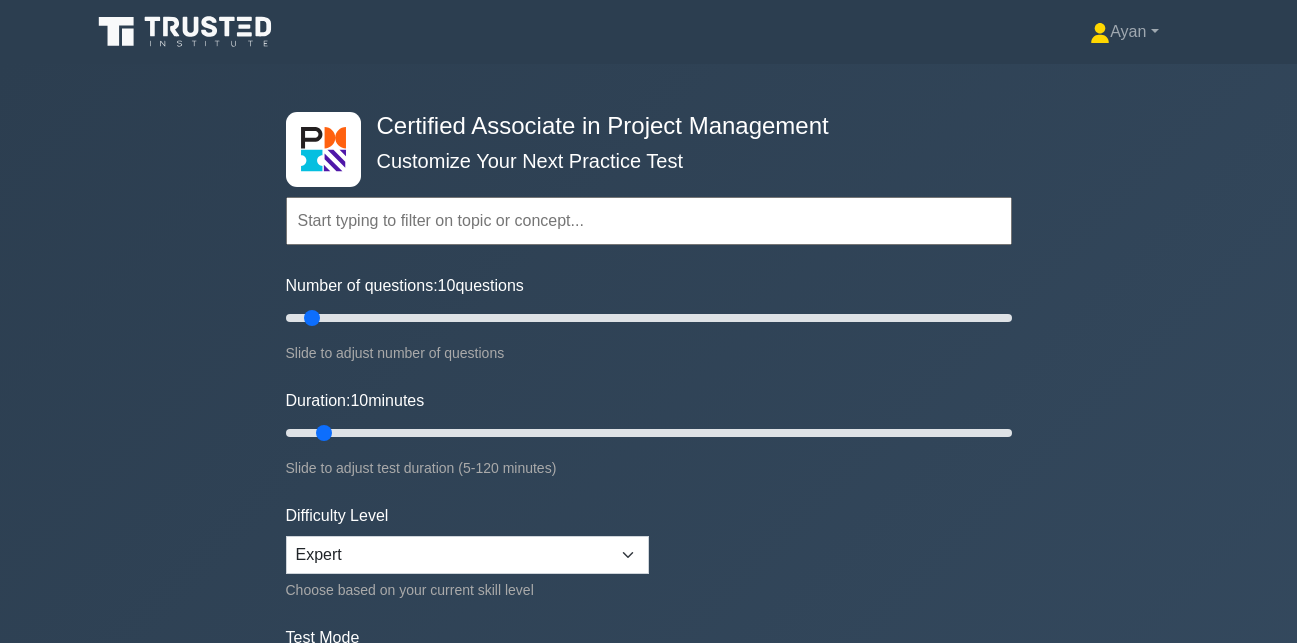 scroll, scrollTop: 0, scrollLeft: 0, axis: both 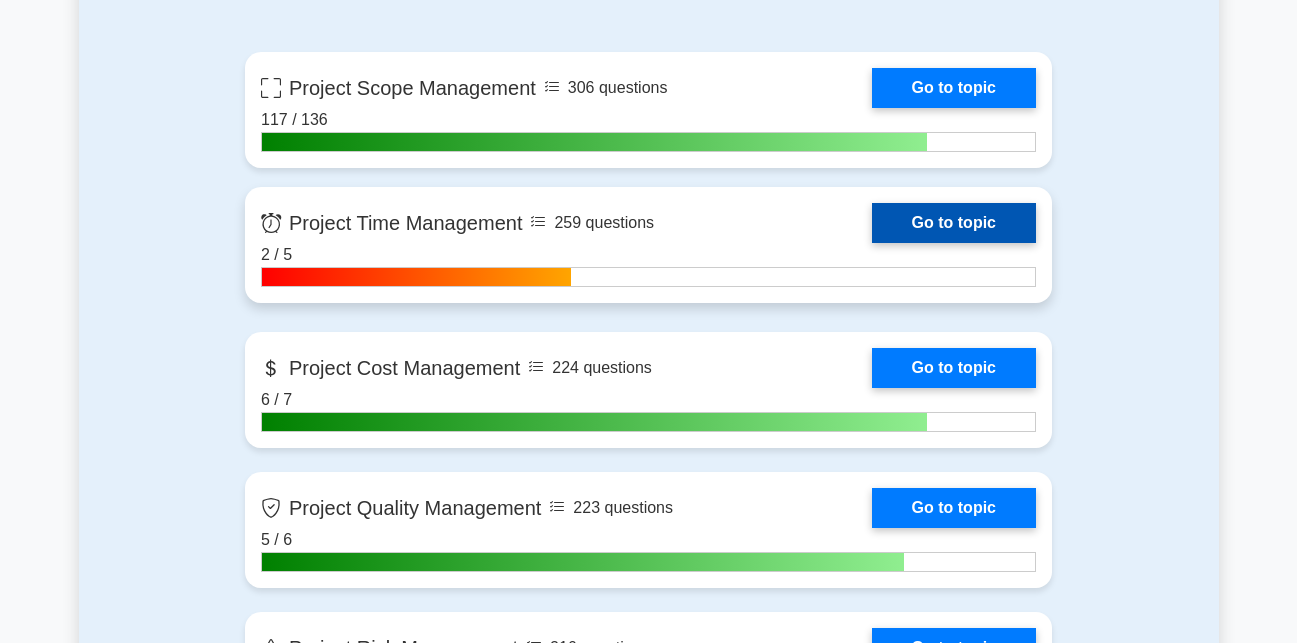 click on "Go to topic" at bounding box center (954, 223) 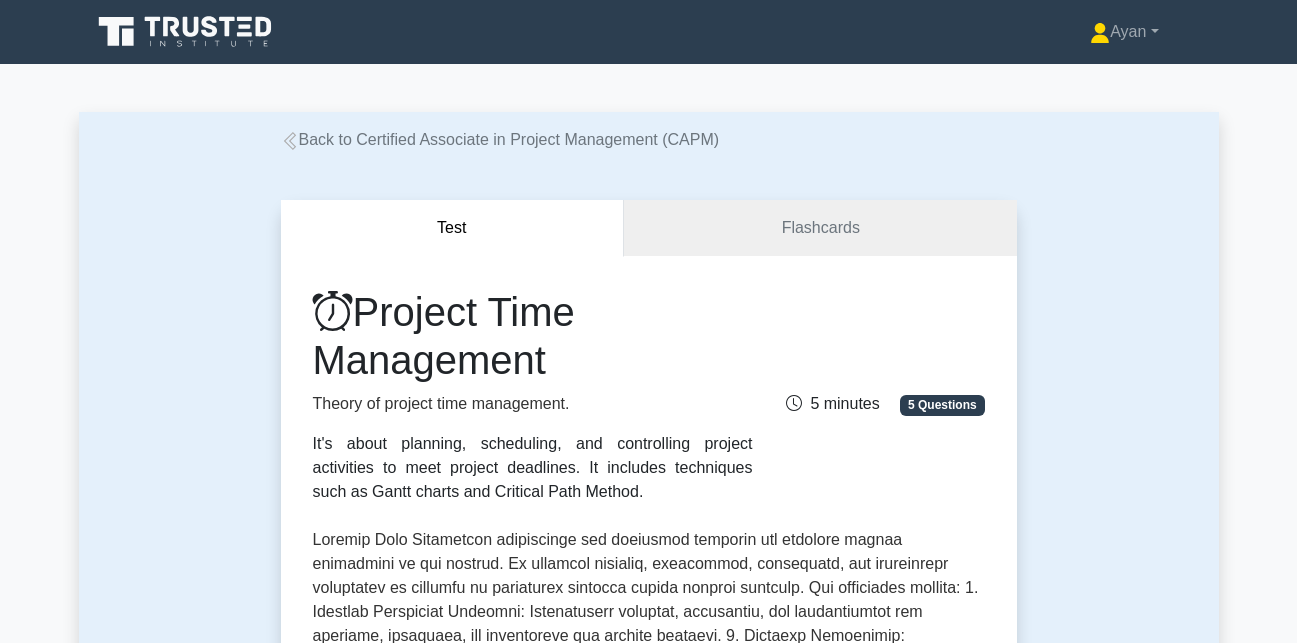 scroll, scrollTop: 0, scrollLeft: 0, axis: both 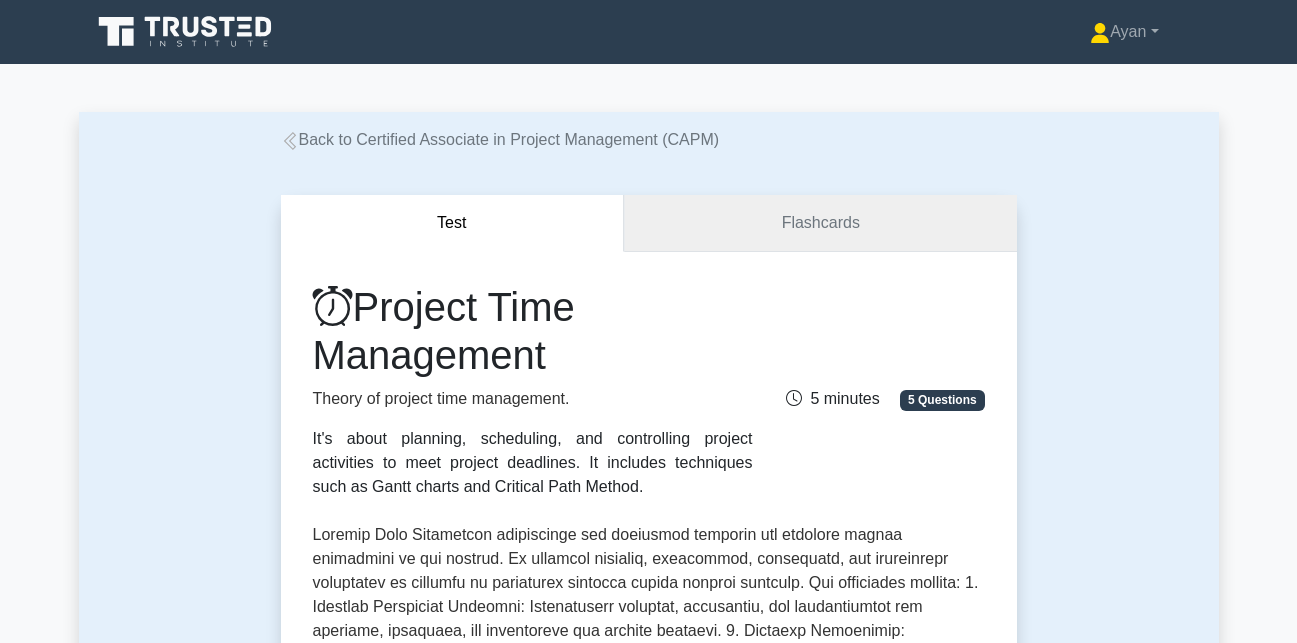 click on "Flashcards" at bounding box center [820, 223] 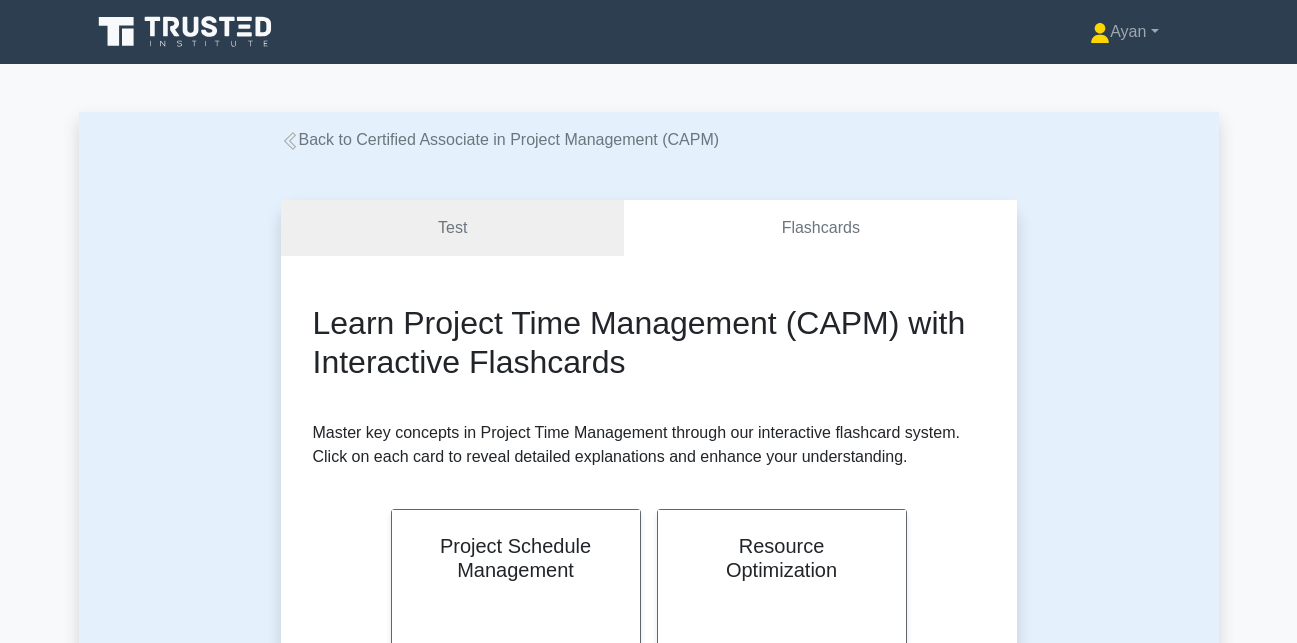 scroll, scrollTop: 1613, scrollLeft: 0, axis: vertical 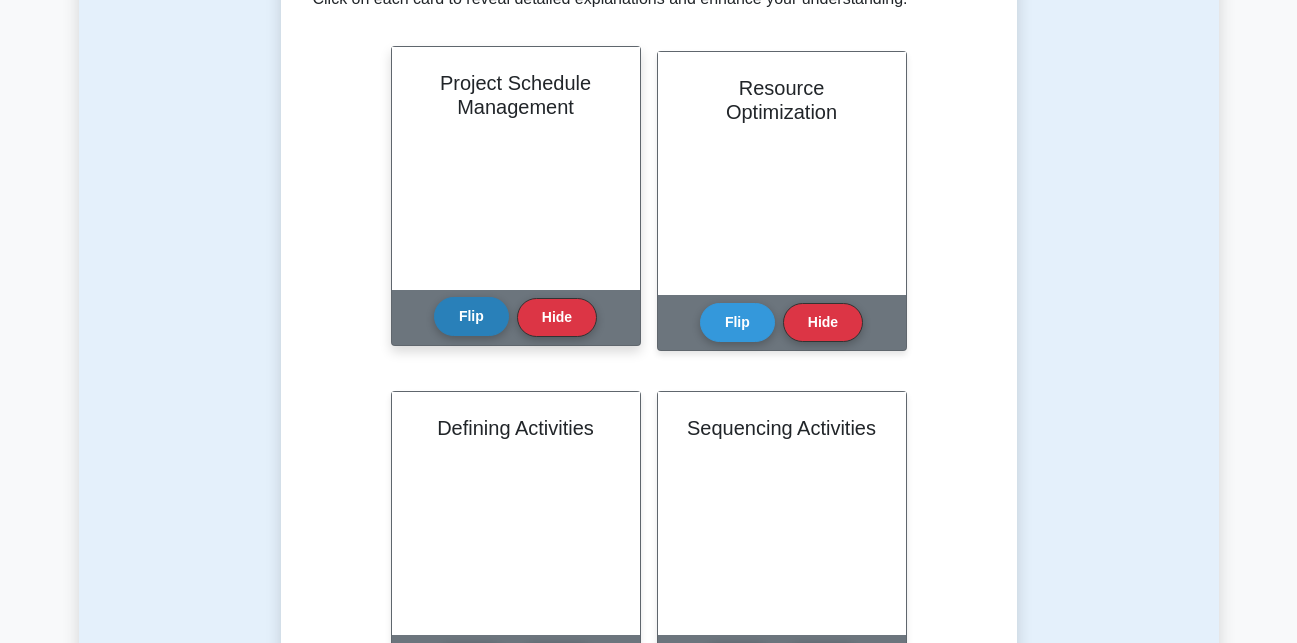 click on "Flip" at bounding box center (471, 316) 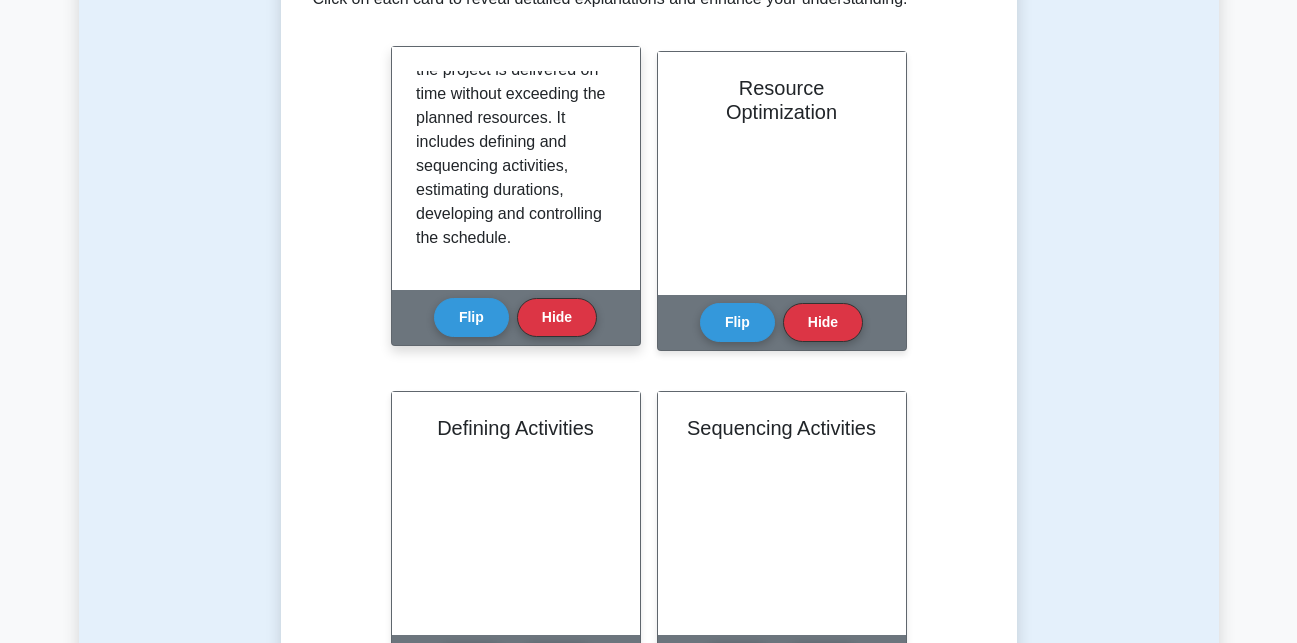 scroll, scrollTop: 0, scrollLeft: 0, axis: both 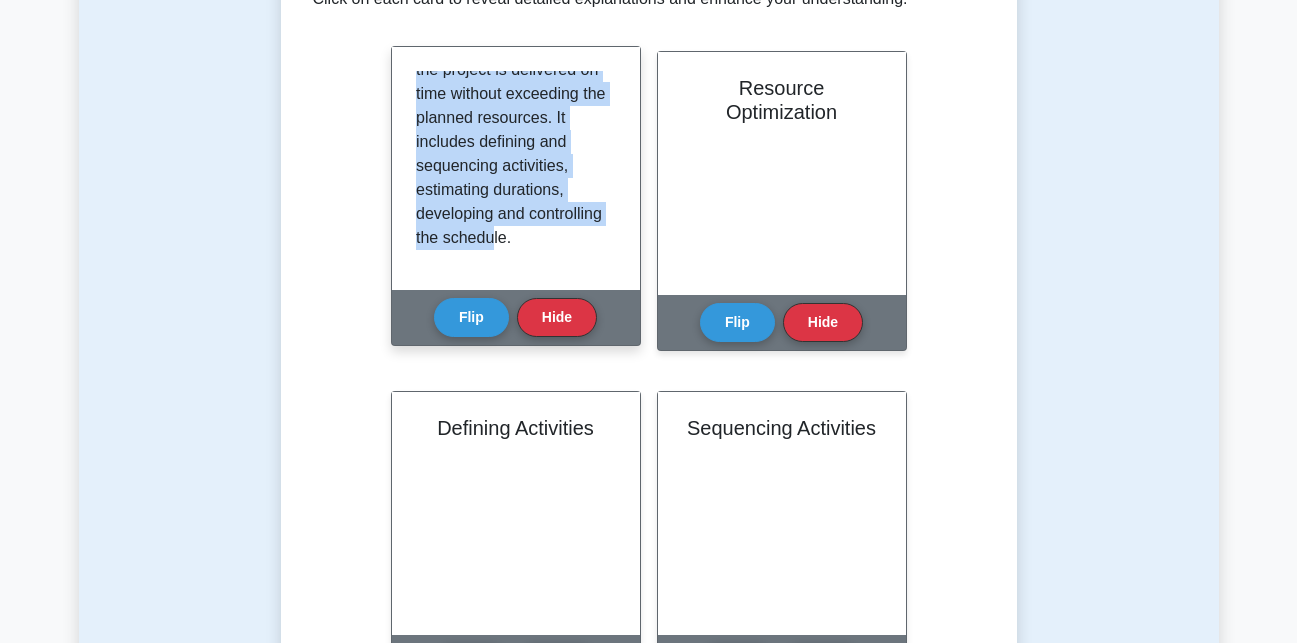 drag, startPoint x: 413, startPoint y: 75, endPoint x: 574, endPoint y: 258, distance: 243.74167 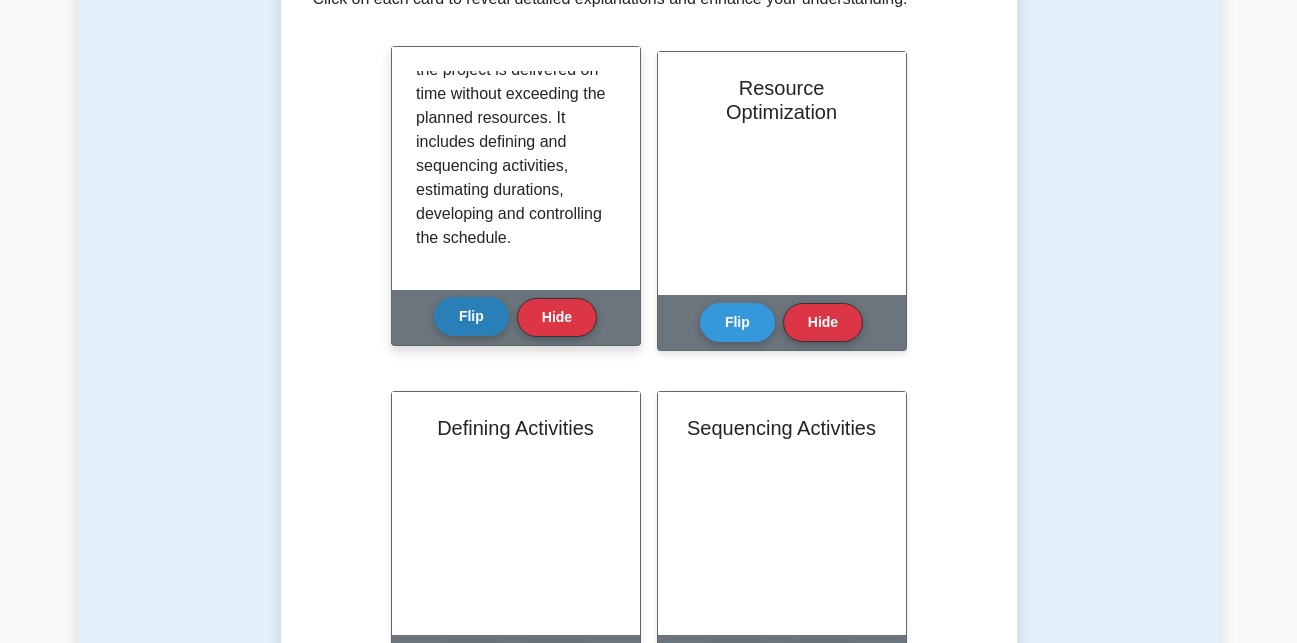 click on "Flip" at bounding box center (471, 316) 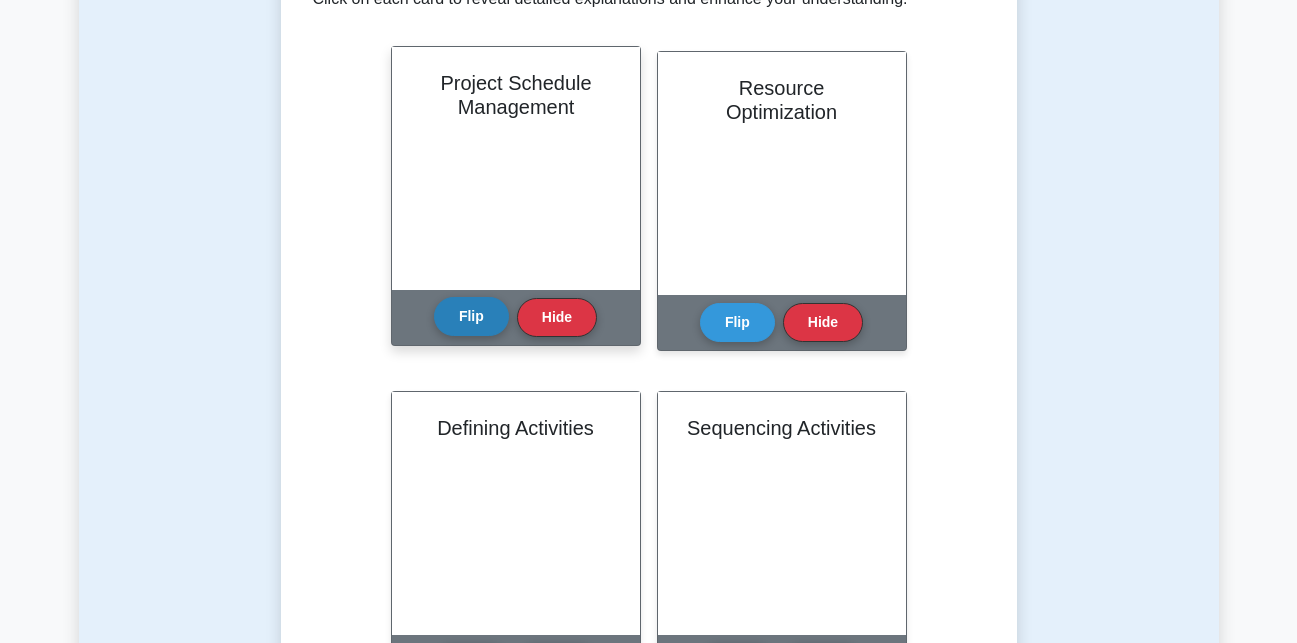 click on "Flip" at bounding box center [471, 316] 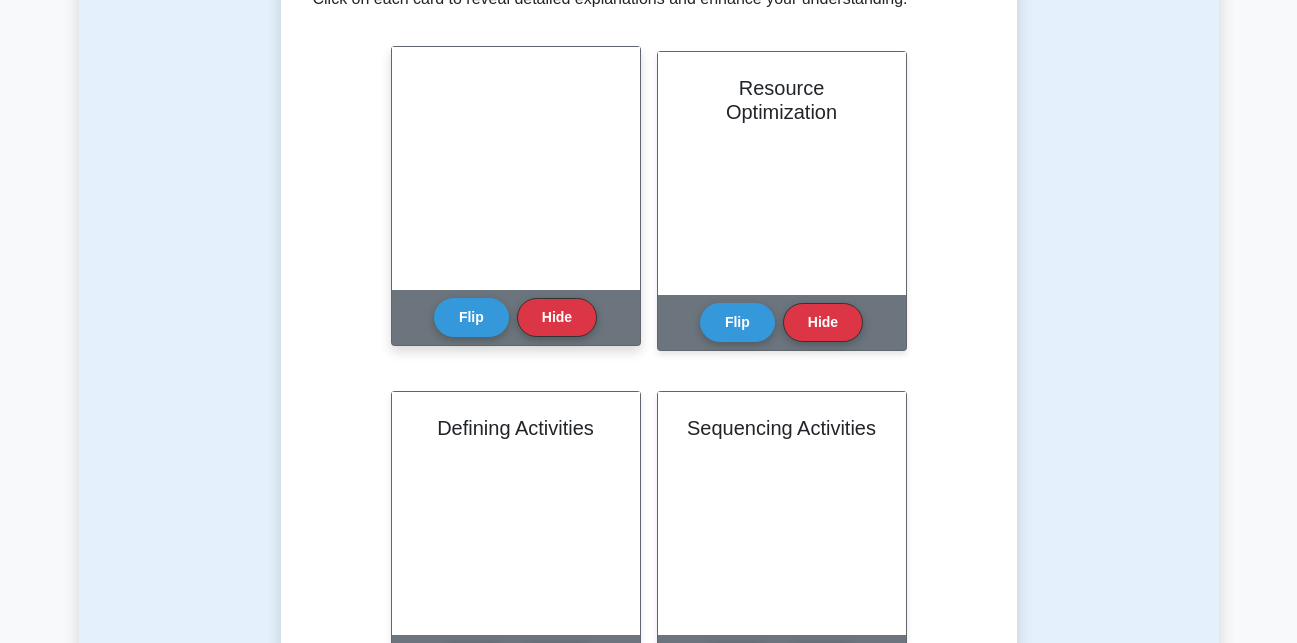 scroll, scrollTop: 0, scrollLeft: 0, axis: both 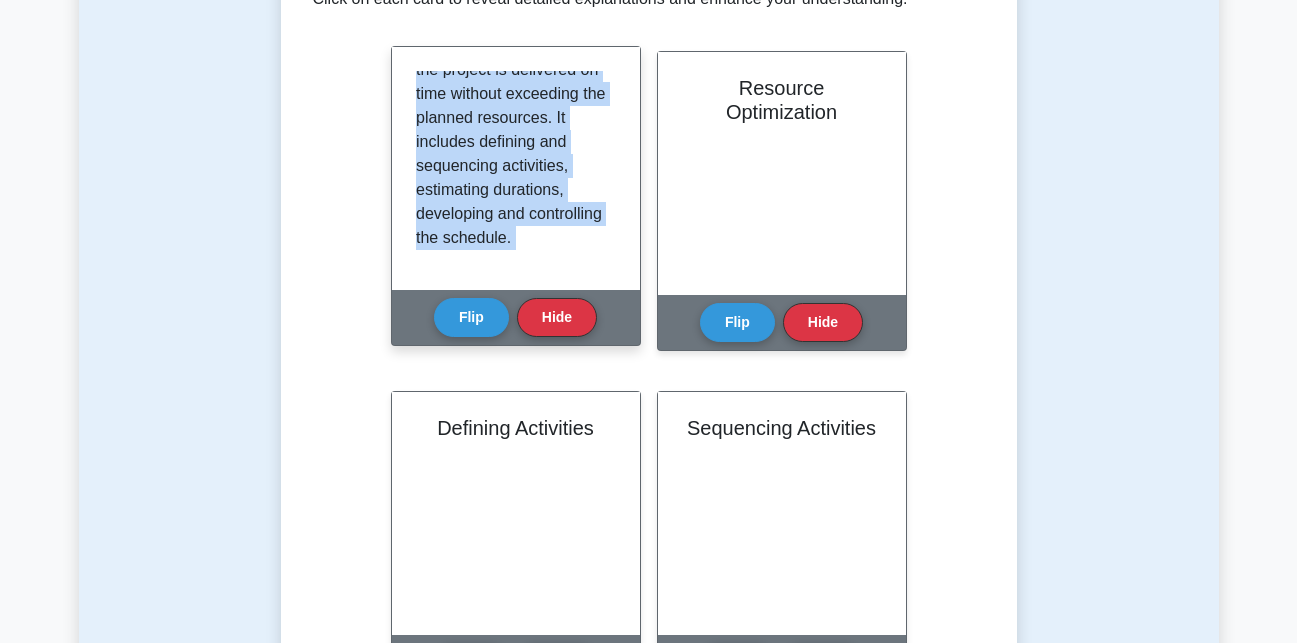 drag, startPoint x: 416, startPoint y: 73, endPoint x: 598, endPoint y: 299, distance: 290.17236 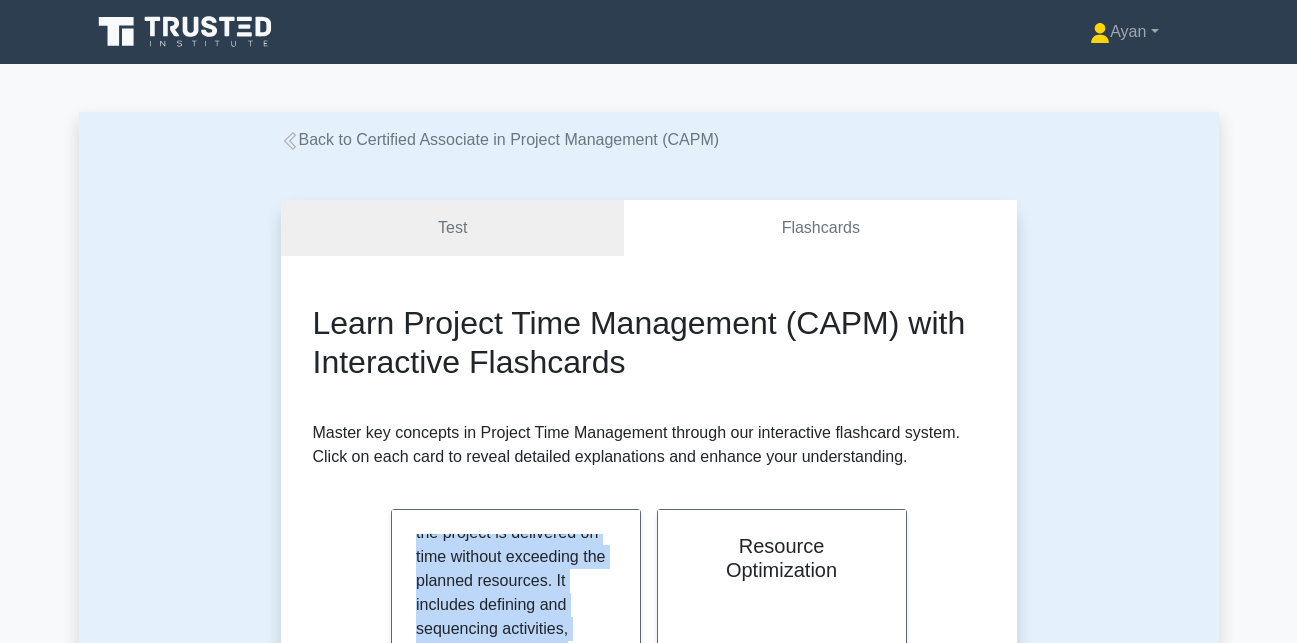 click 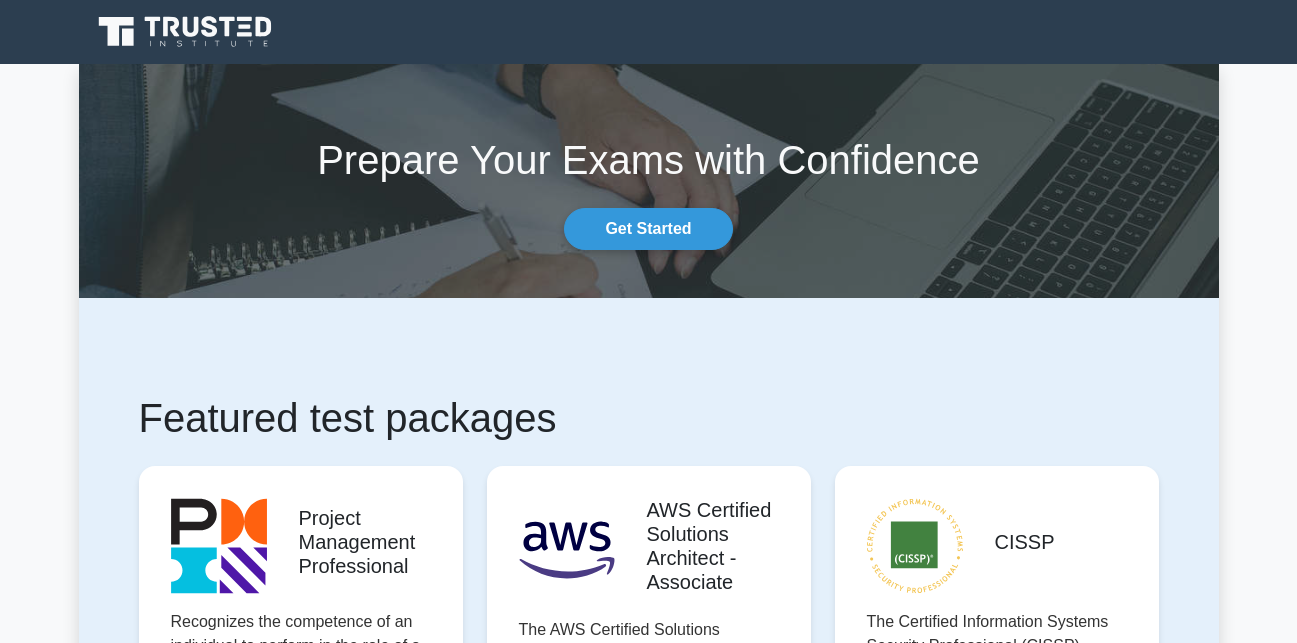 scroll, scrollTop: 0, scrollLeft: 0, axis: both 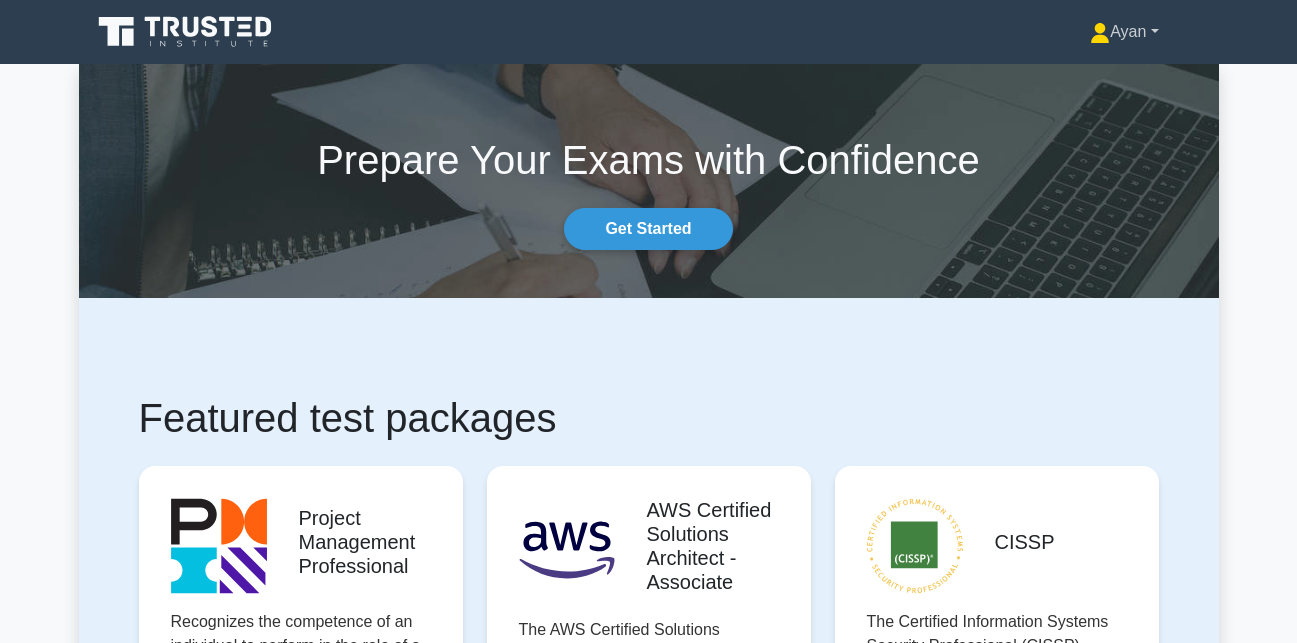 click on "Ayan" at bounding box center (1124, 32) 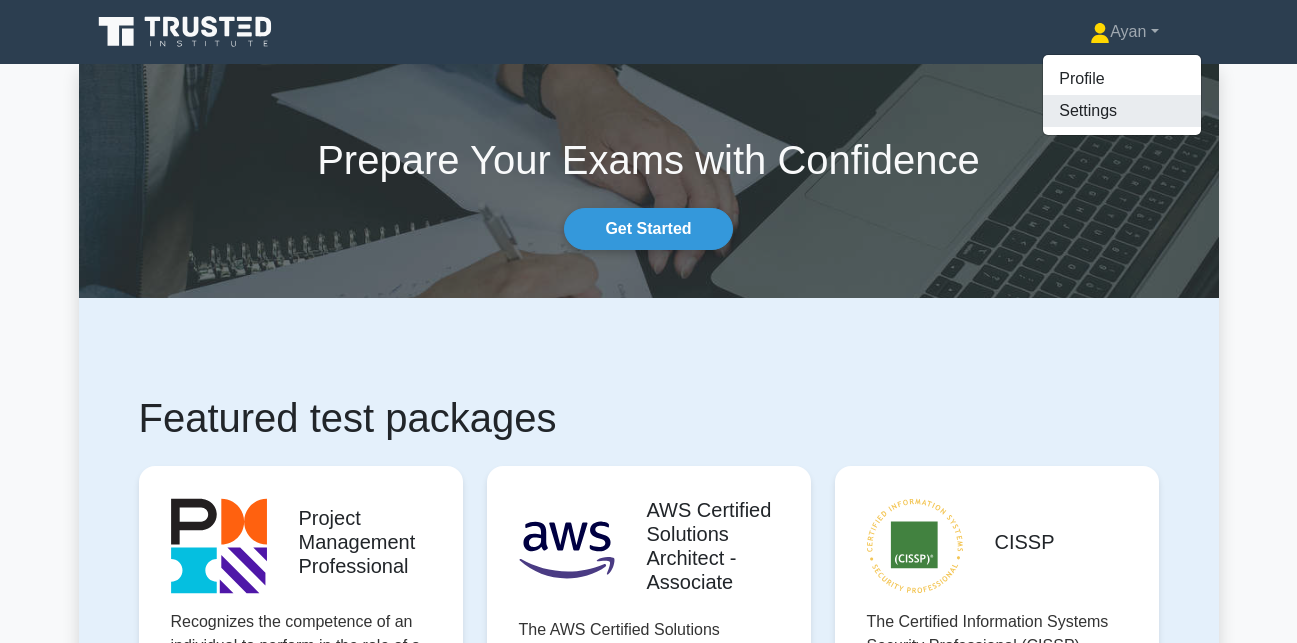 click on "Settings" at bounding box center [1122, 111] 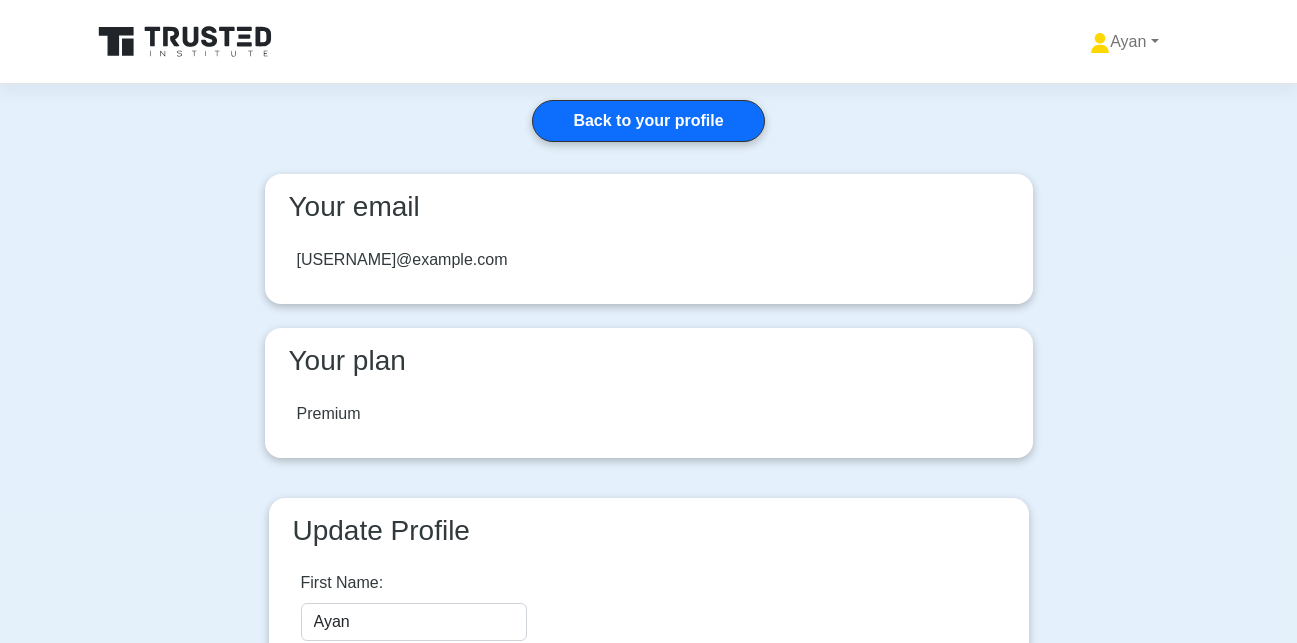 scroll, scrollTop: 0, scrollLeft: 0, axis: both 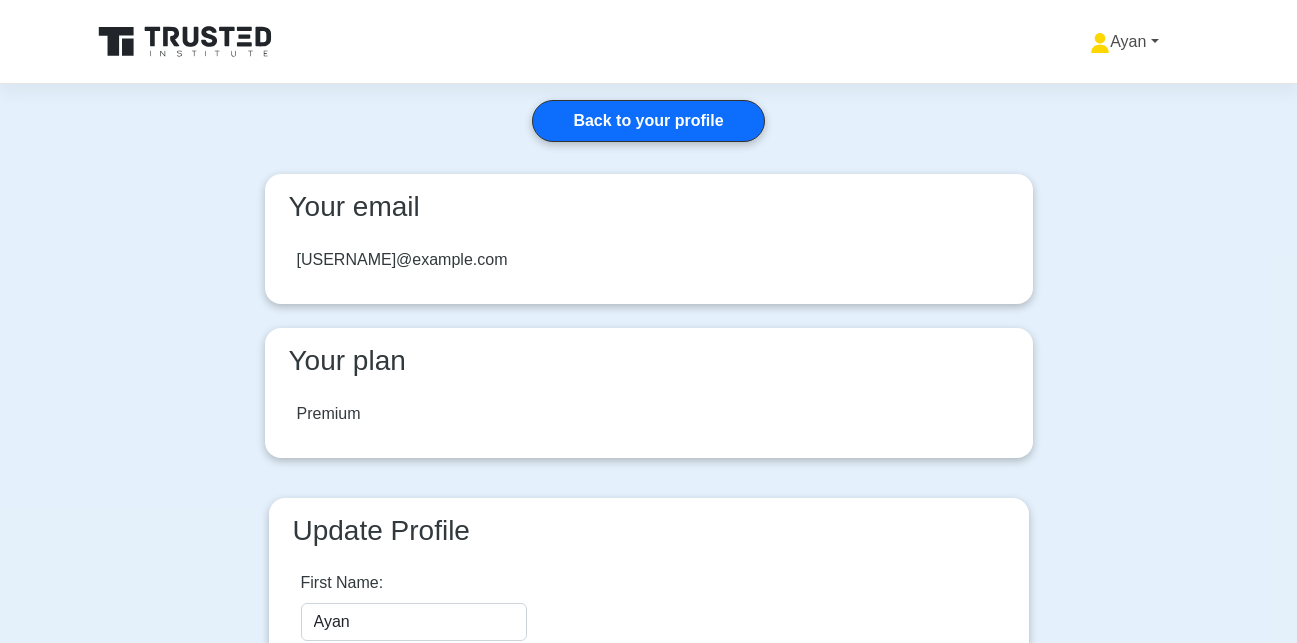 click on "Ayan" at bounding box center (1124, 42) 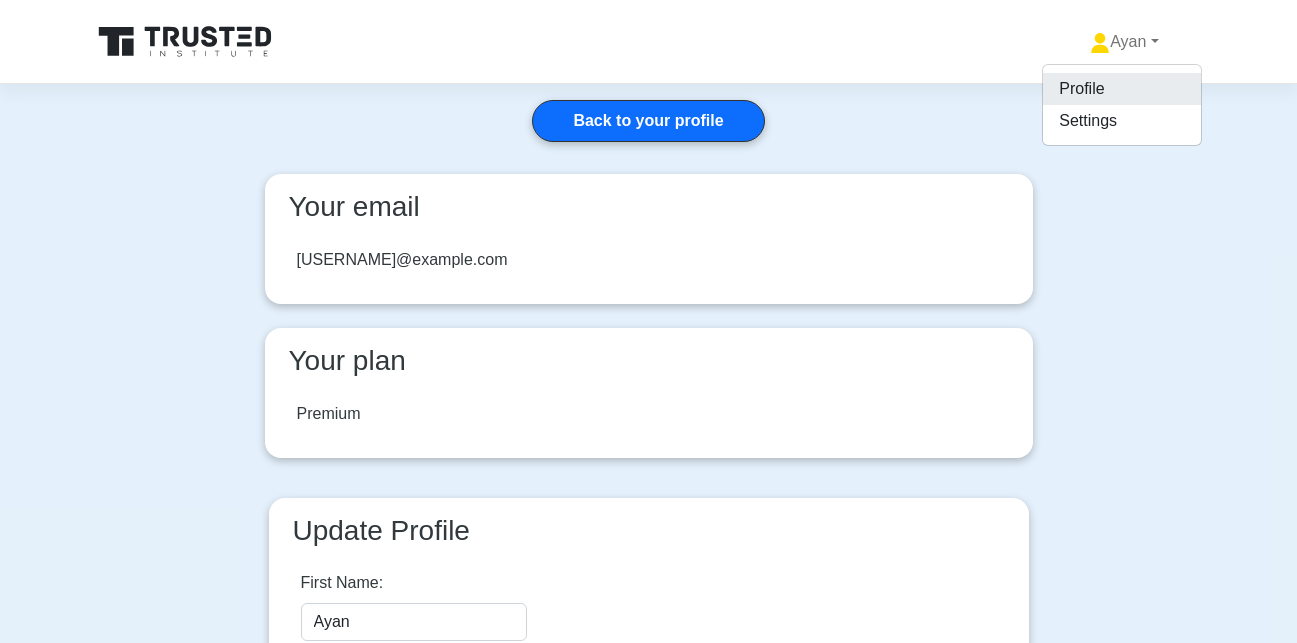 click on "Profile" at bounding box center [1122, 89] 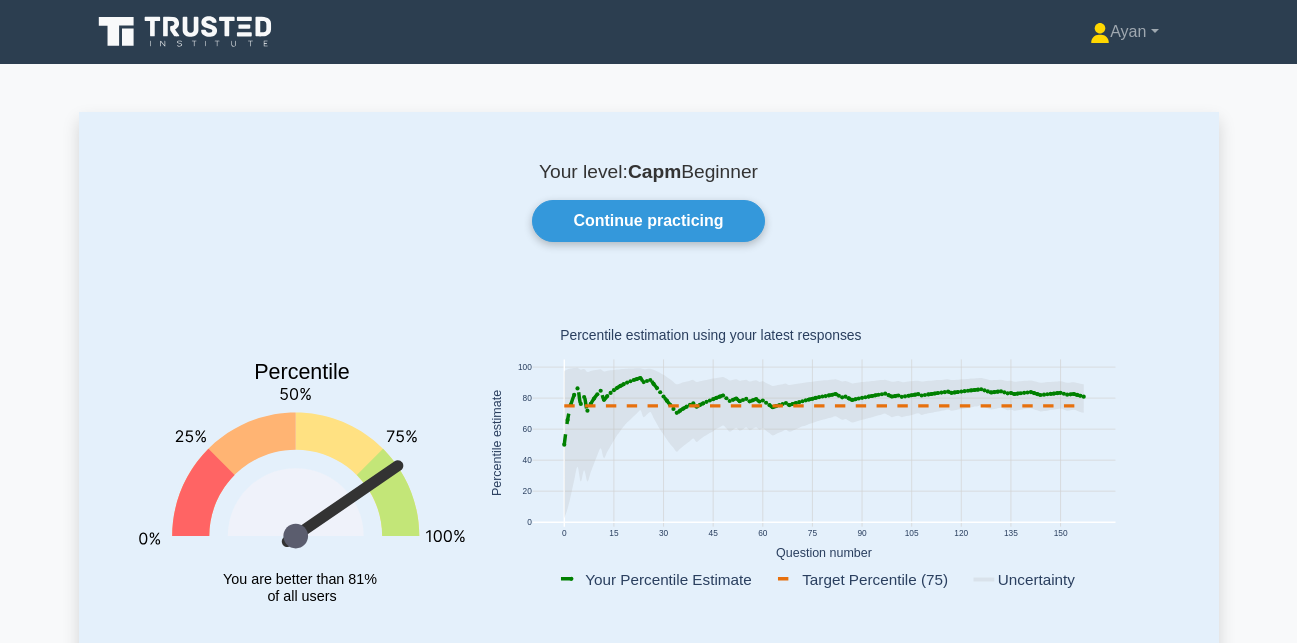 scroll, scrollTop: 0, scrollLeft: 0, axis: both 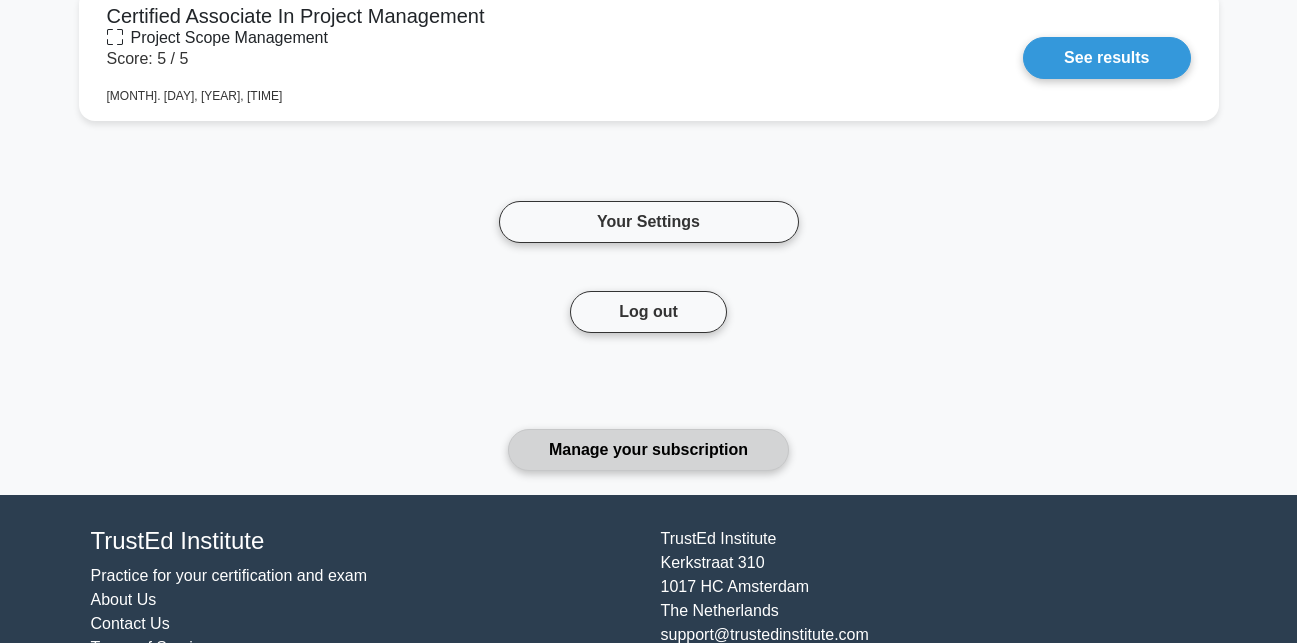 click on "Manage your
subscription" at bounding box center [648, 450] 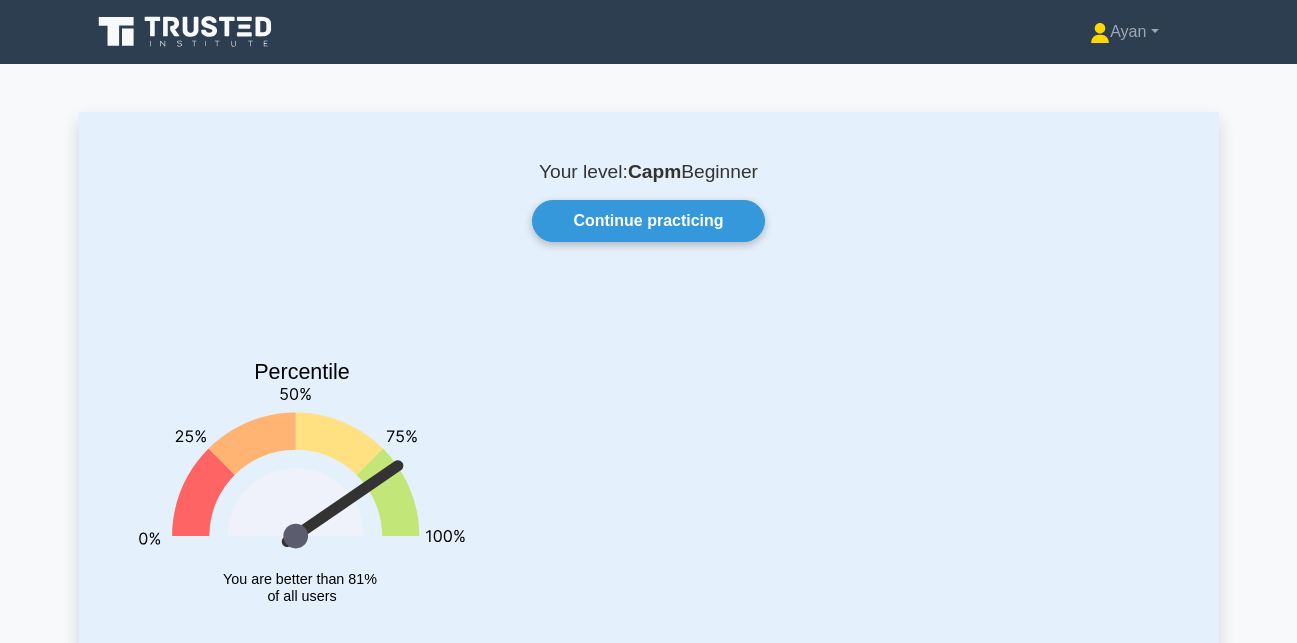 scroll, scrollTop: 3854, scrollLeft: 0, axis: vertical 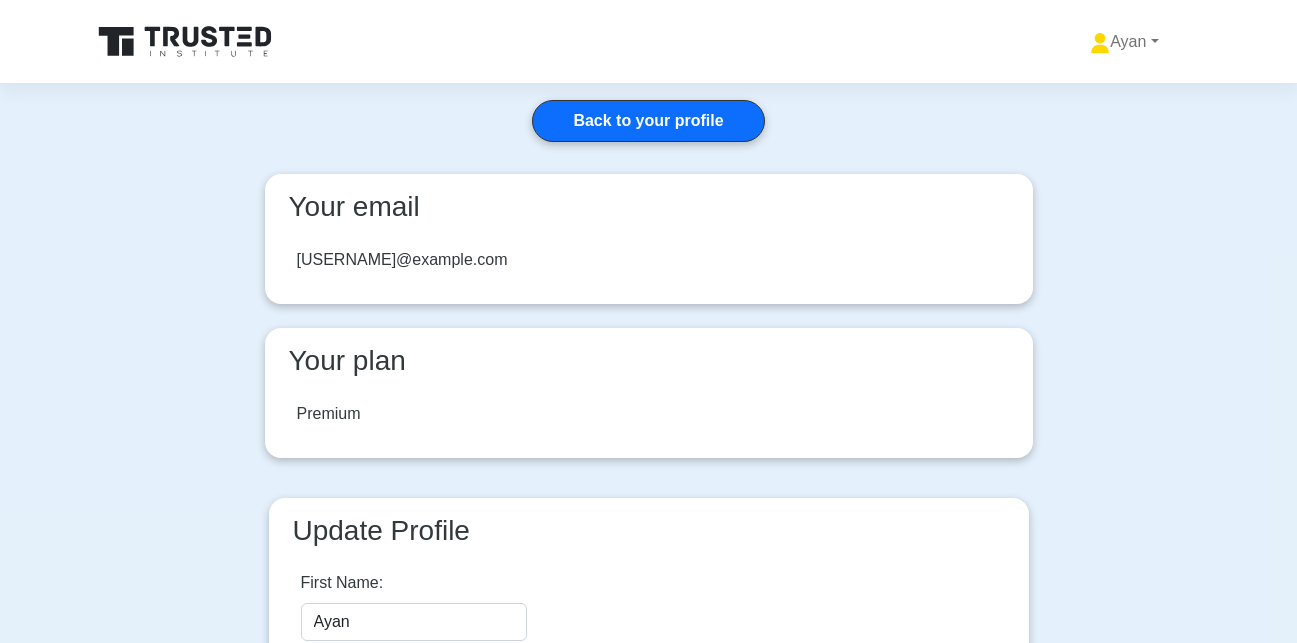 click 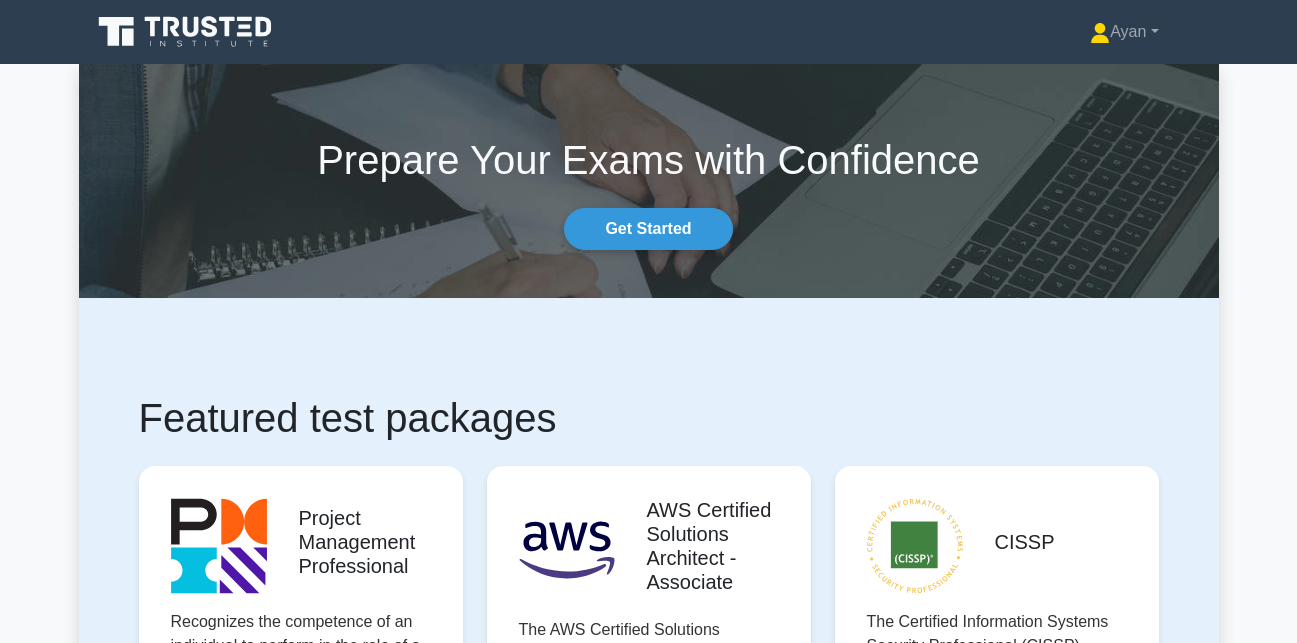 scroll, scrollTop: 880, scrollLeft: 0, axis: vertical 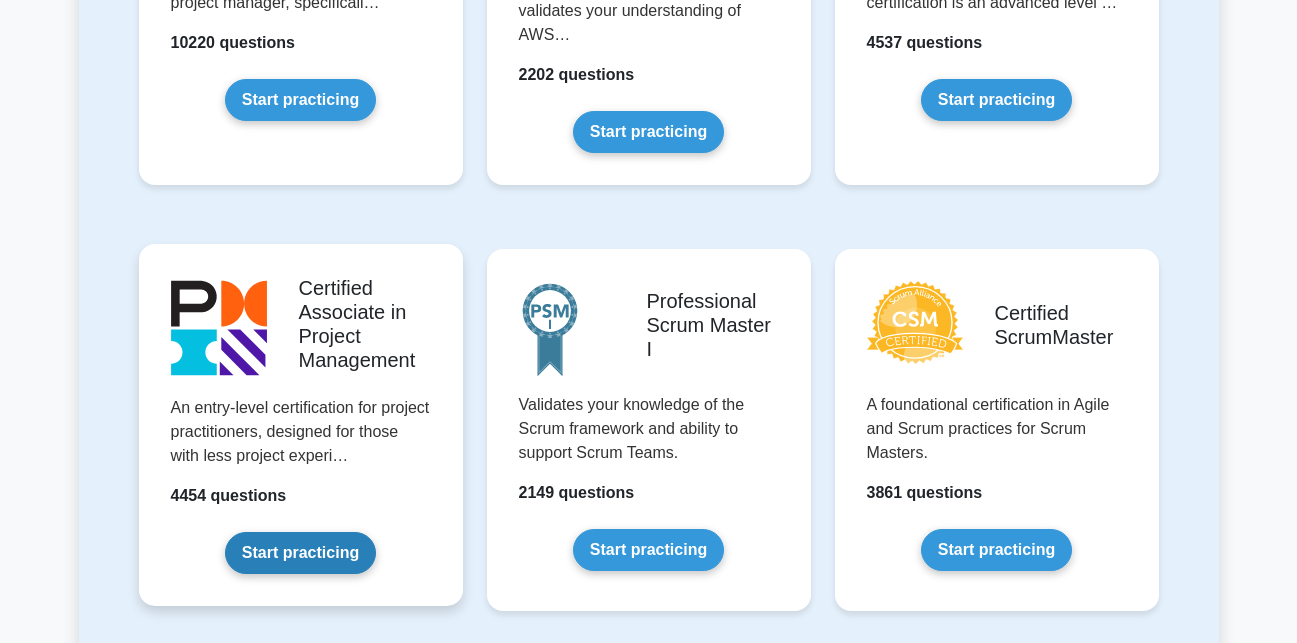 click on "Start practicing" at bounding box center [300, 553] 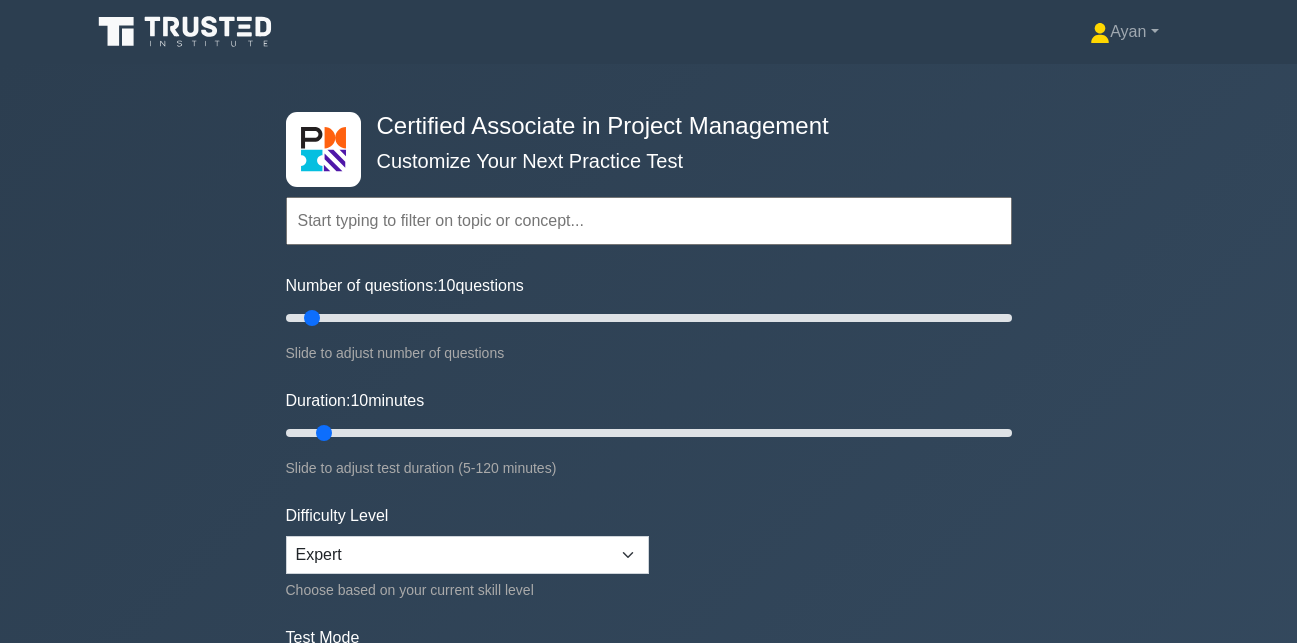scroll, scrollTop: 0, scrollLeft: 0, axis: both 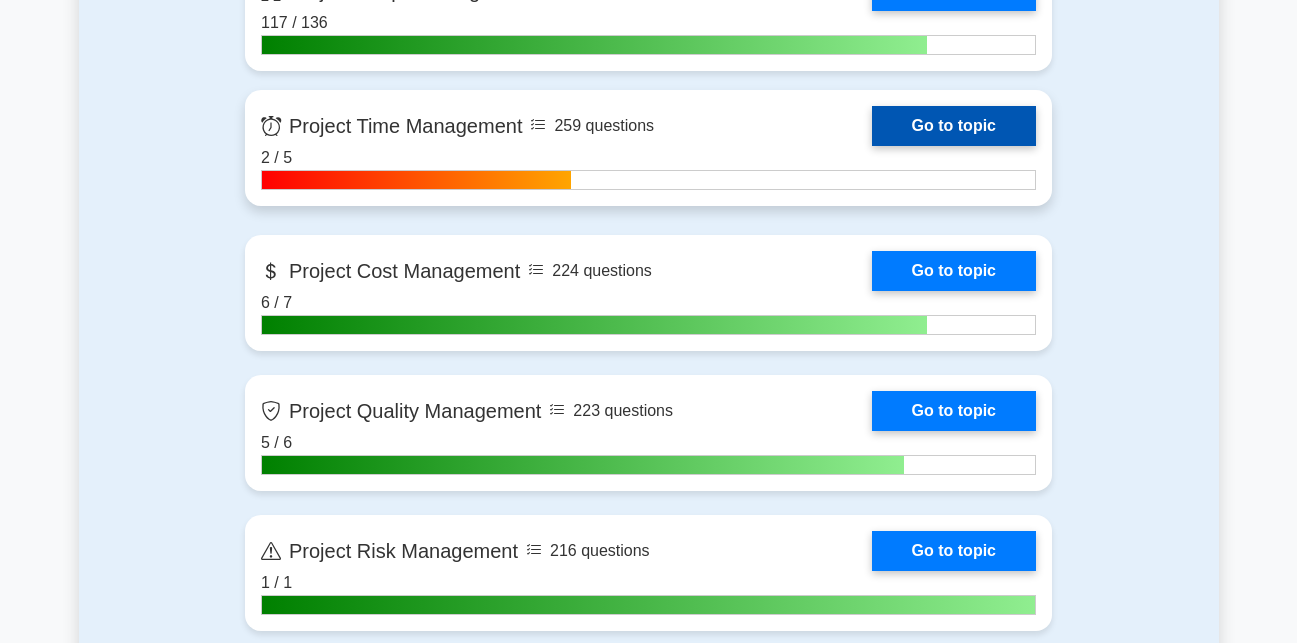 click on "Go to topic" at bounding box center [954, 126] 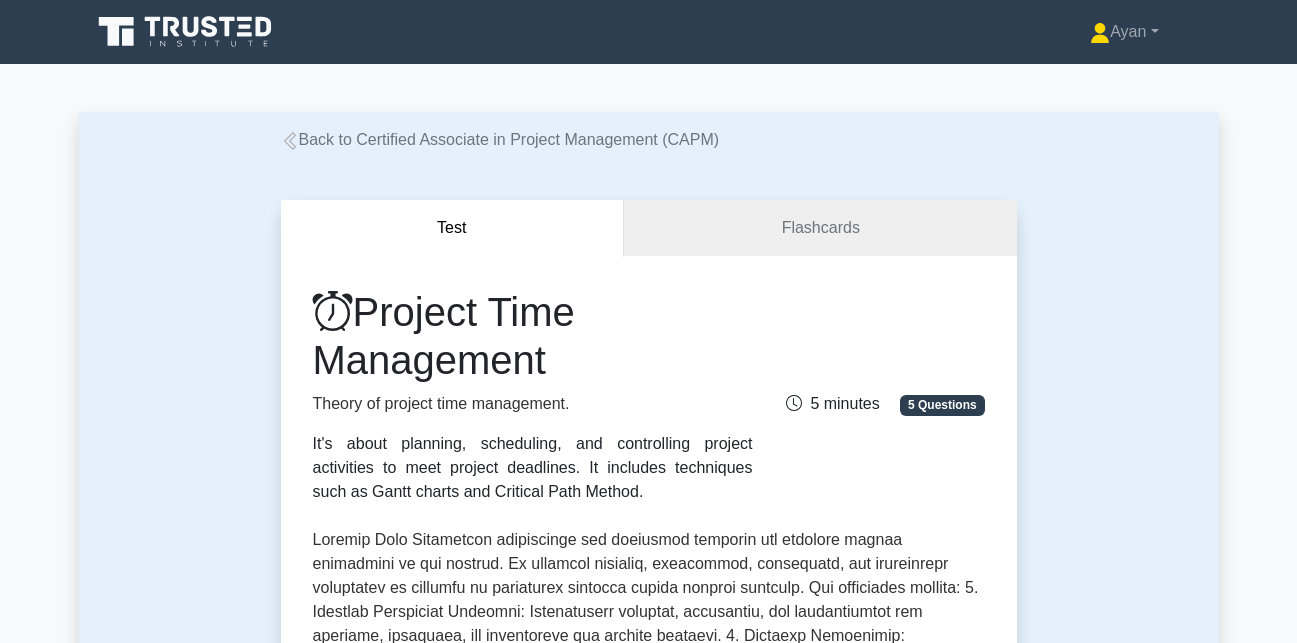 scroll, scrollTop: 0, scrollLeft: 0, axis: both 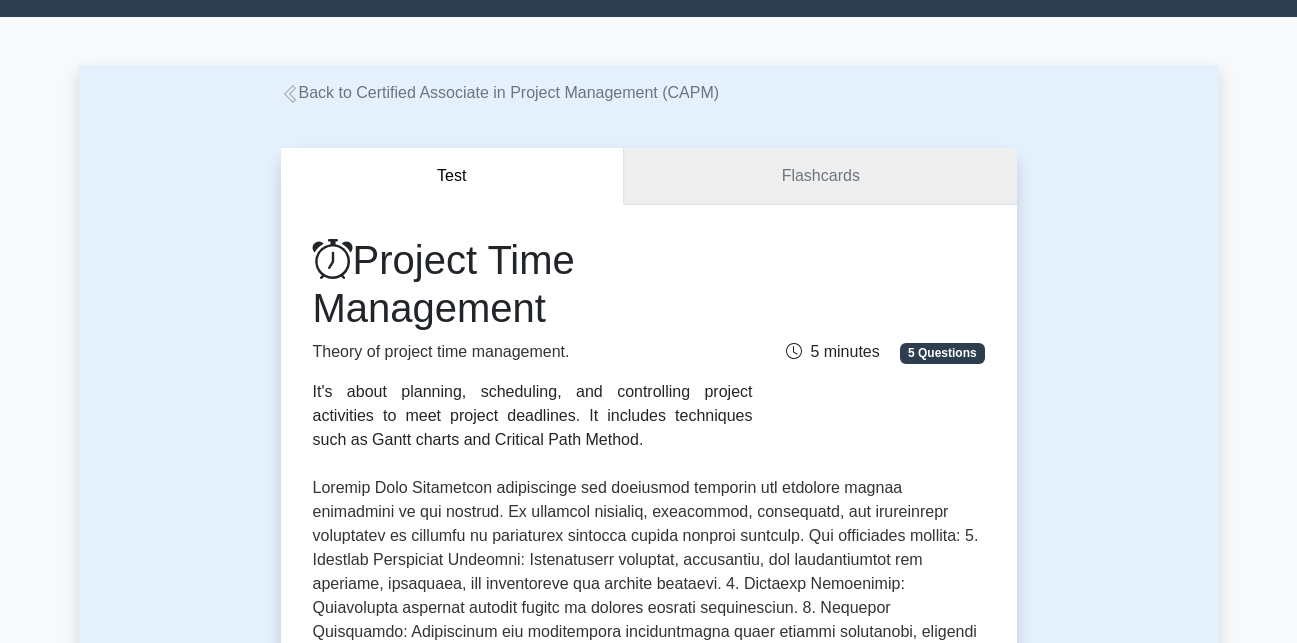 click on "Flashcards" at bounding box center (820, 176) 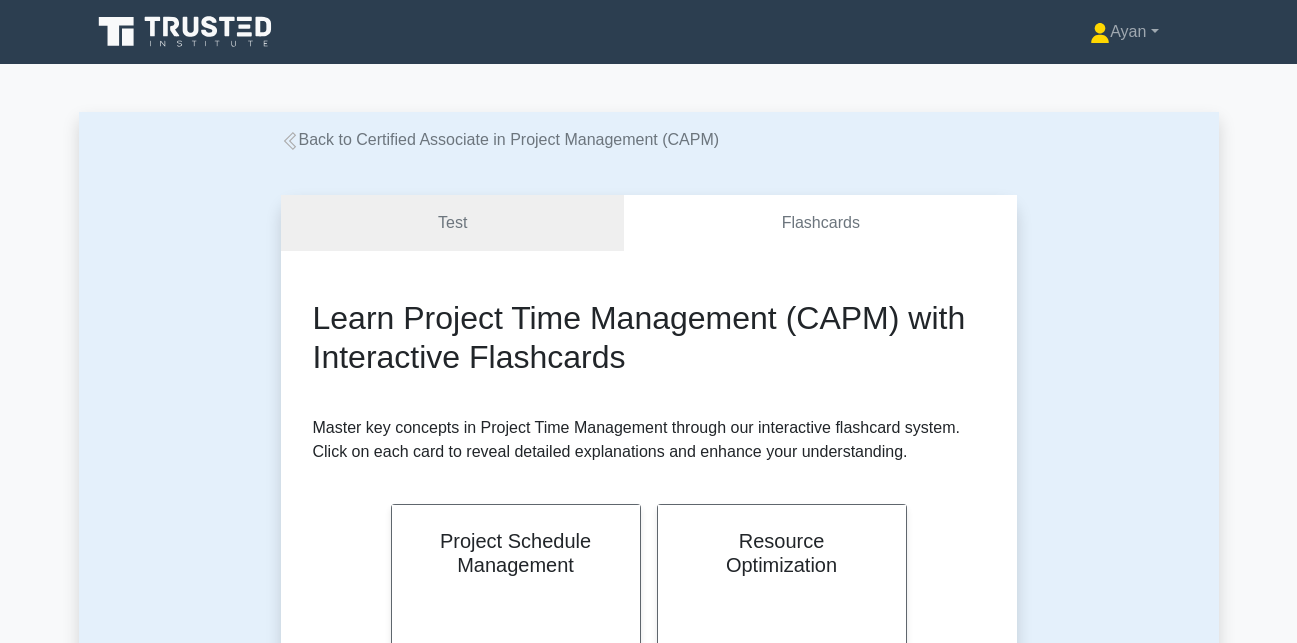 scroll, scrollTop: 0, scrollLeft: 0, axis: both 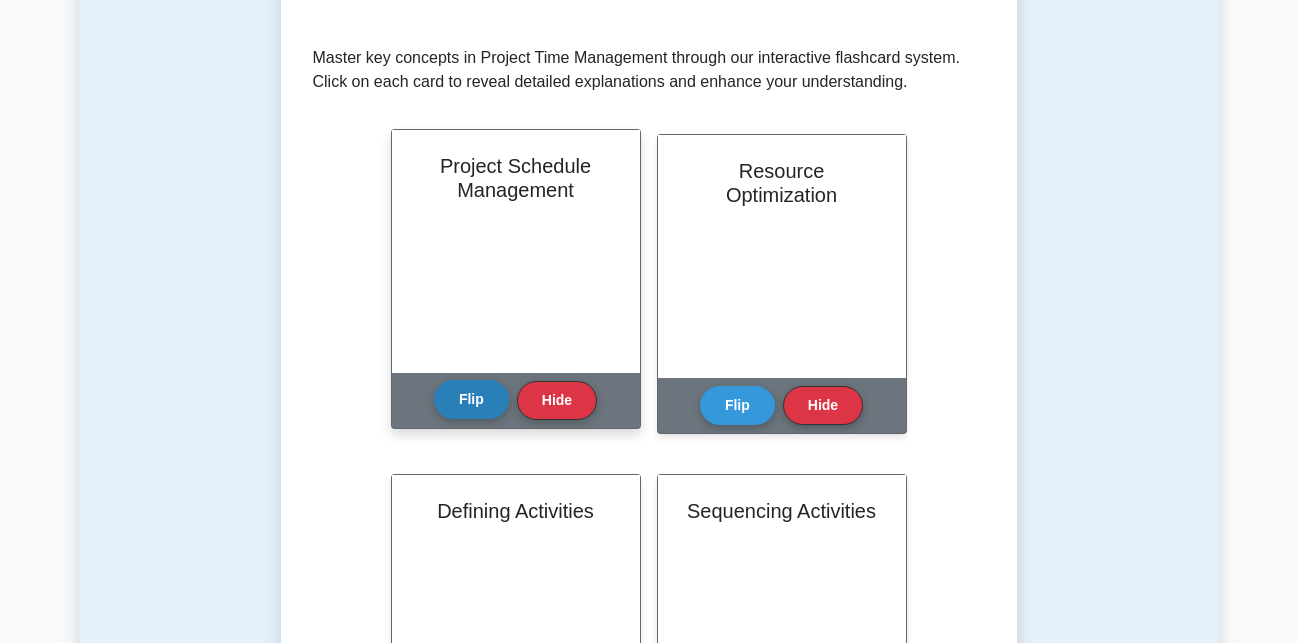 click on "Flip" at bounding box center [471, 399] 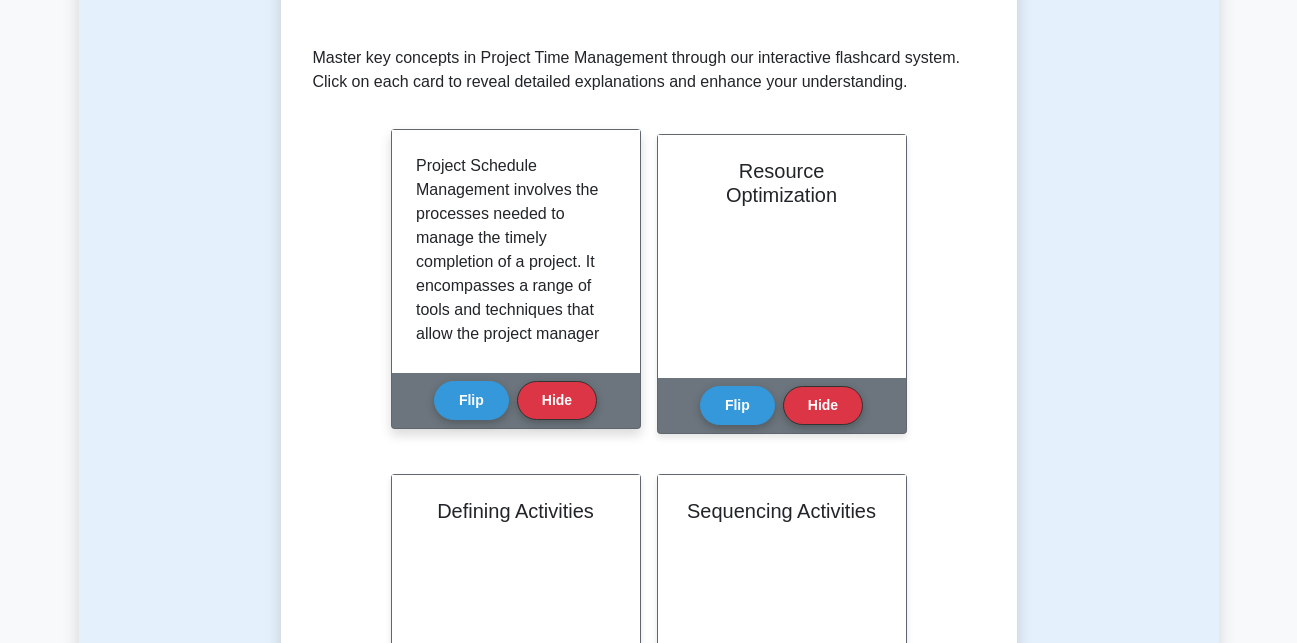 scroll, scrollTop: 0, scrollLeft: 0, axis: both 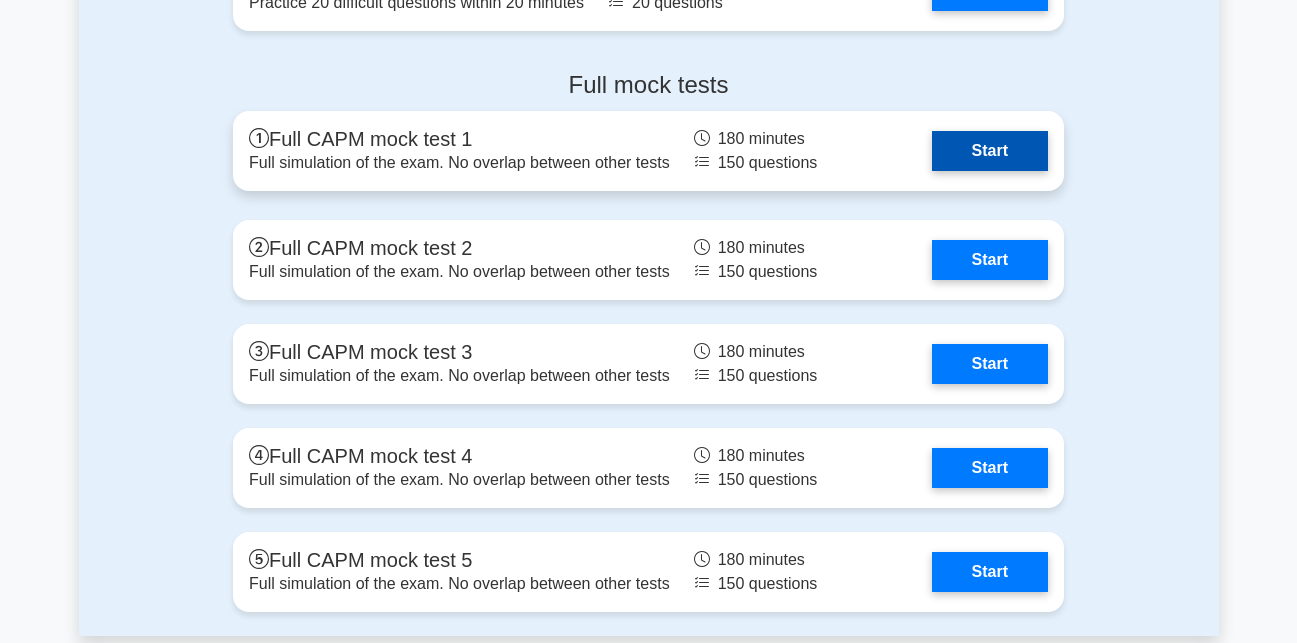 click on "Start" at bounding box center (990, 151) 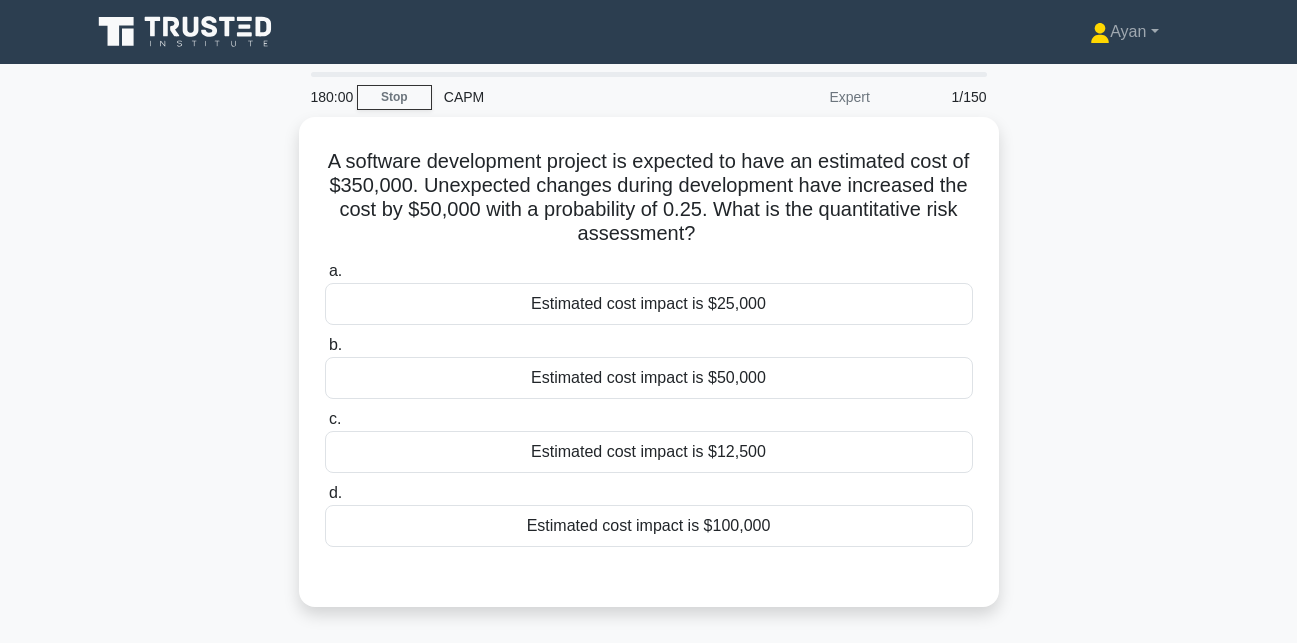 scroll, scrollTop: 0, scrollLeft: 0, axis: both 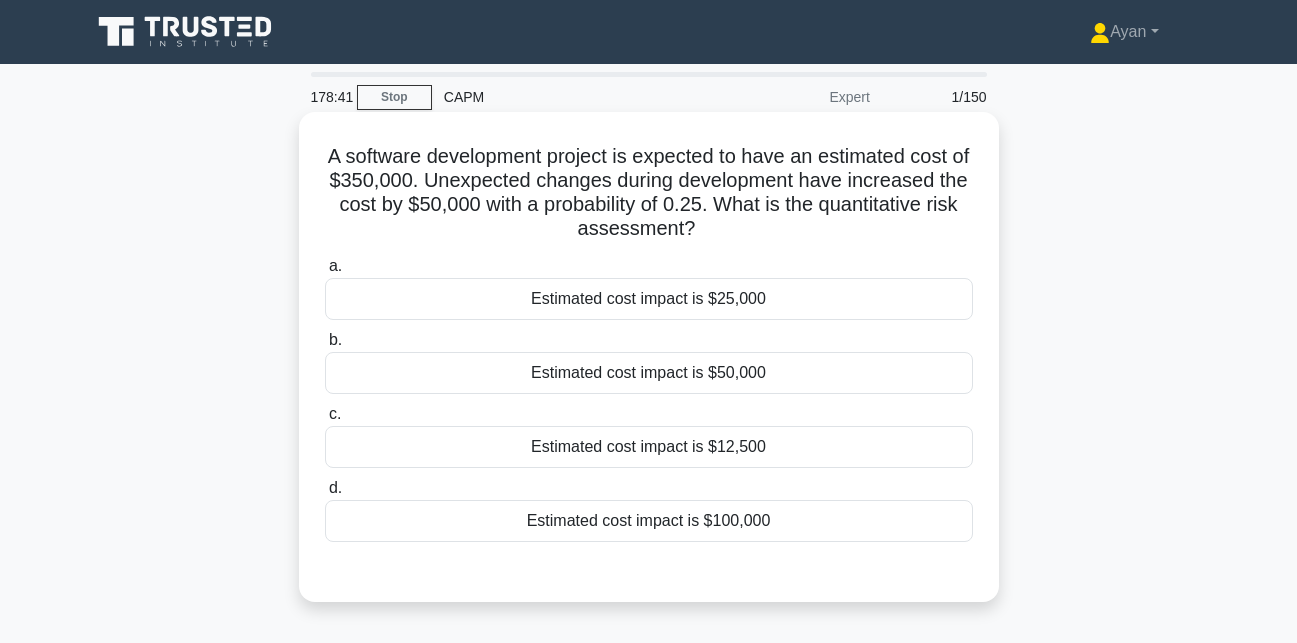 click on "Estimated cost impact is $12,500" at bounding box center [649, 447] 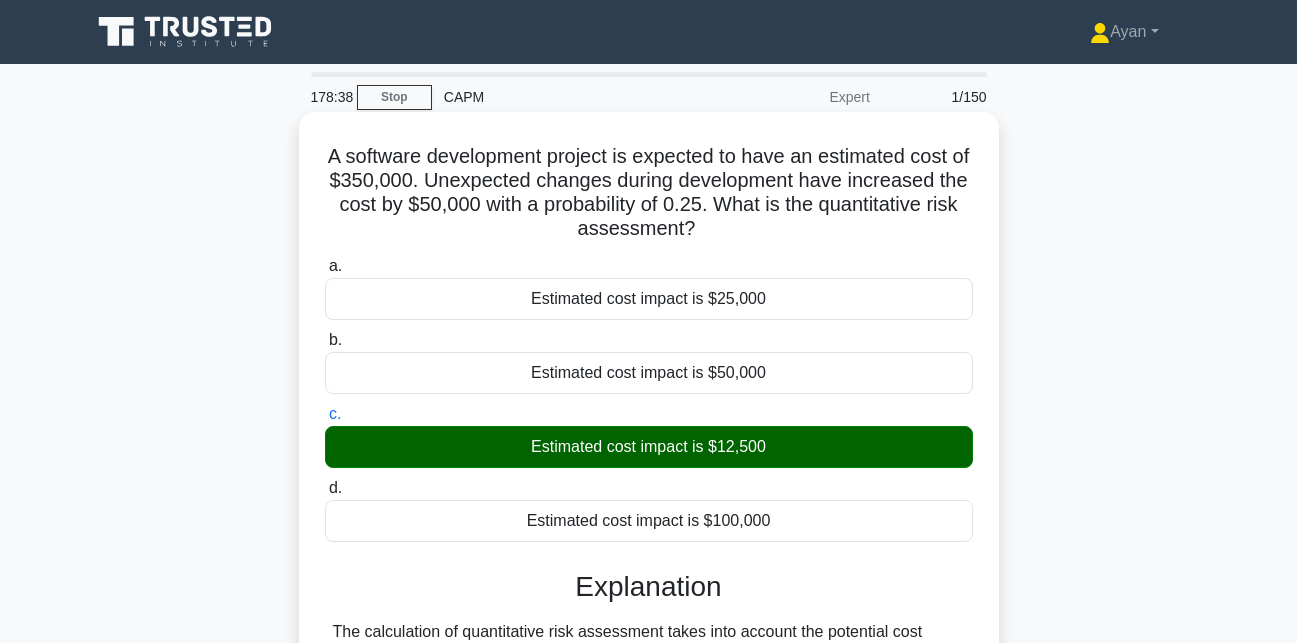 scroll, scrollTop: 437, scrollLeft: 0, axis: vertical 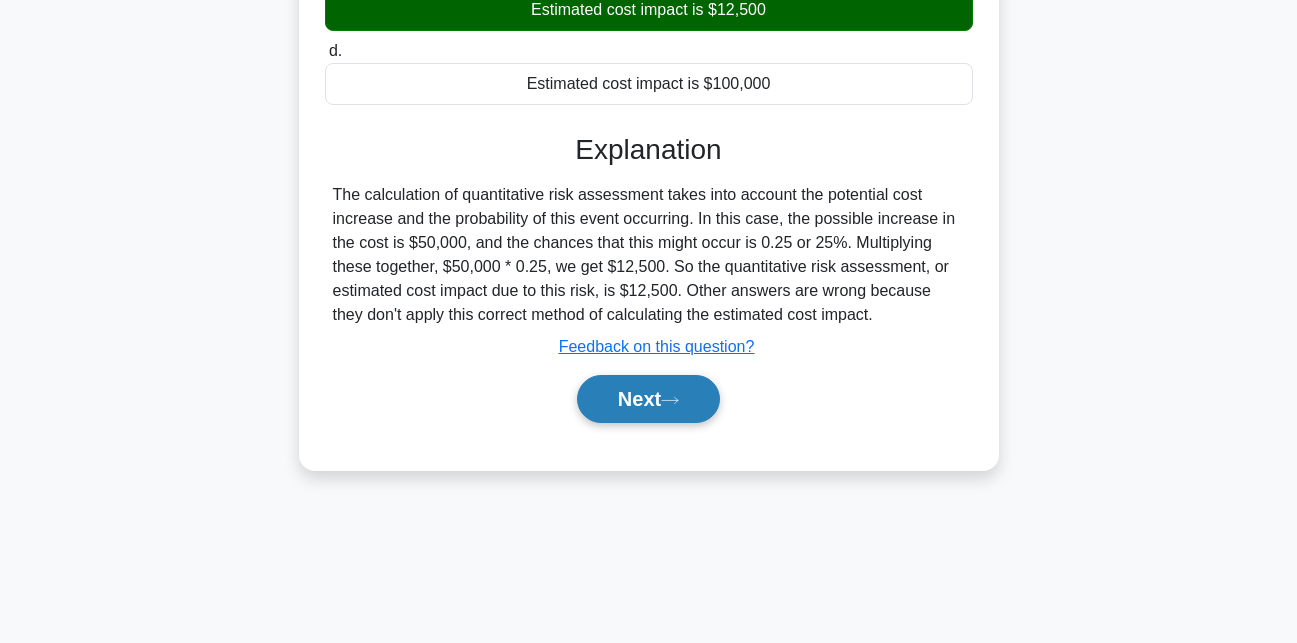 click on "Next" at bounding box center (648, 399) 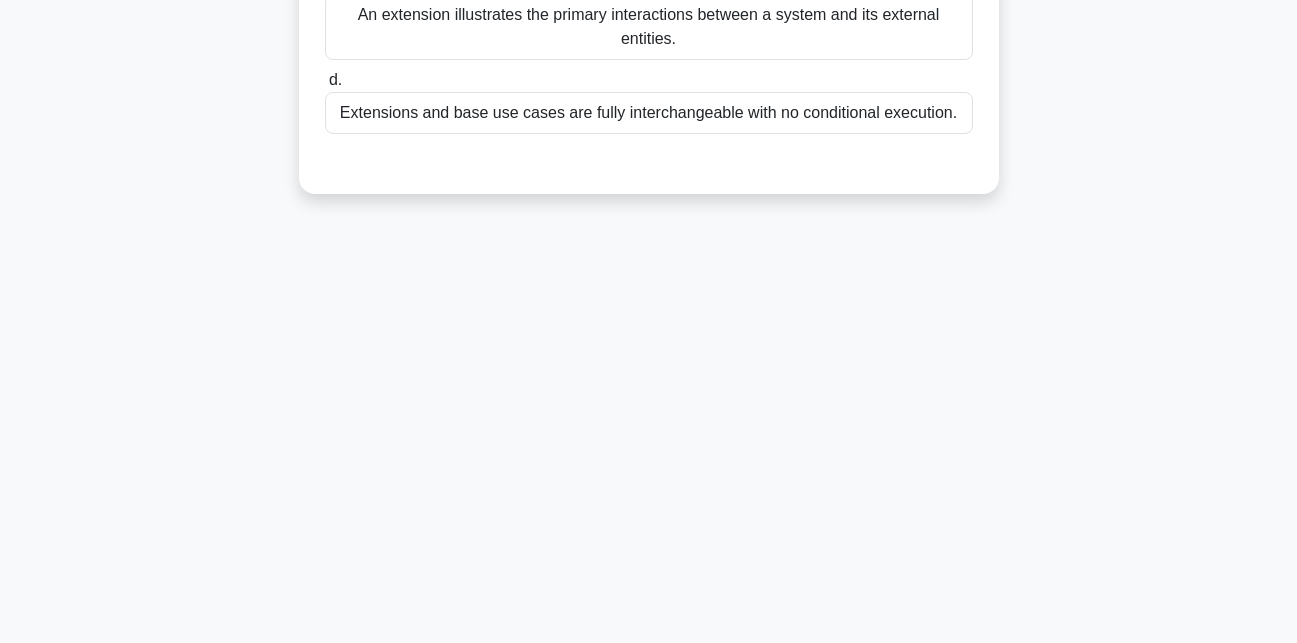 scroll, scrollTop: 0, scrollLeft: 0, axis: both 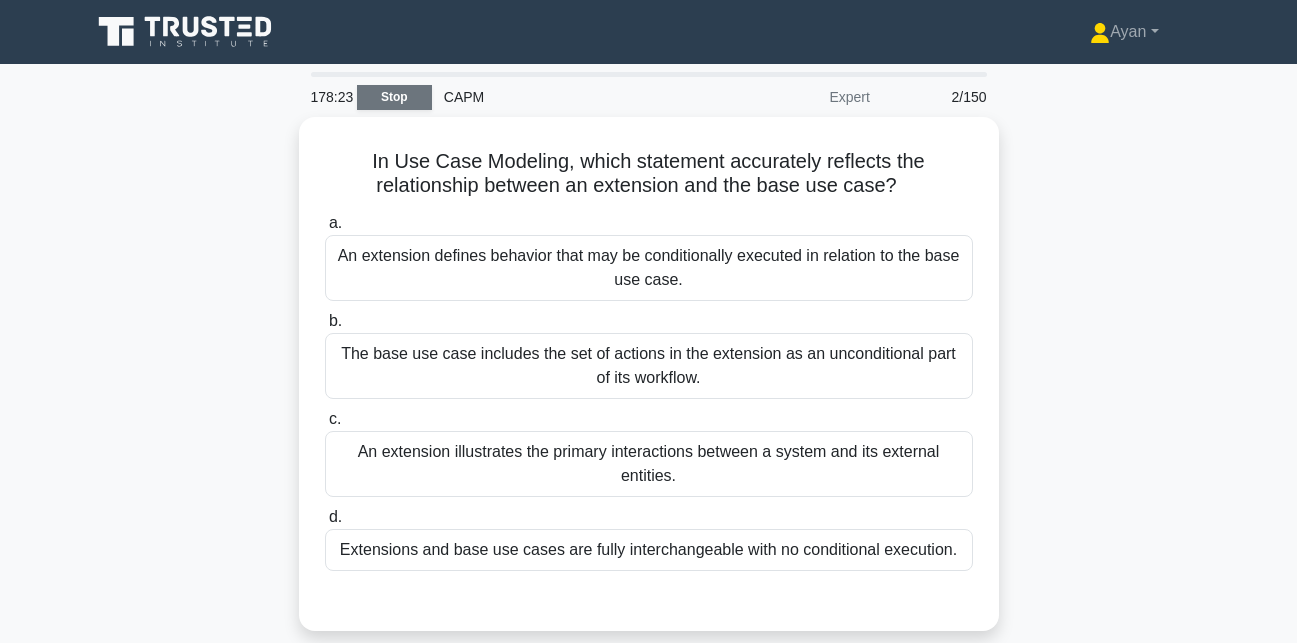 click on "Stop" at bounding box center [394, 97] 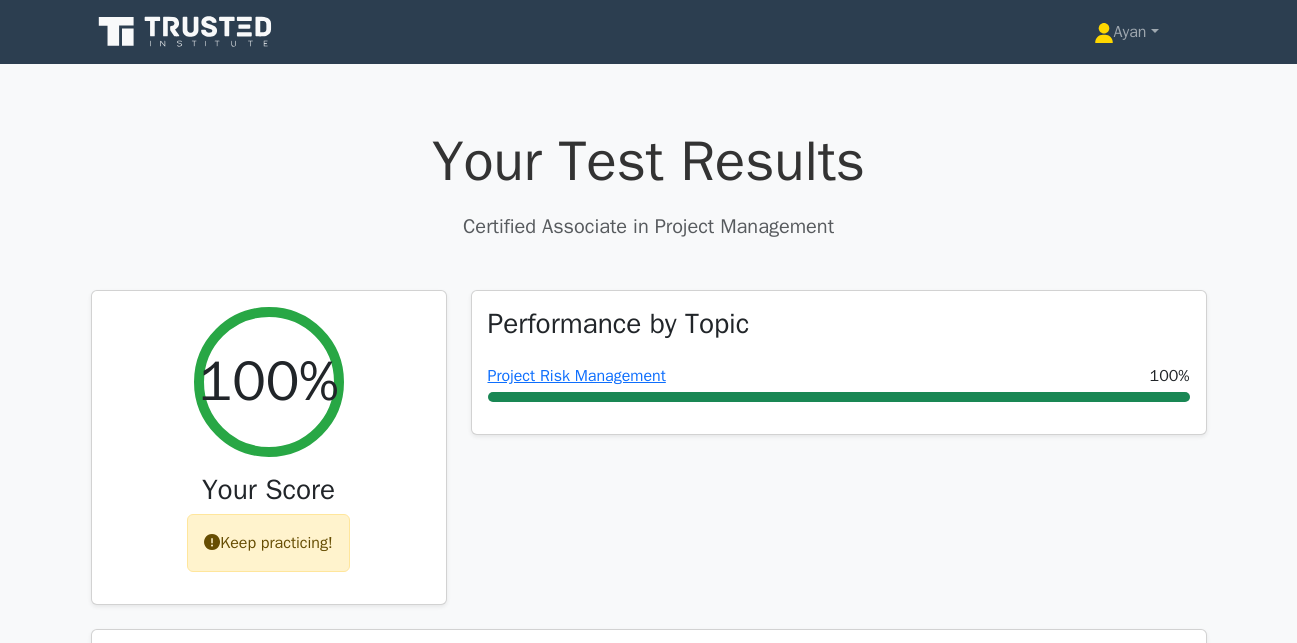 scroll, scrollTop: 0, scrollLeft: 0, axis: both 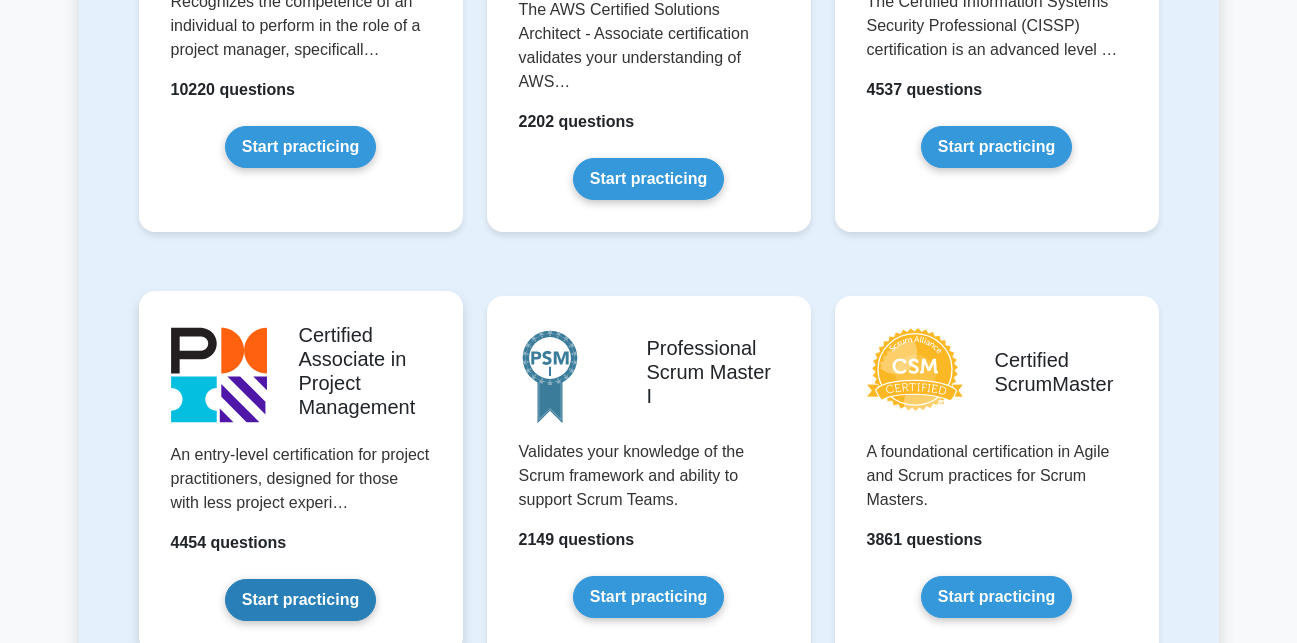 click on "Start practicing" at bounding box center [300, 600] 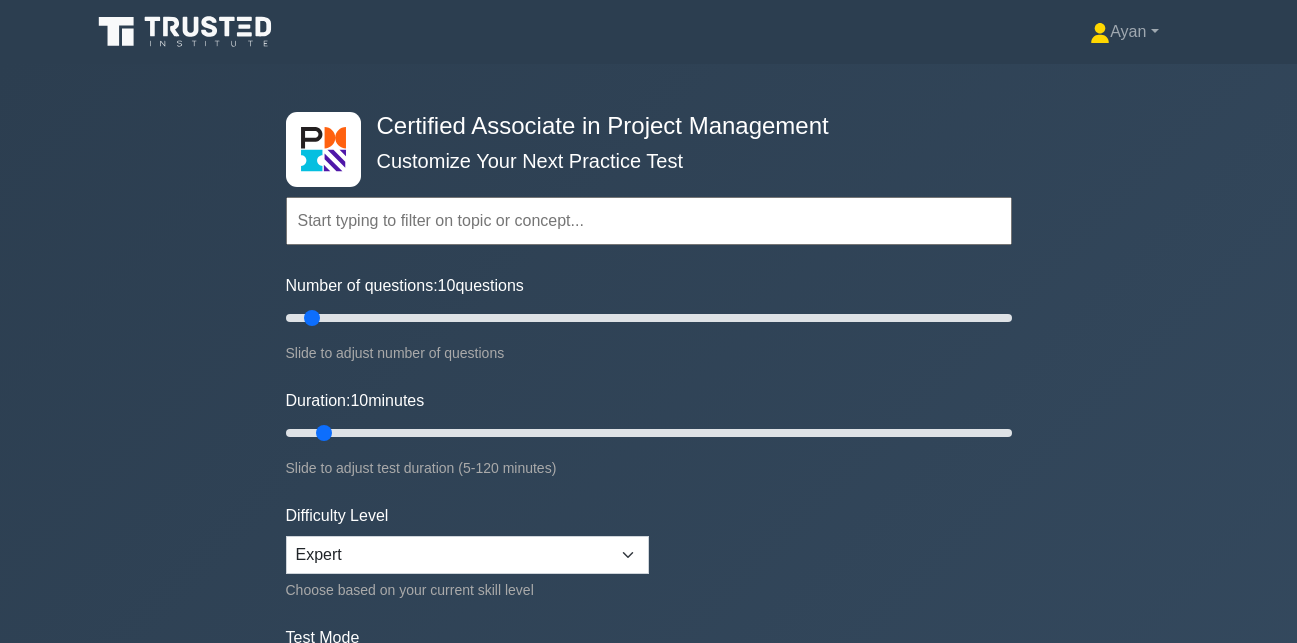 scroll, scrollTop: 0, scrollLeft: 0, axis: both 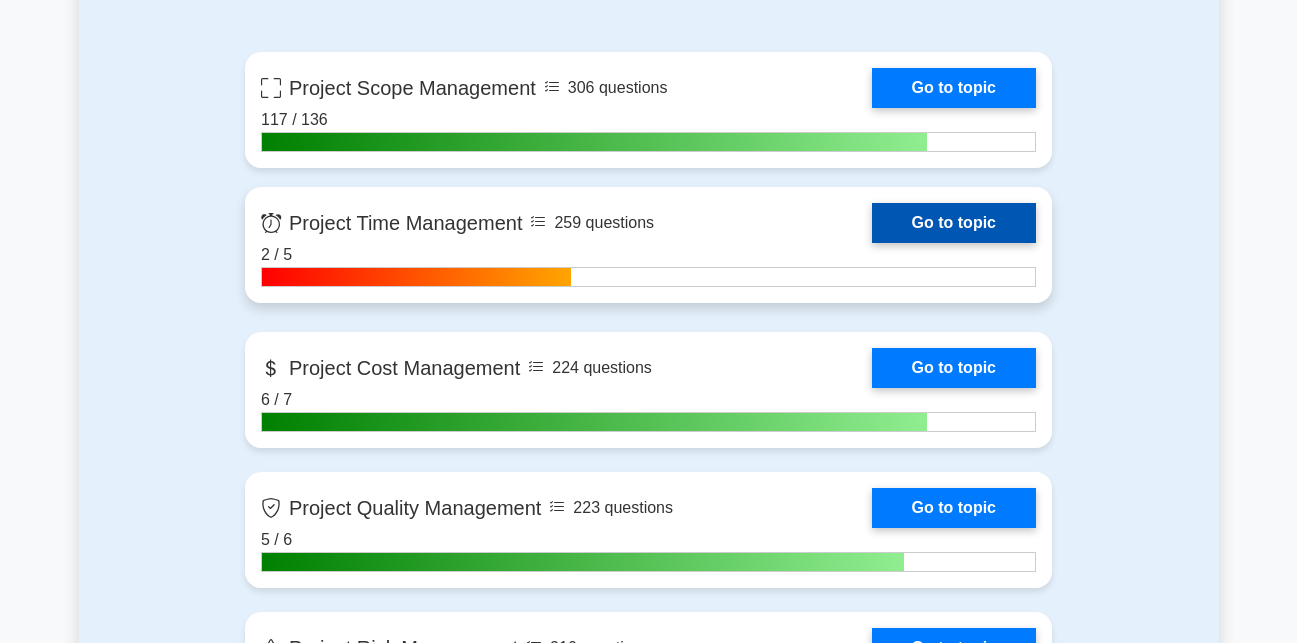 click on "Go to topic" at bounding box center (954, 223) 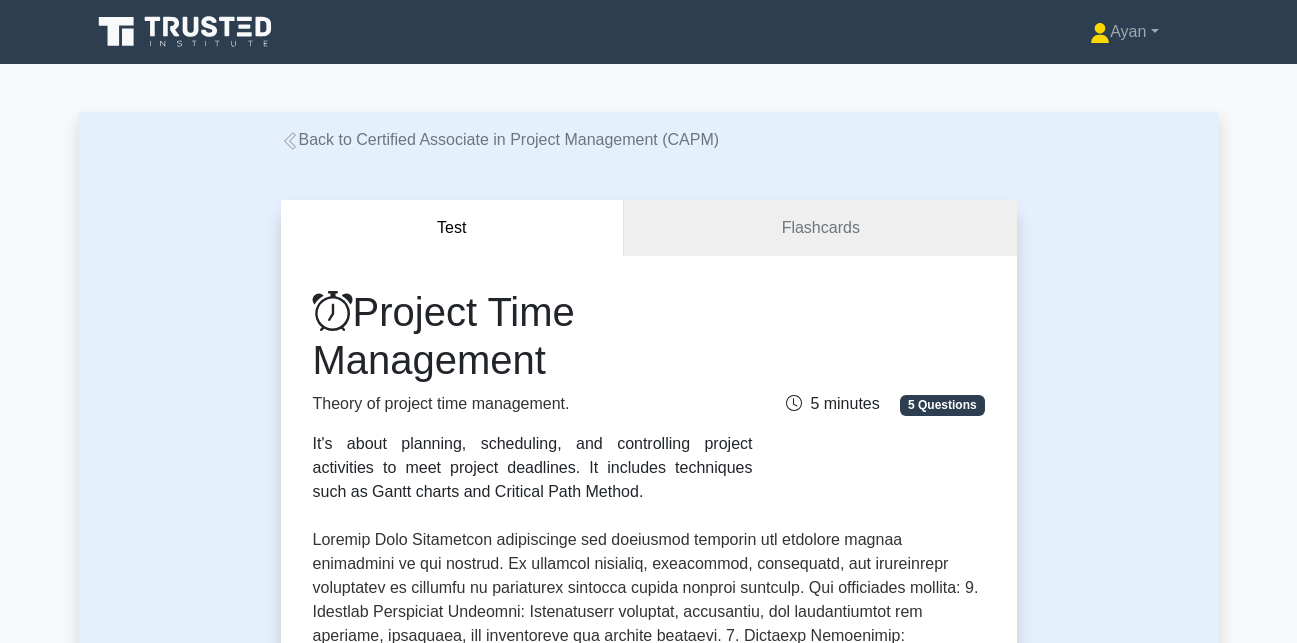 scroll, scrollTop: 0, scrollLeft: 0, axis: both 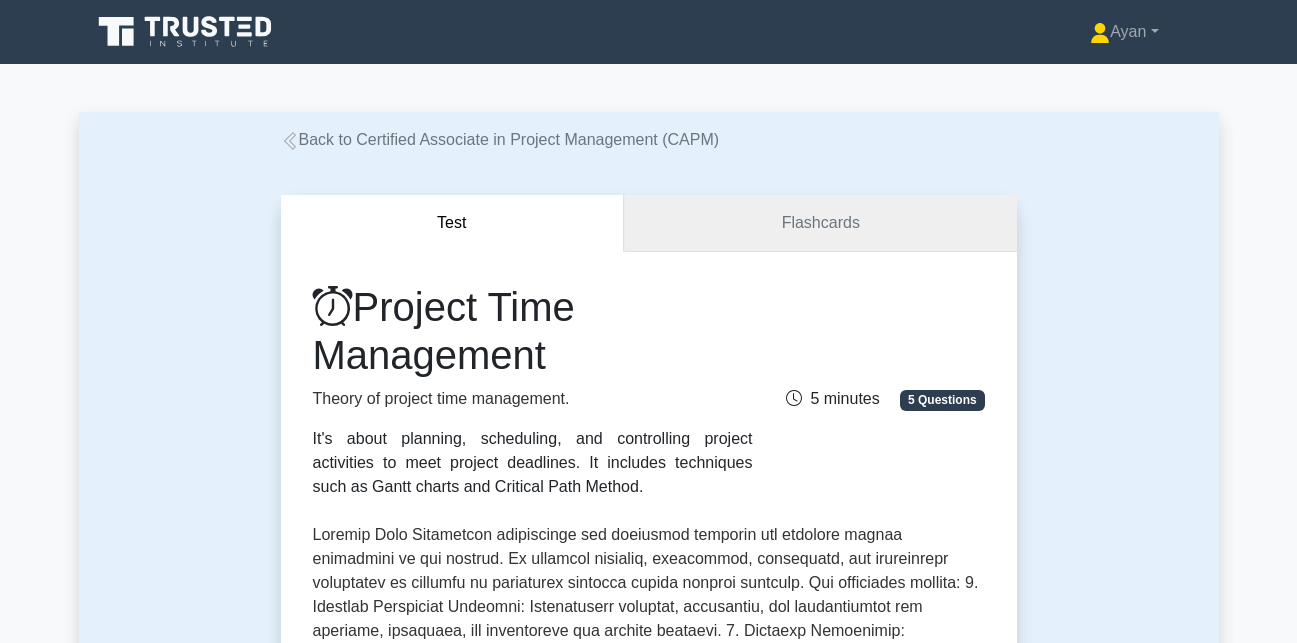 click on "Flashcards" at bounding box center (820, 223) 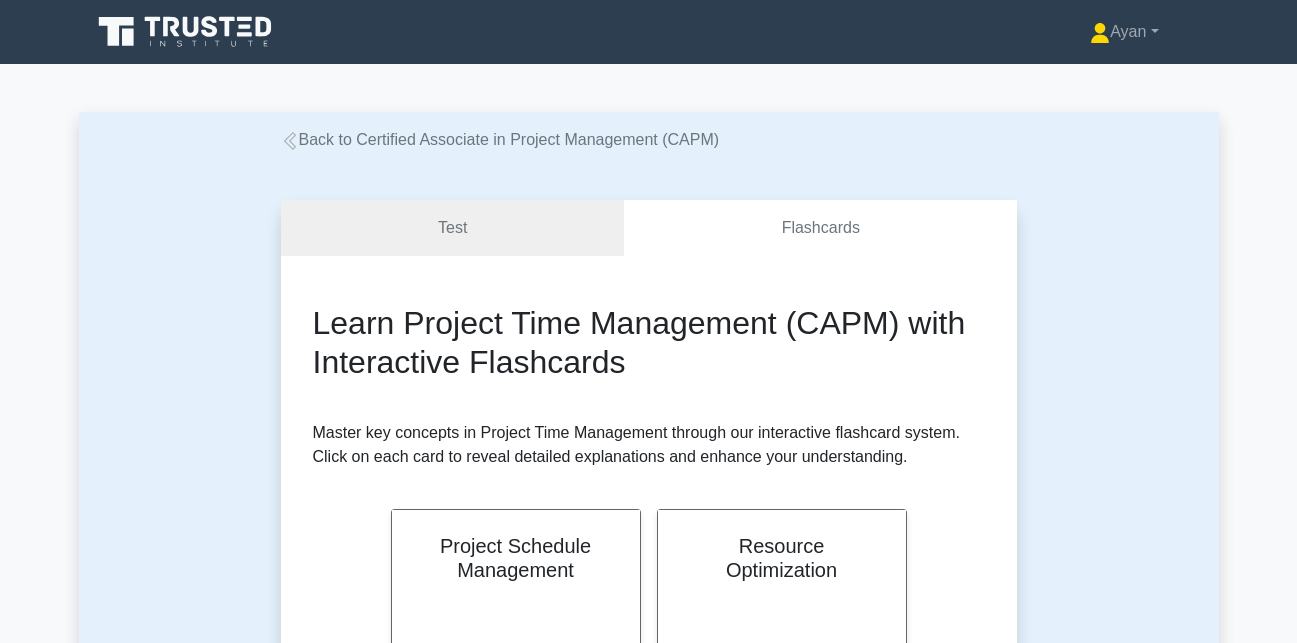 scroll, scrollTop: 0, scrollLeft: 0, axis: both 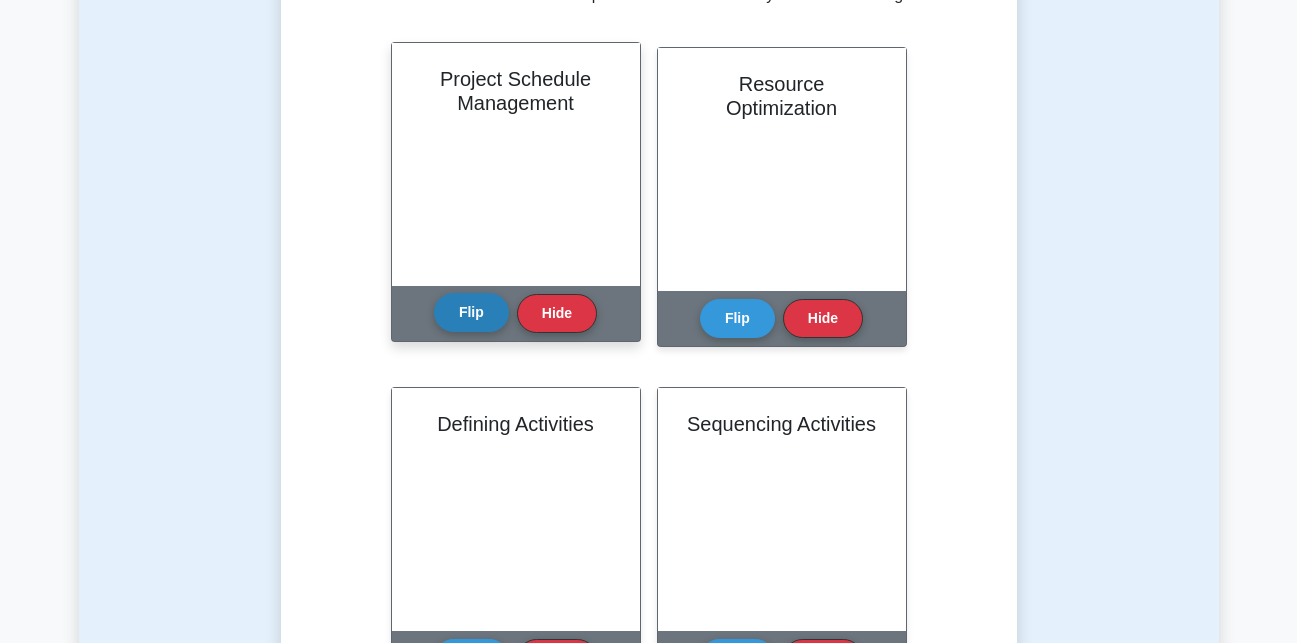 click on "Flip" at bounding box center (471, 312) 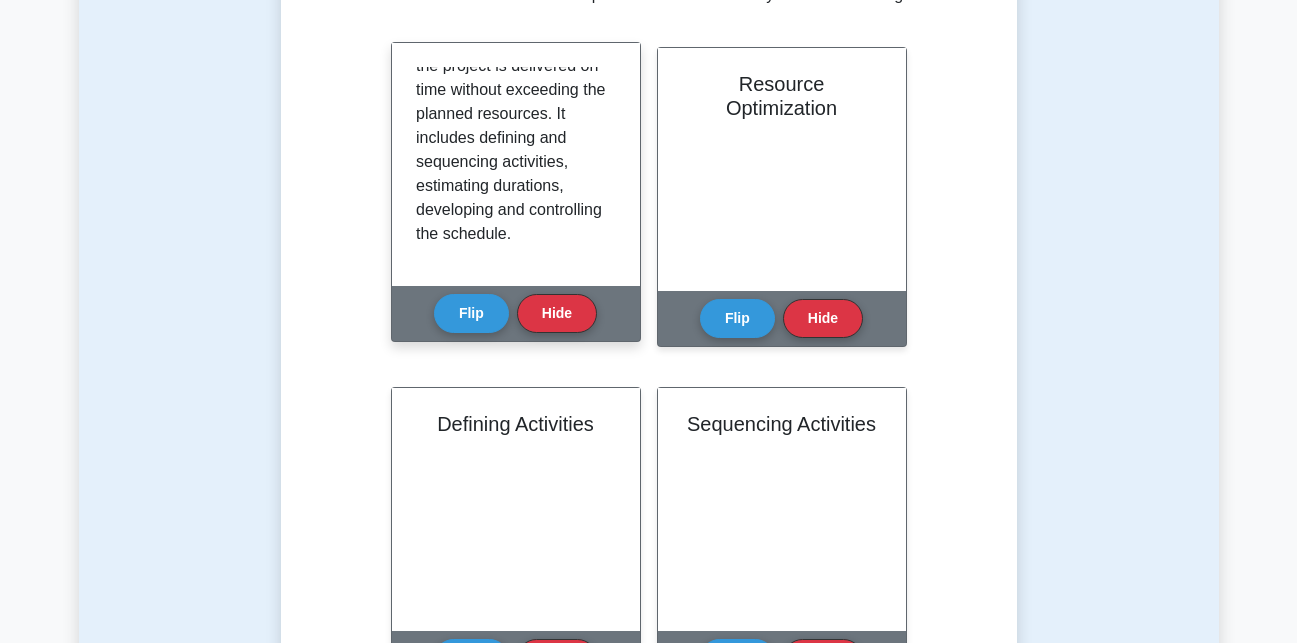 scroll, scrollTop: 0, scrollLeft: 0, axis: both 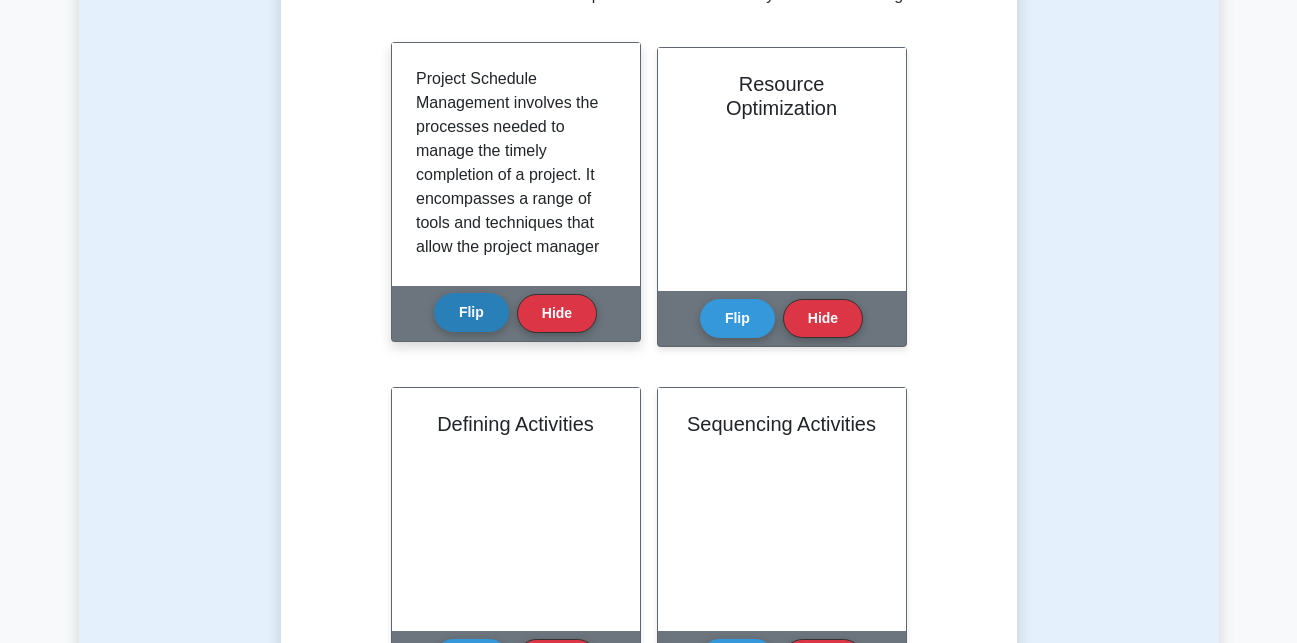 click on "Flip" at bounding box center [471, 312] 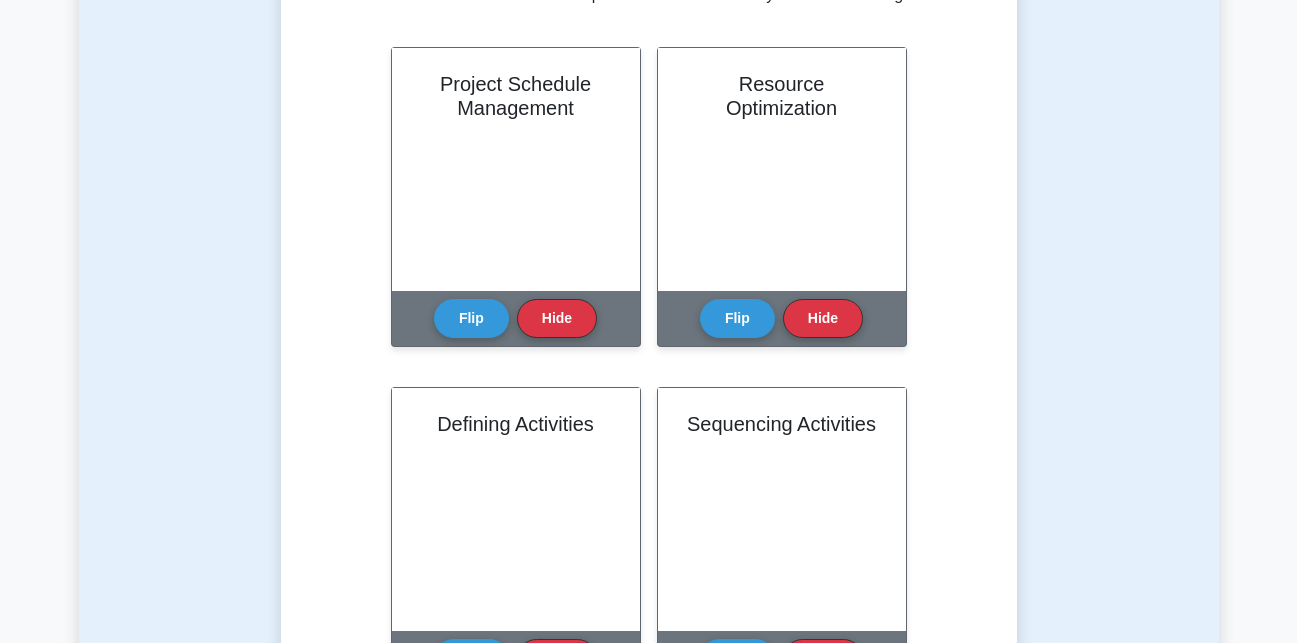 scroll, scrollTop: 0, scrollLeft: 0, axis: both 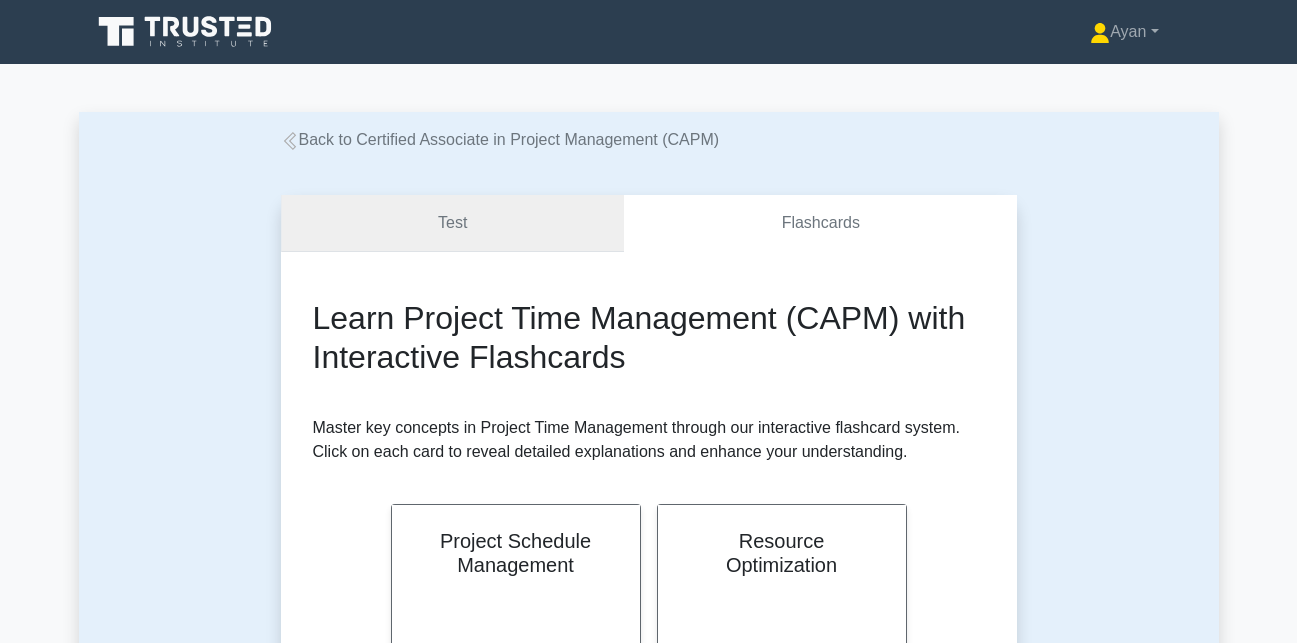click on "Test" at bounding box center (453, 223) 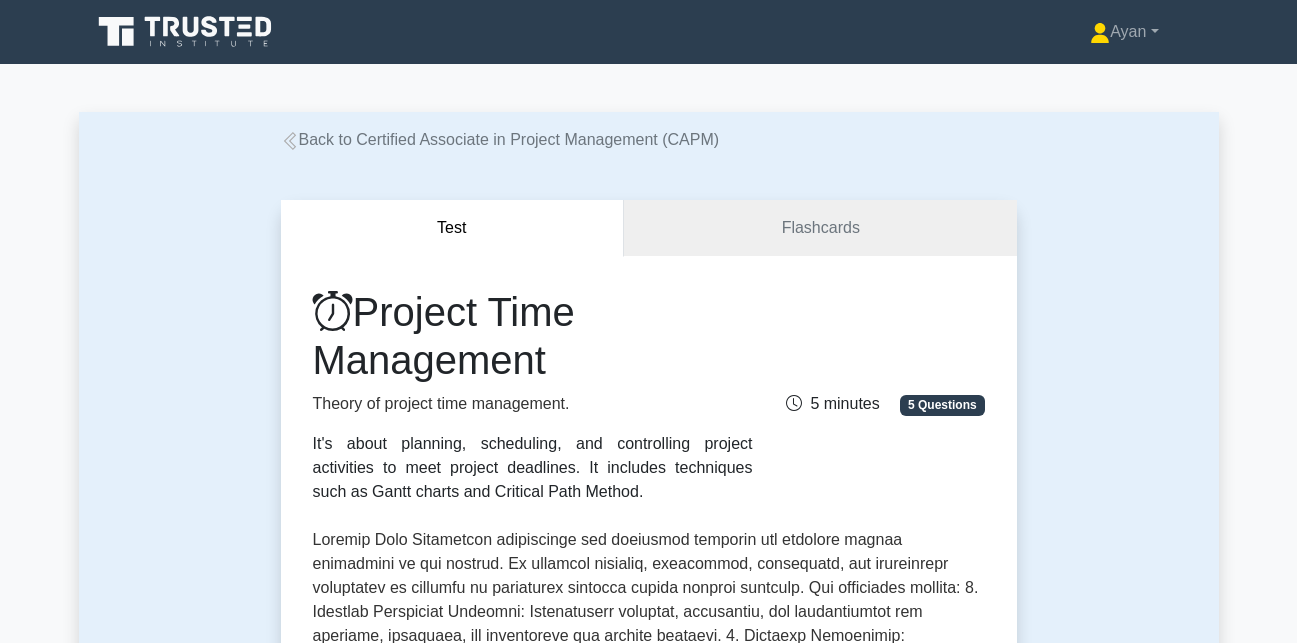 scroll, scrollTop: 0, scrollLeft: 0, axis: both 